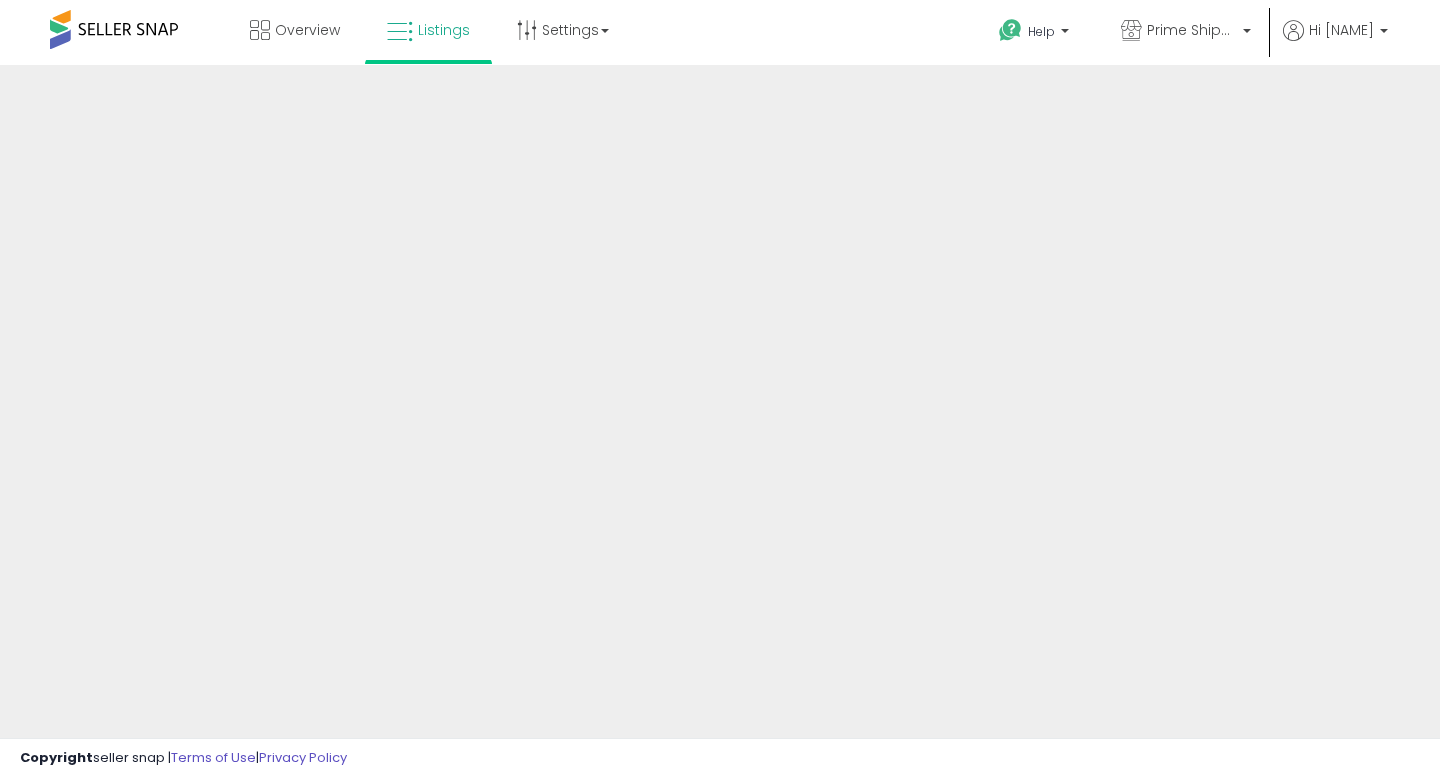 scroll, scrollTop: 0, scrollLeft: 0, axis: both 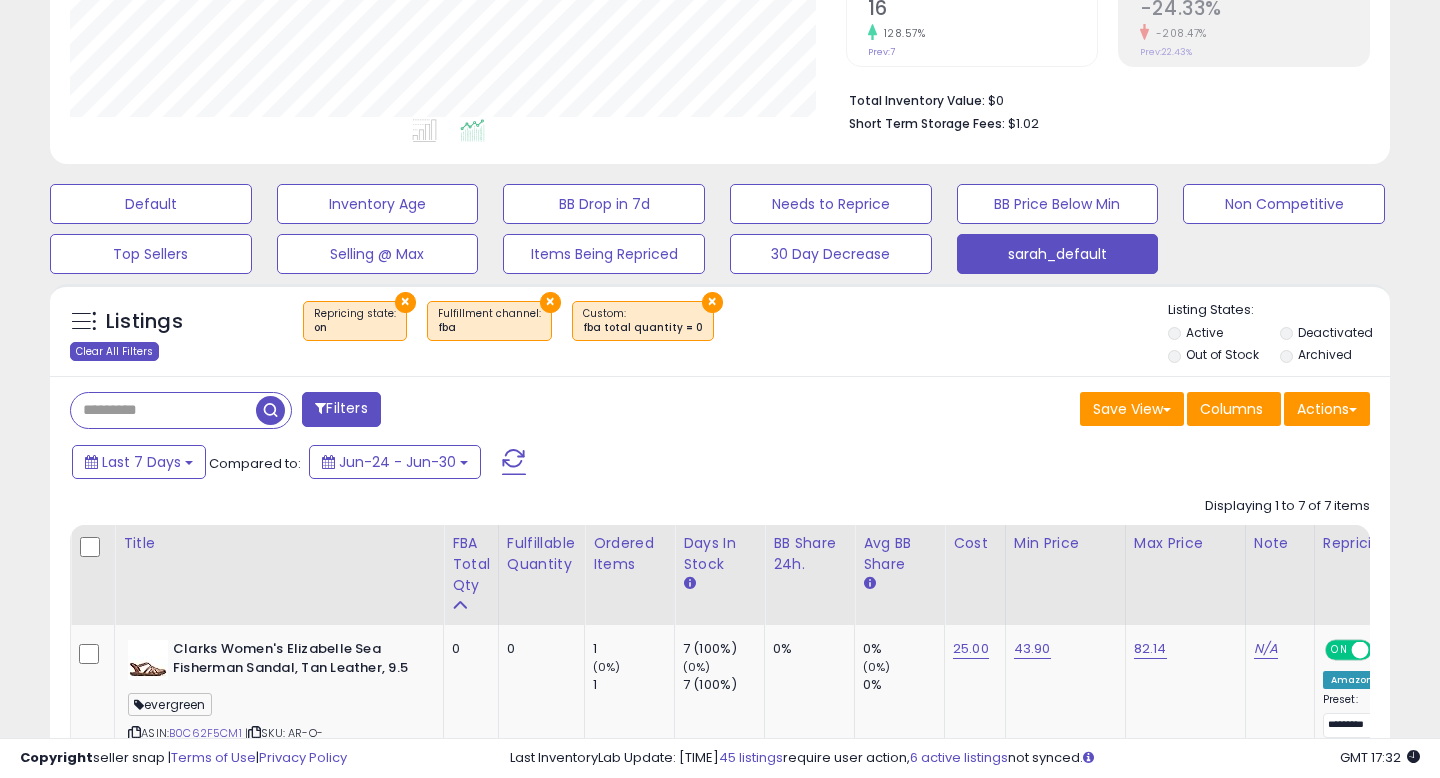 click on "Clear All Filters" at bounding box center [114, 351] 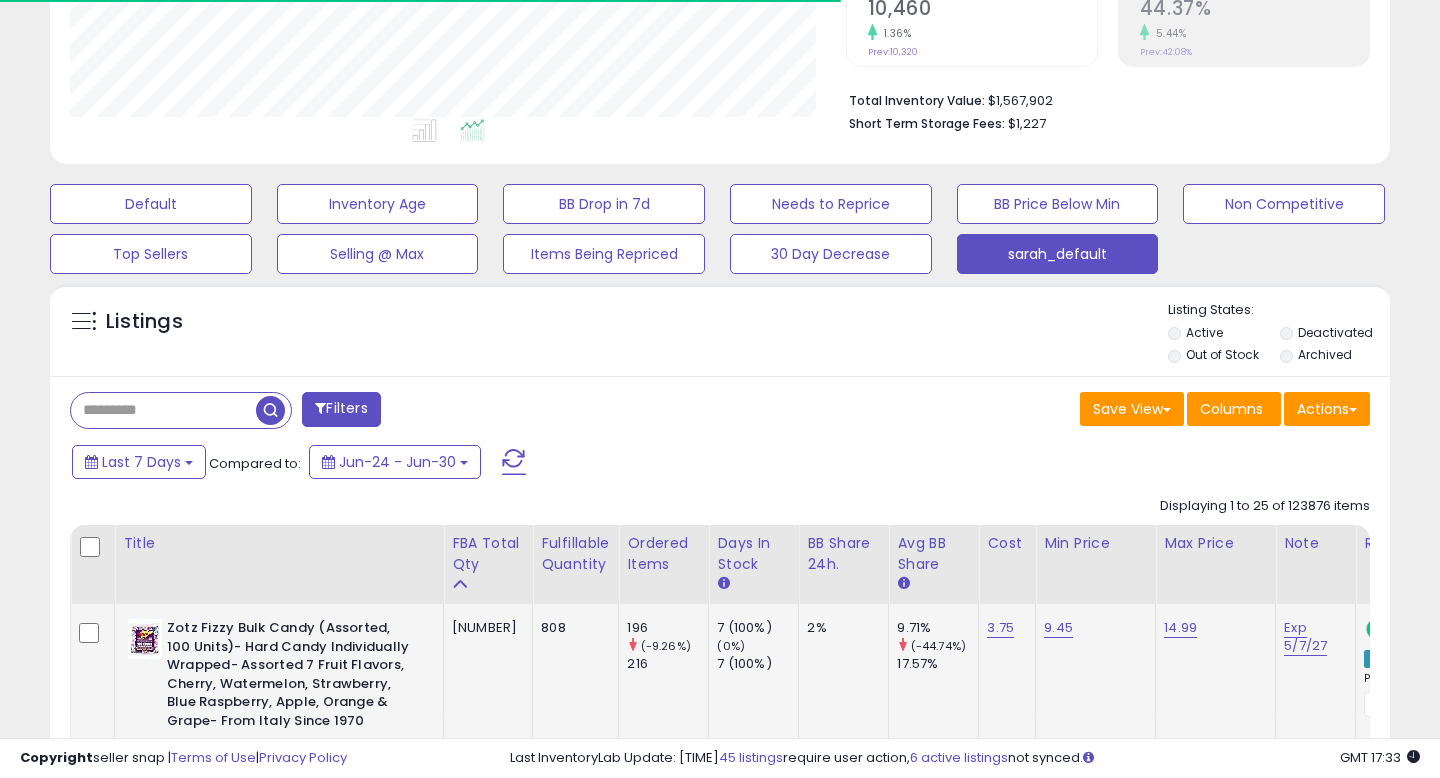 scroll, scrollTop: 999590, scrollLeft: 999224, axis: both 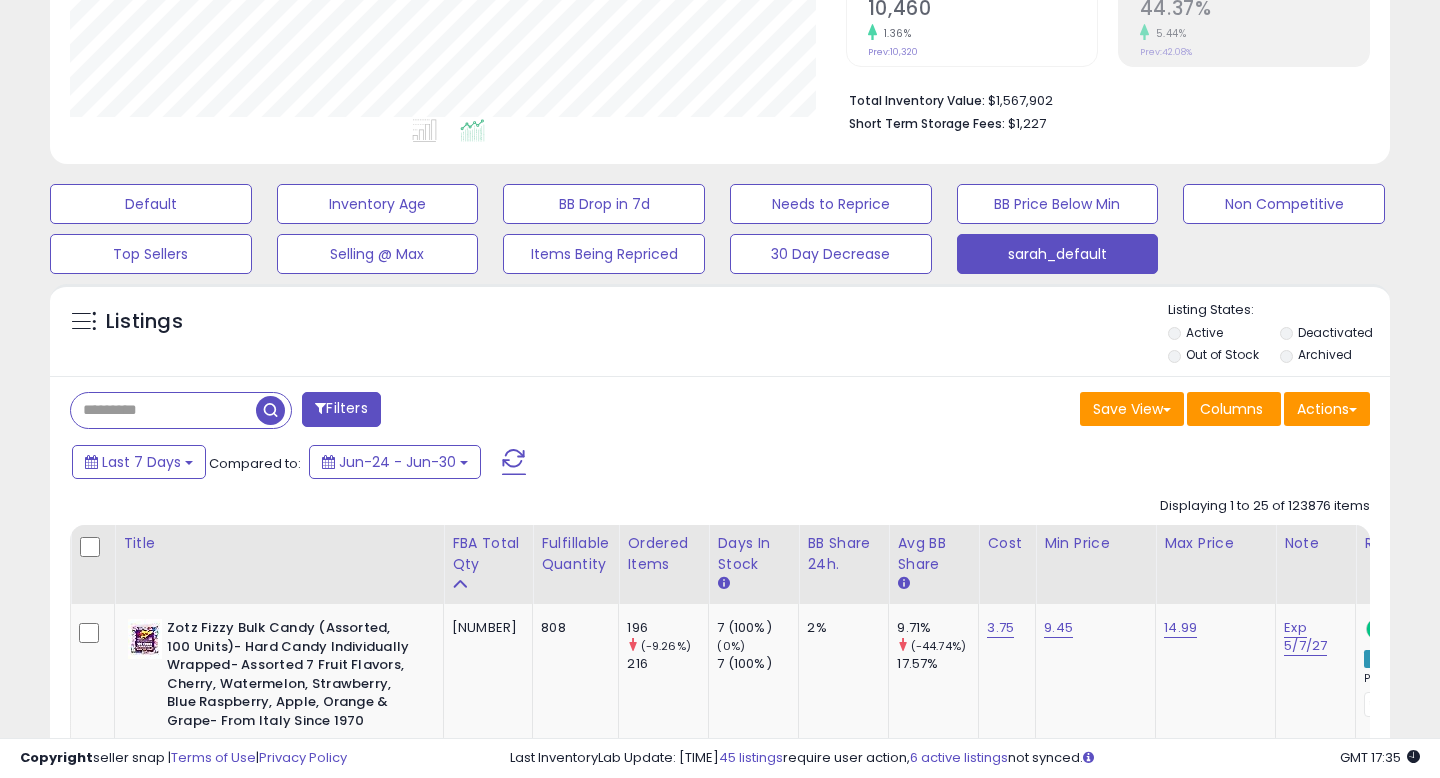 click on "Filters" at bounding box center [341, 409] 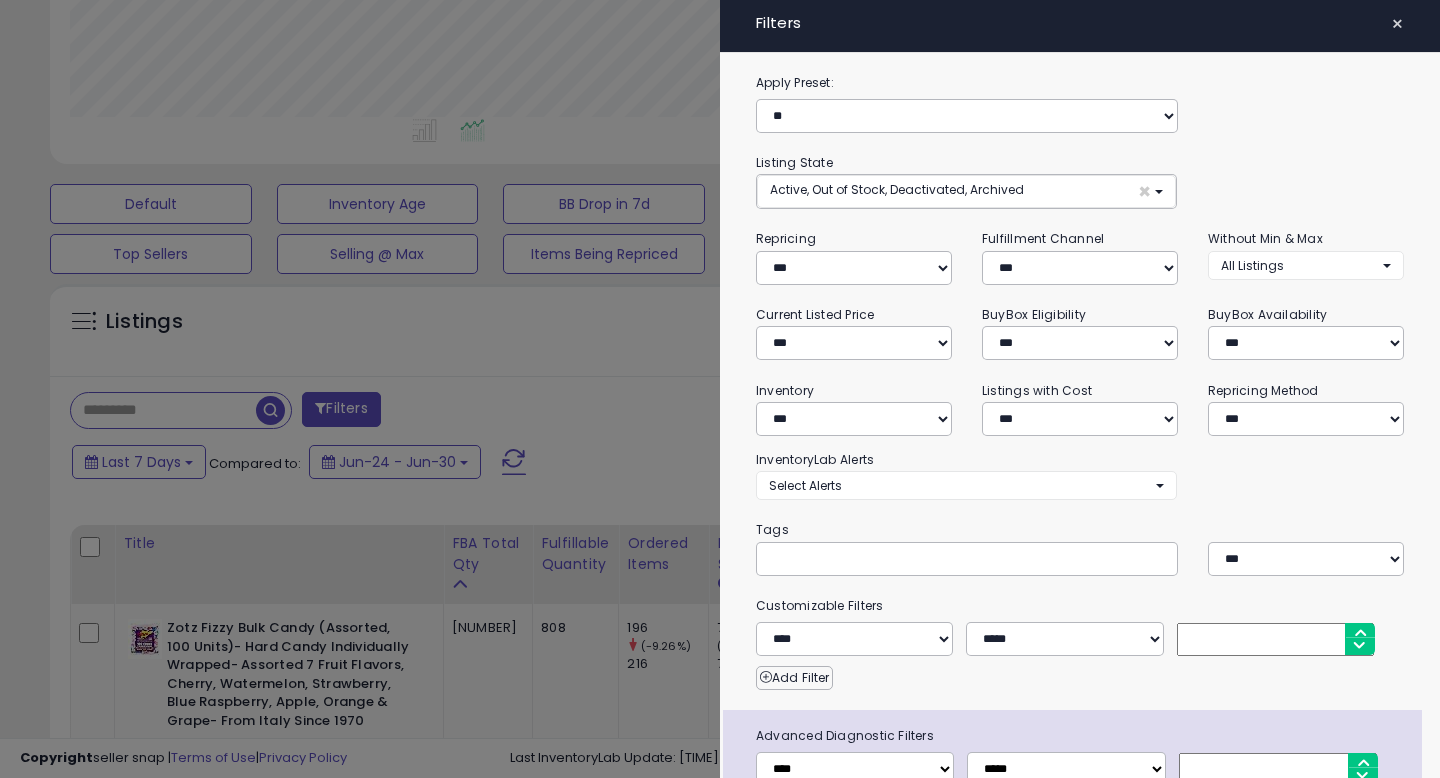 click on "Apply Preset:" at bounding box center [1080, 83] 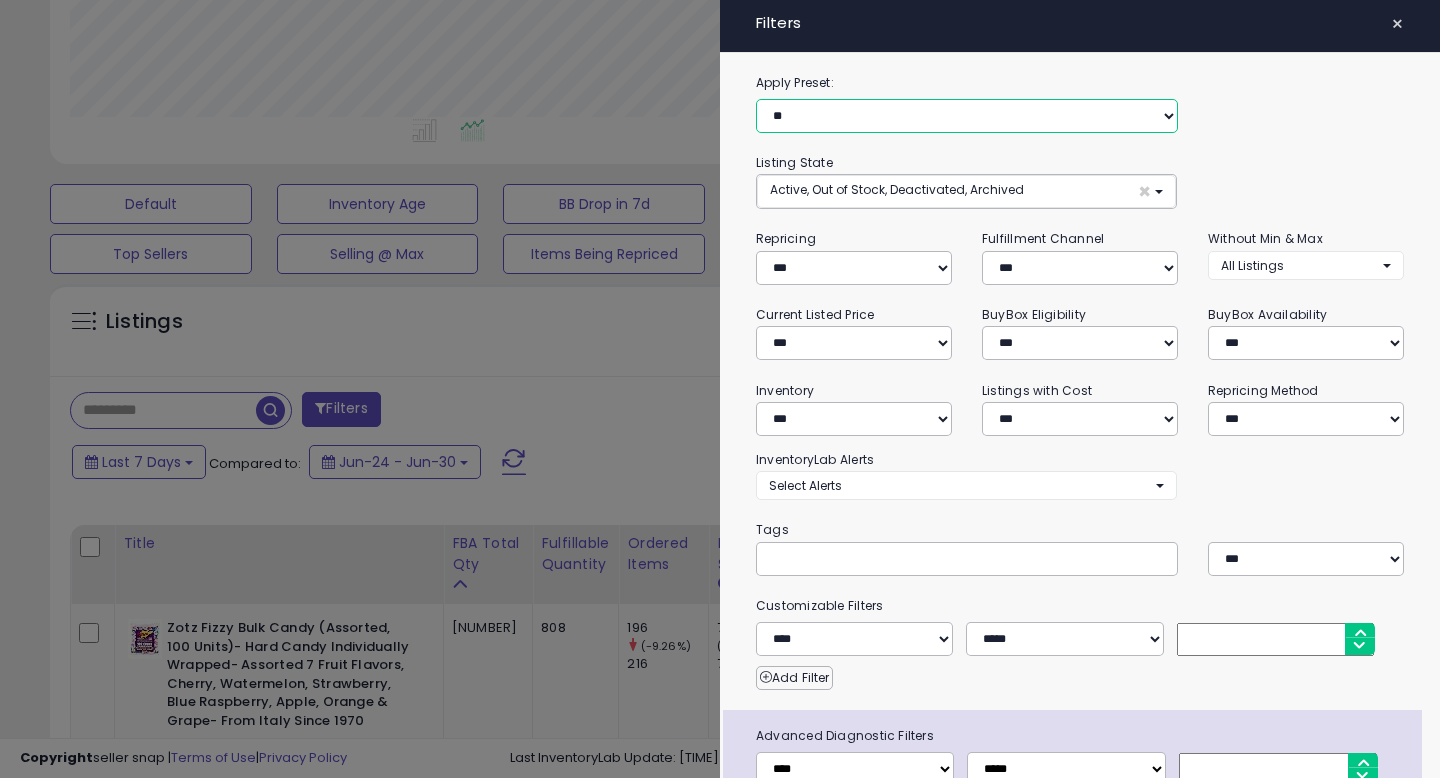 click on "**********" at bounding box center (967, 116) 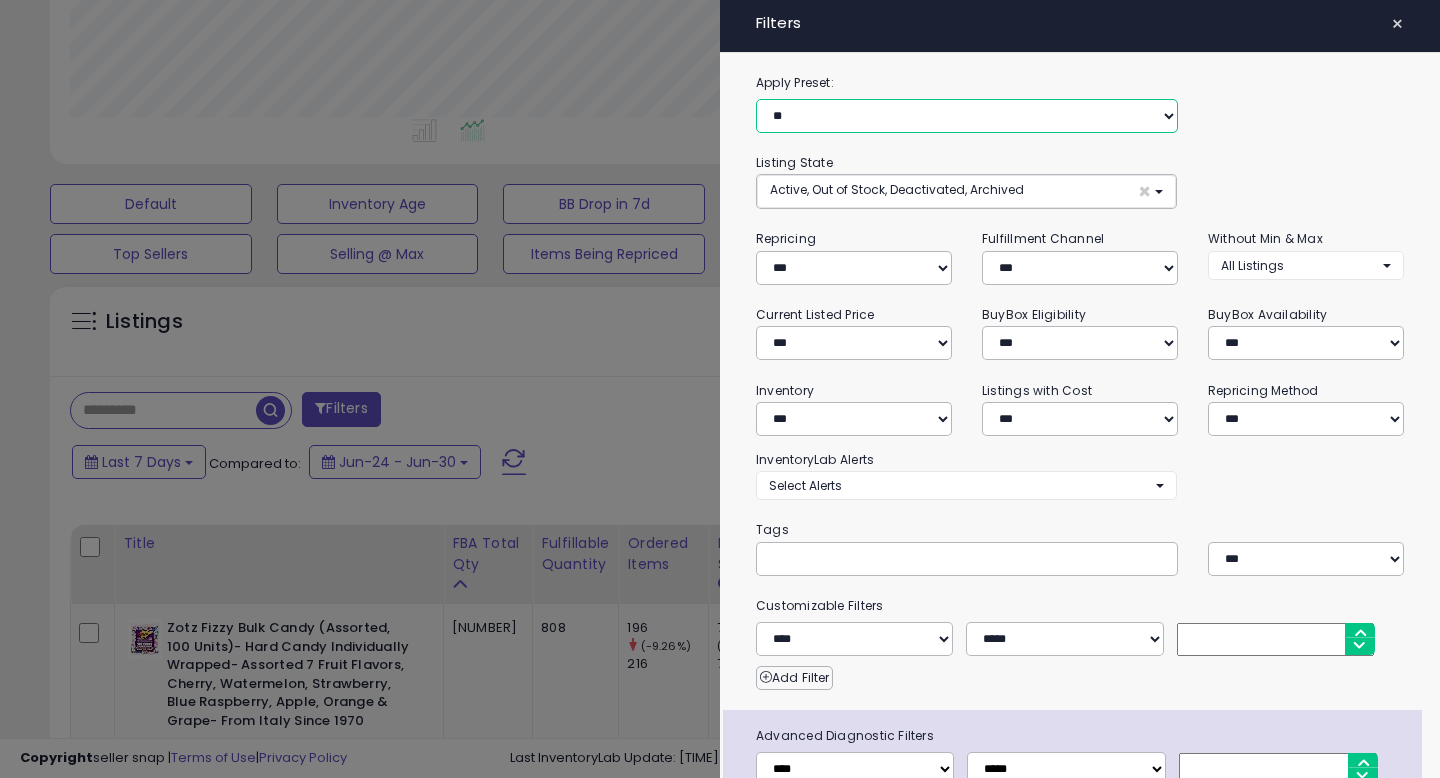 select on "**********" 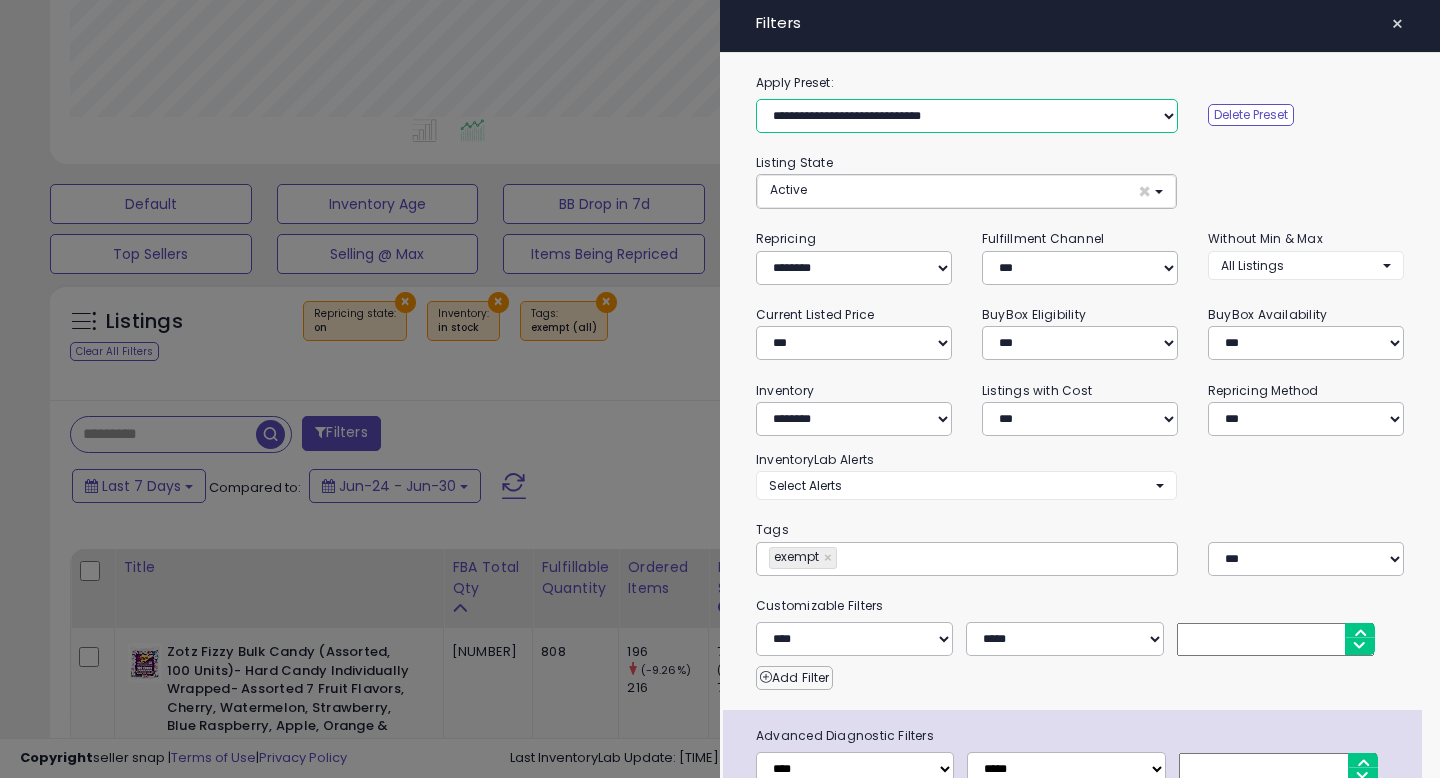 scroll, scrollTop: 130, scrollLeft: 0, axis: vertical 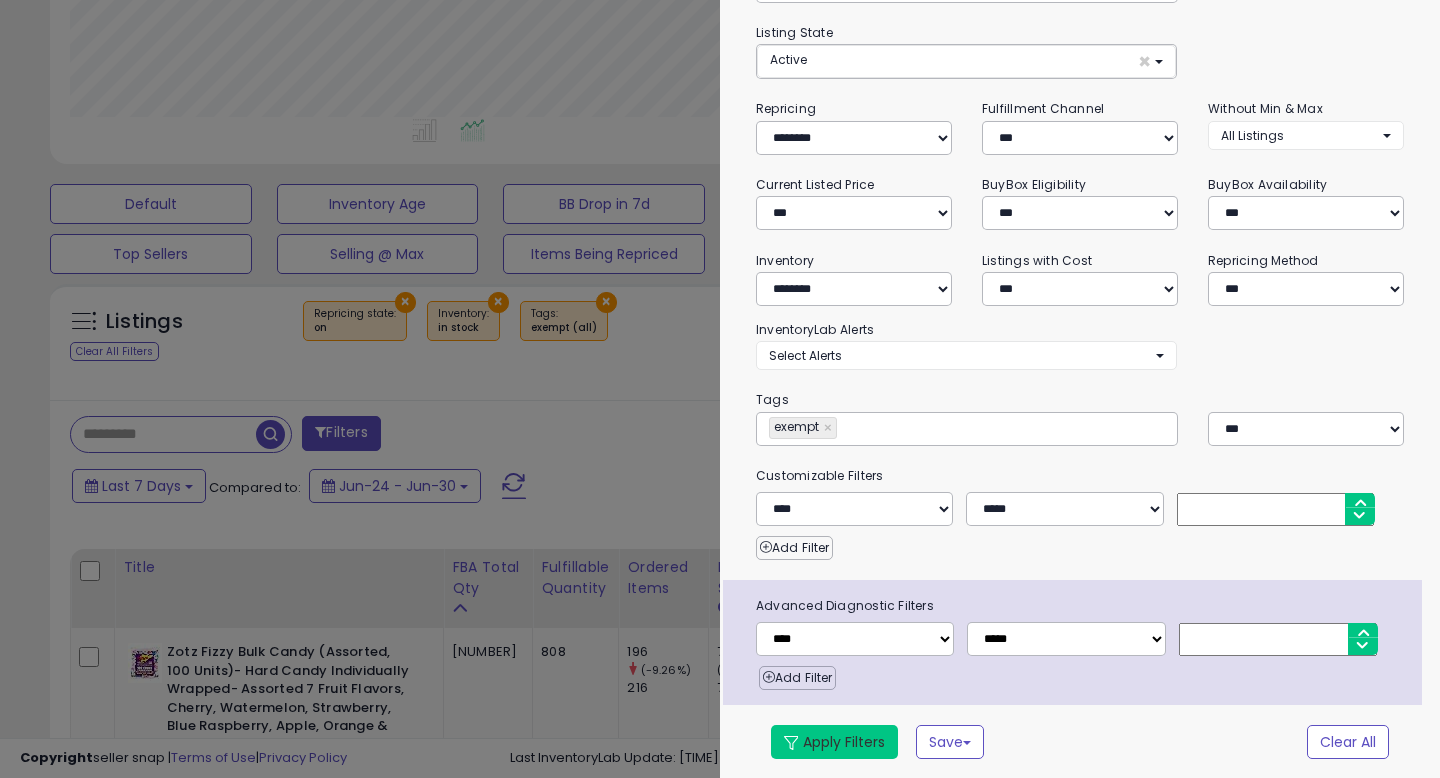 click on "Apply Filters" at bounding box center [834, 742] 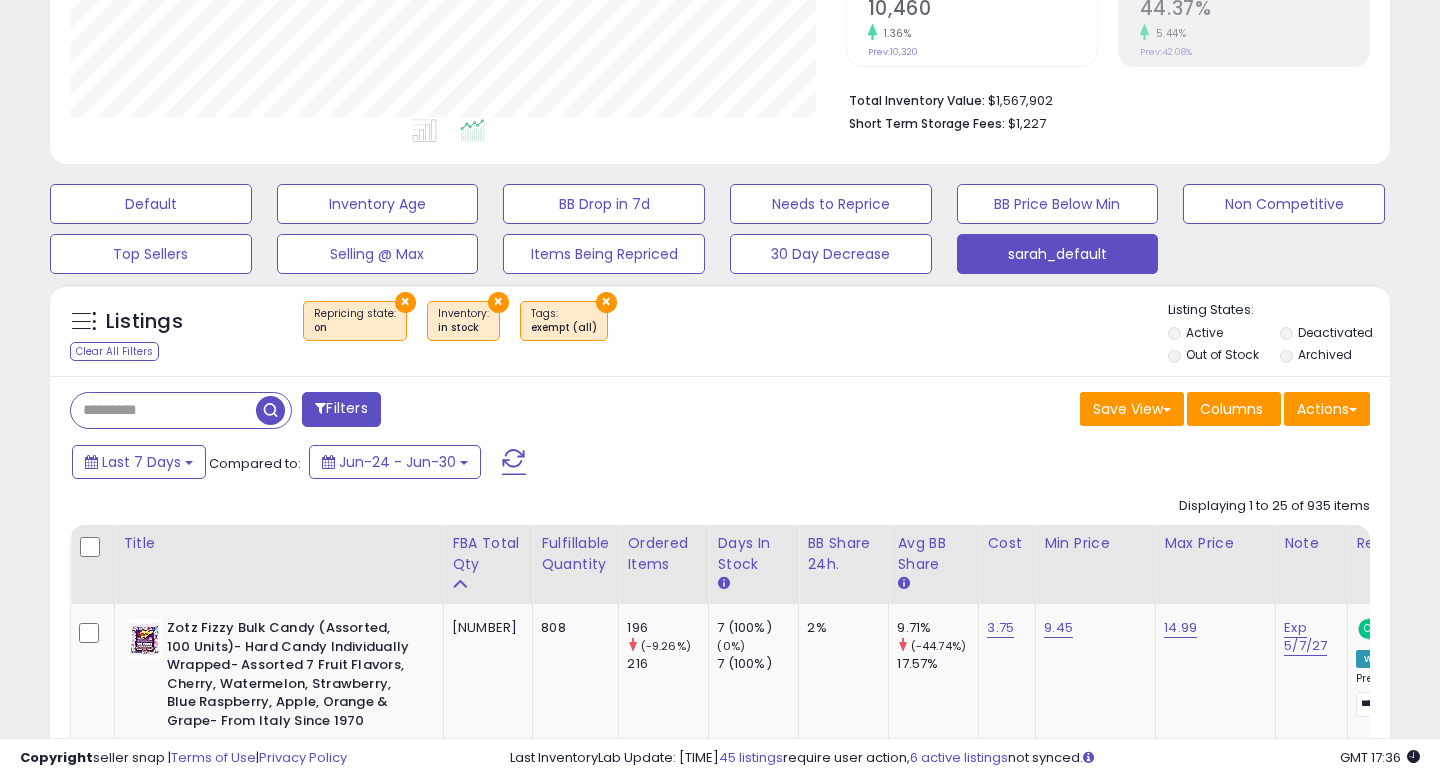 click on "Filters
Save View
Save As New View
Update Current View
Columns" at bounding box center (720, 3058) 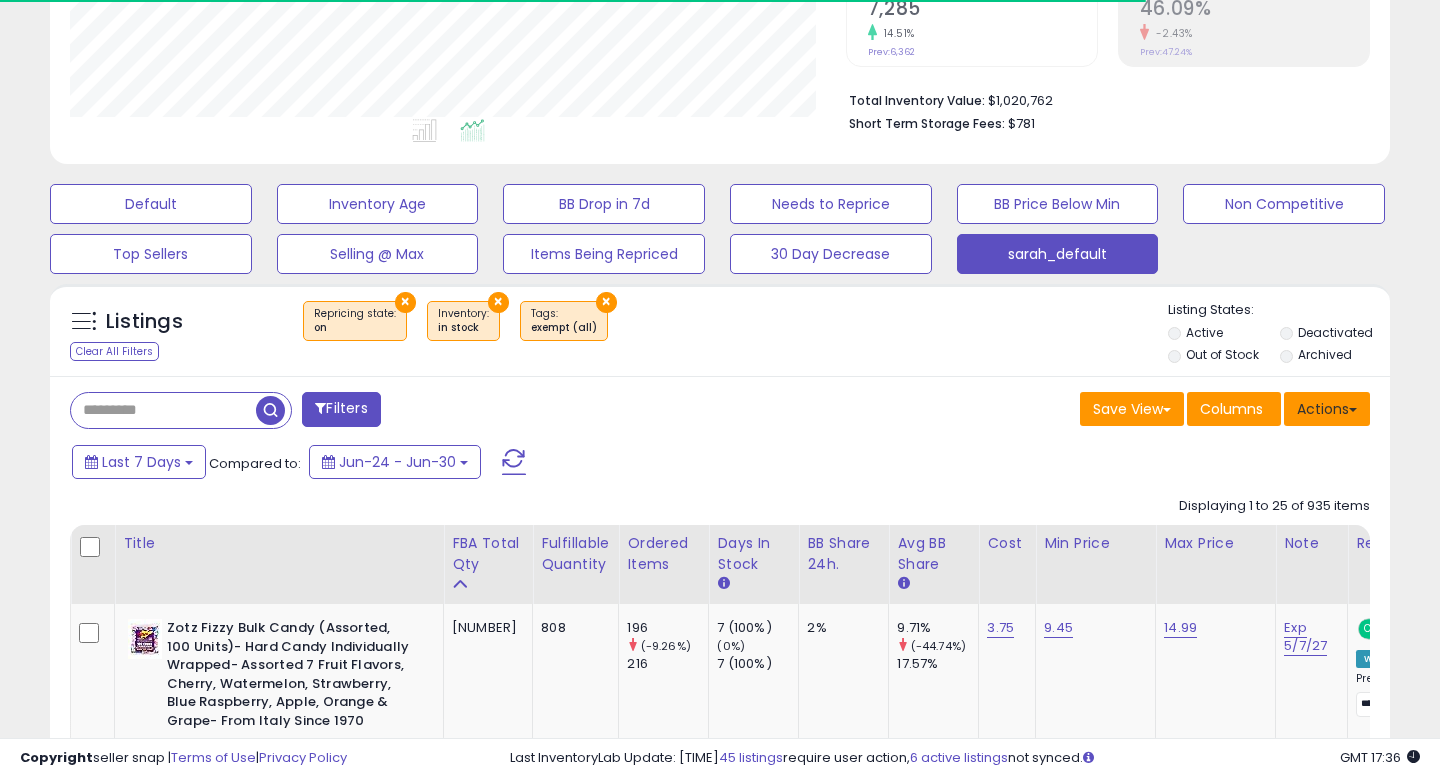 click on "Actions" at bounding box center [1327, 409] 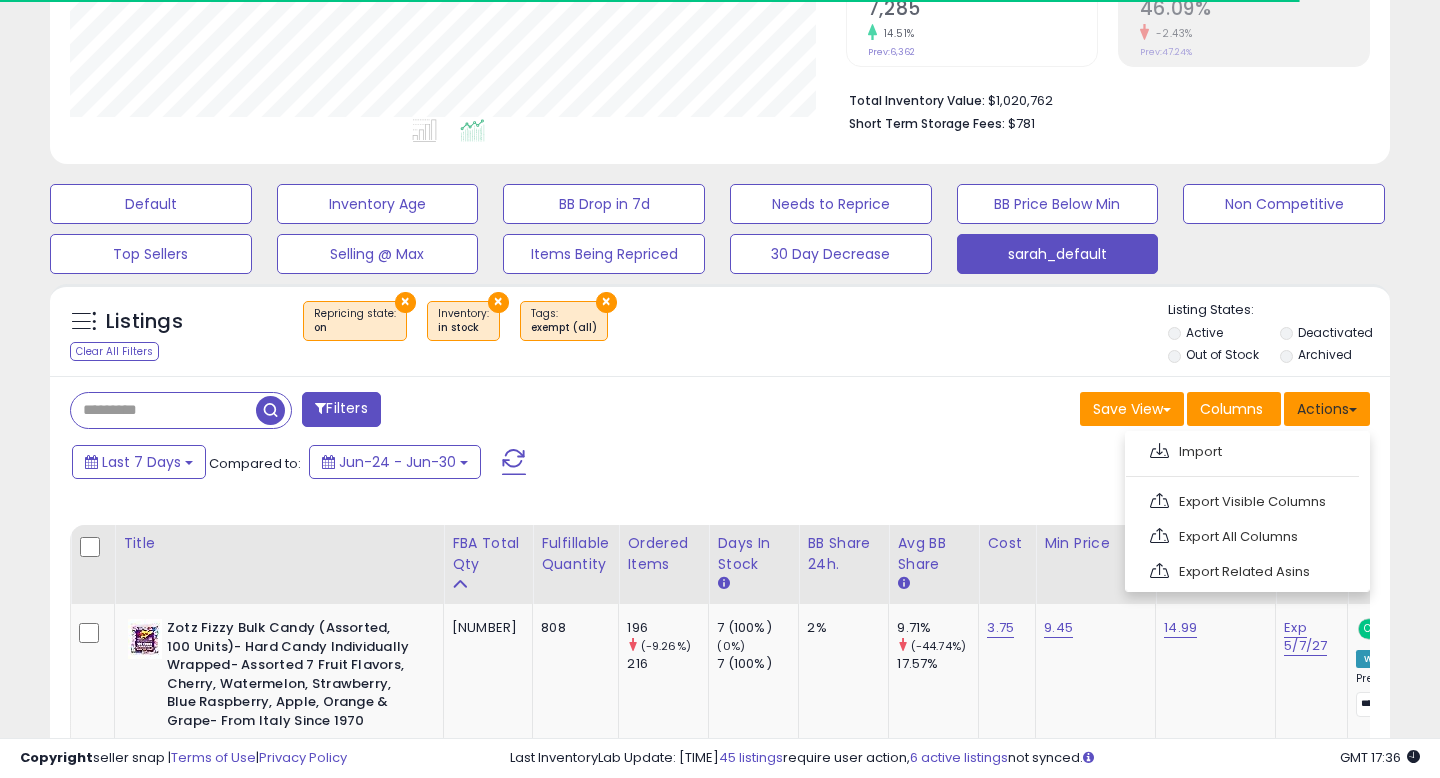 type 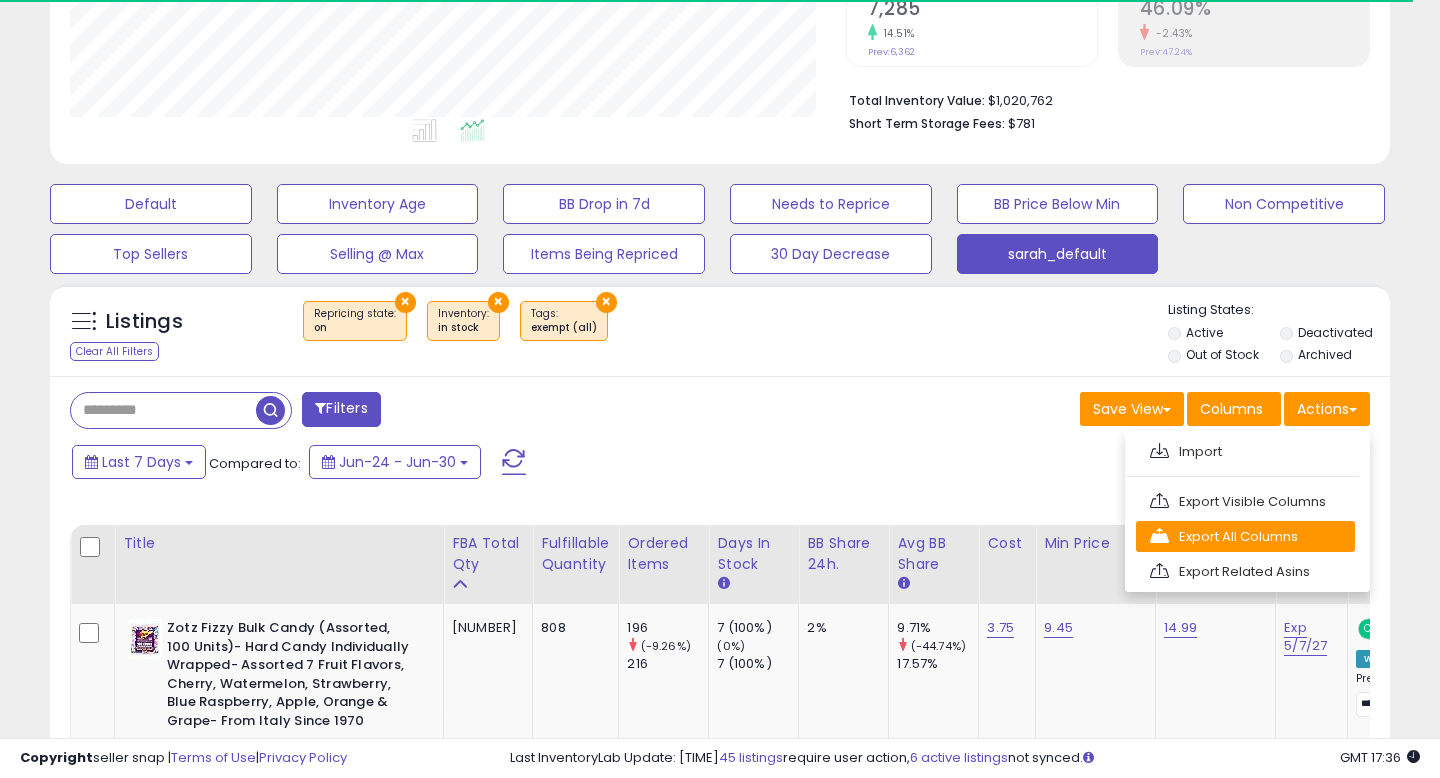 click on "Export All Columns" at bounding box center (1245, 451) 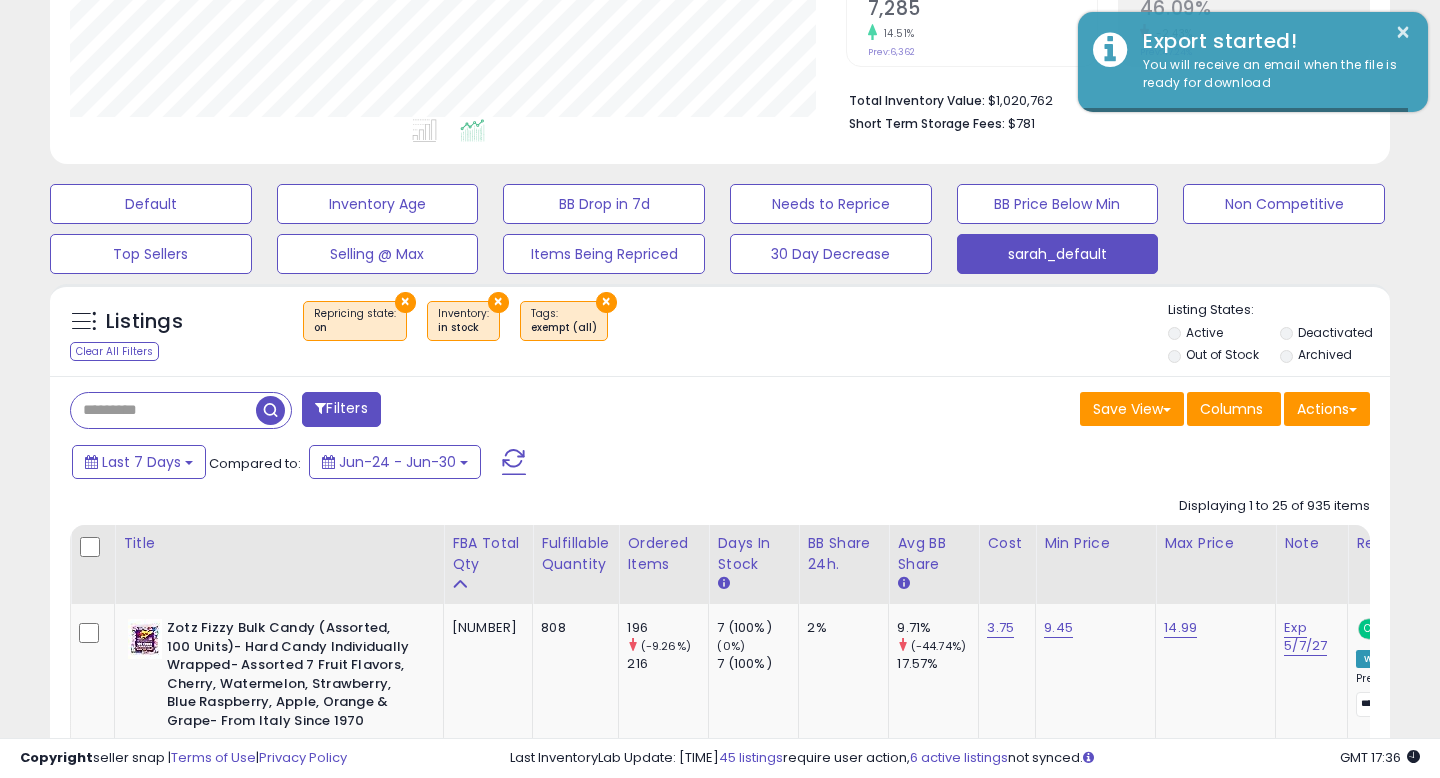 scroll, scrollTop: 999590, scrollLeft: 999224, axis: both 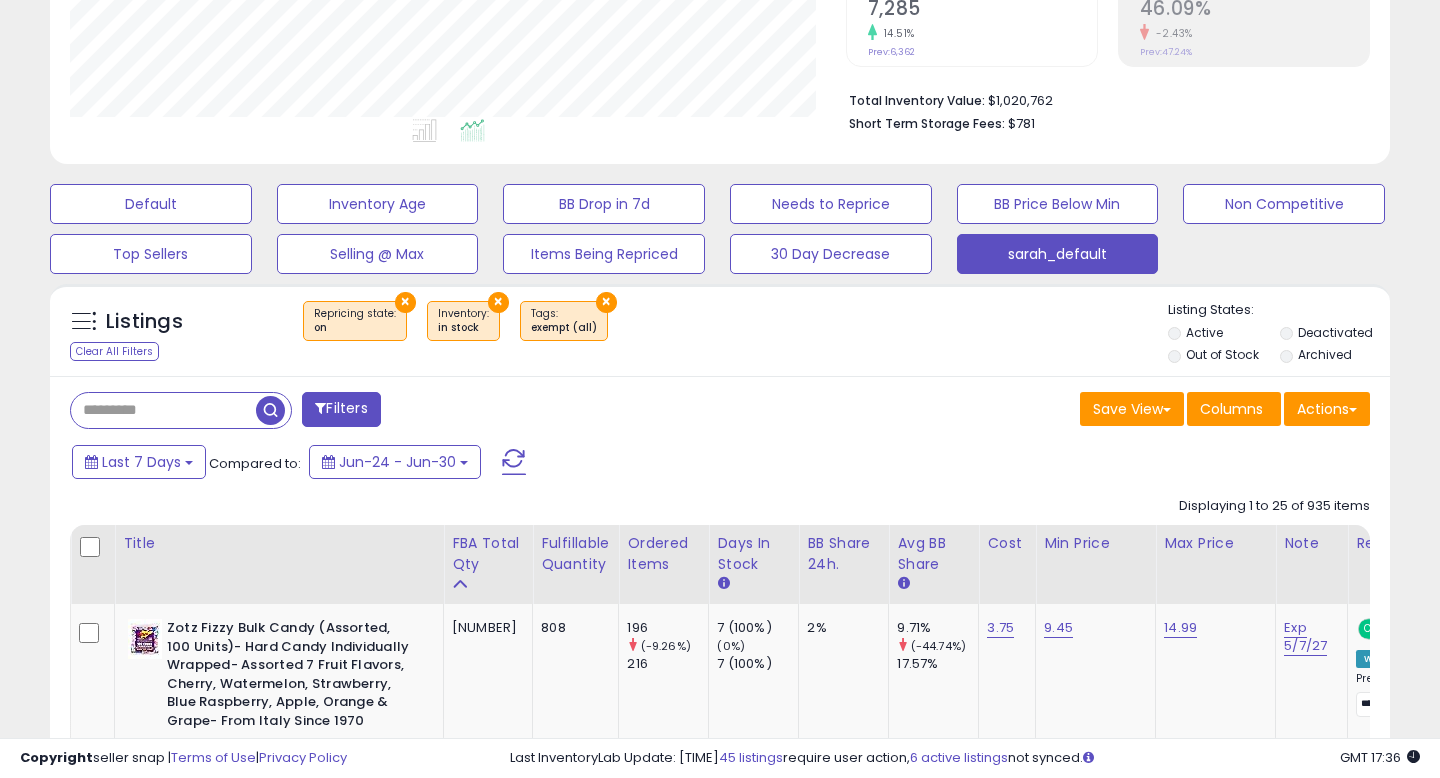 click on "Filters
Save View
Save As New View
Update Current View
Columns" at bounding box center (720, 3058) 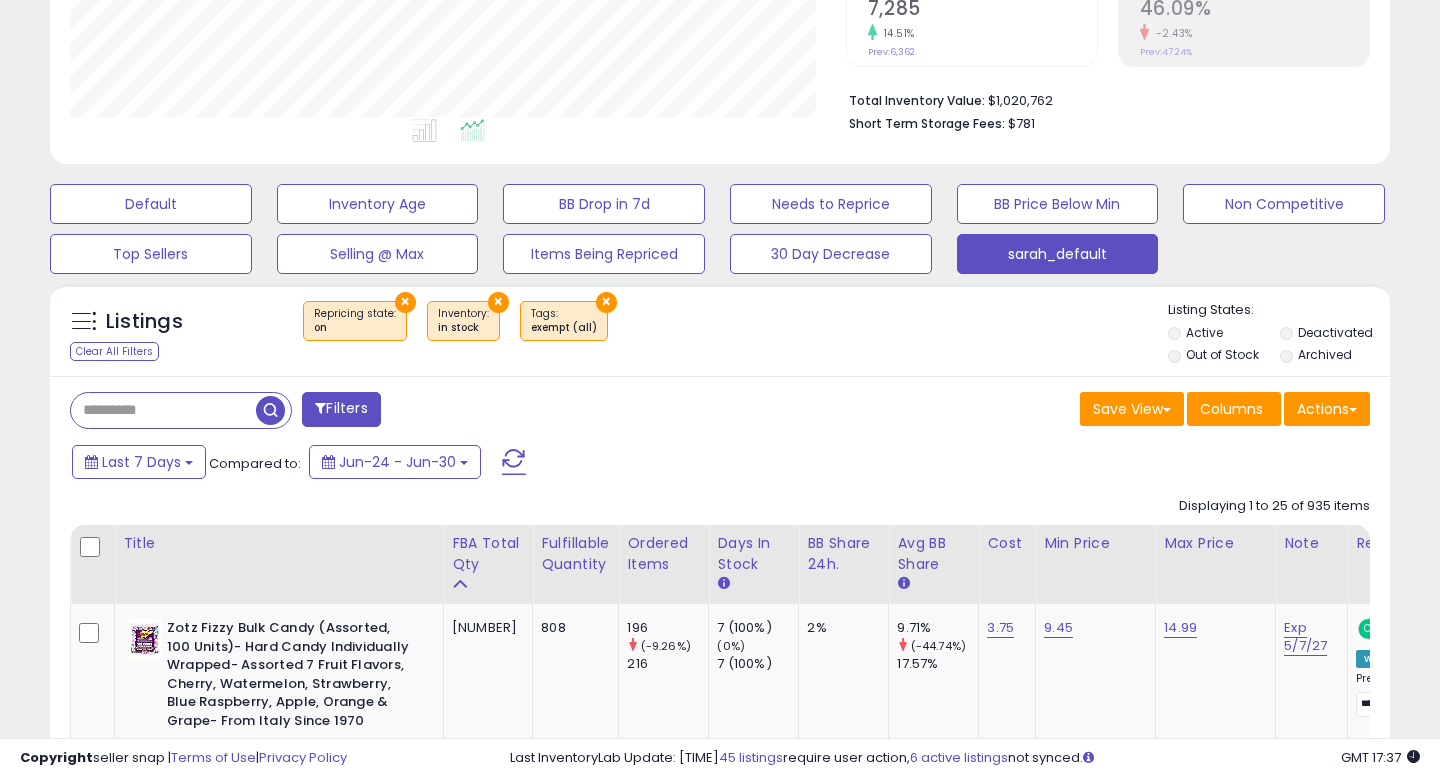 click on "Listings
Clear All Filters
×
Repricing state :
on" at bounding box center (720, 335) 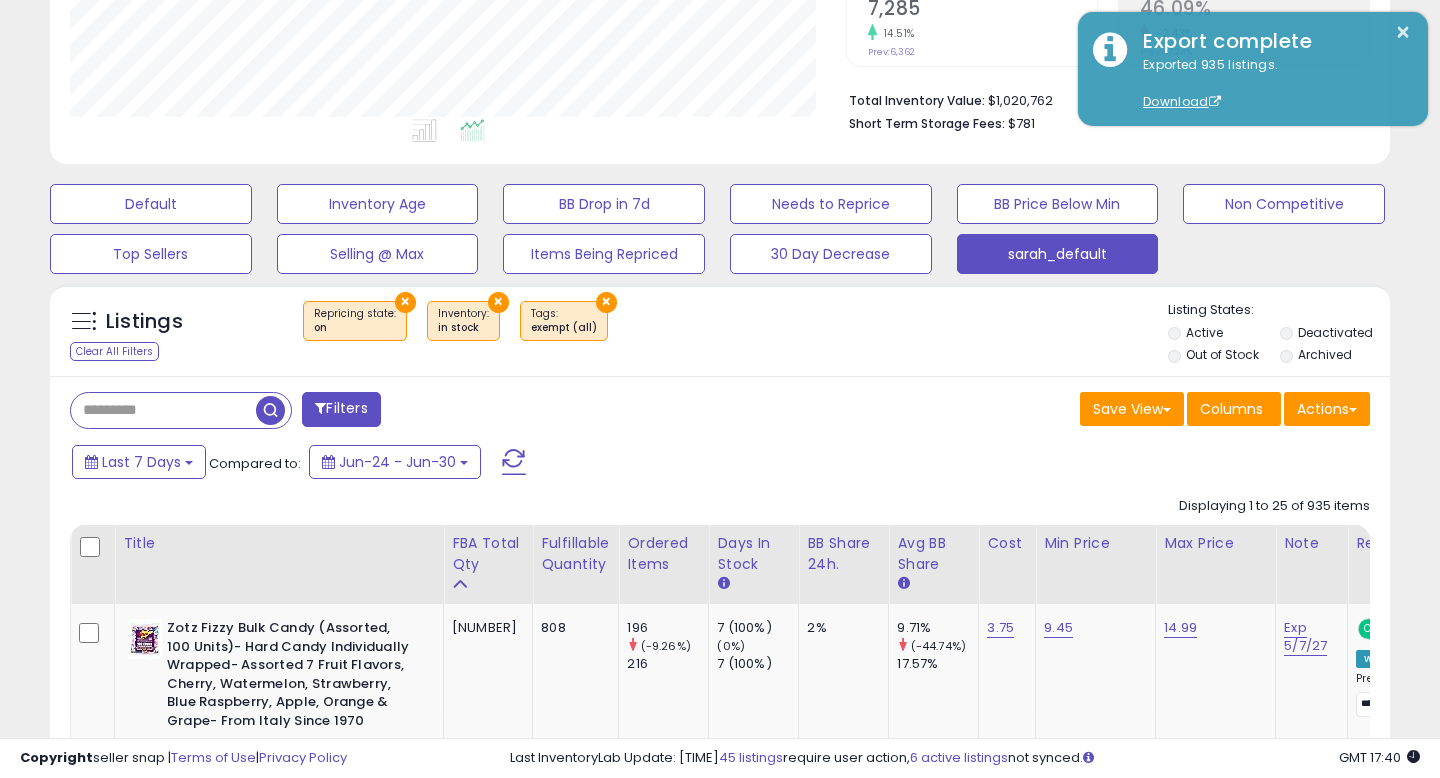 click on "Last 7 Days
Compared to:
Jun-24 - Jun-30" at bounding box center (554, 464) 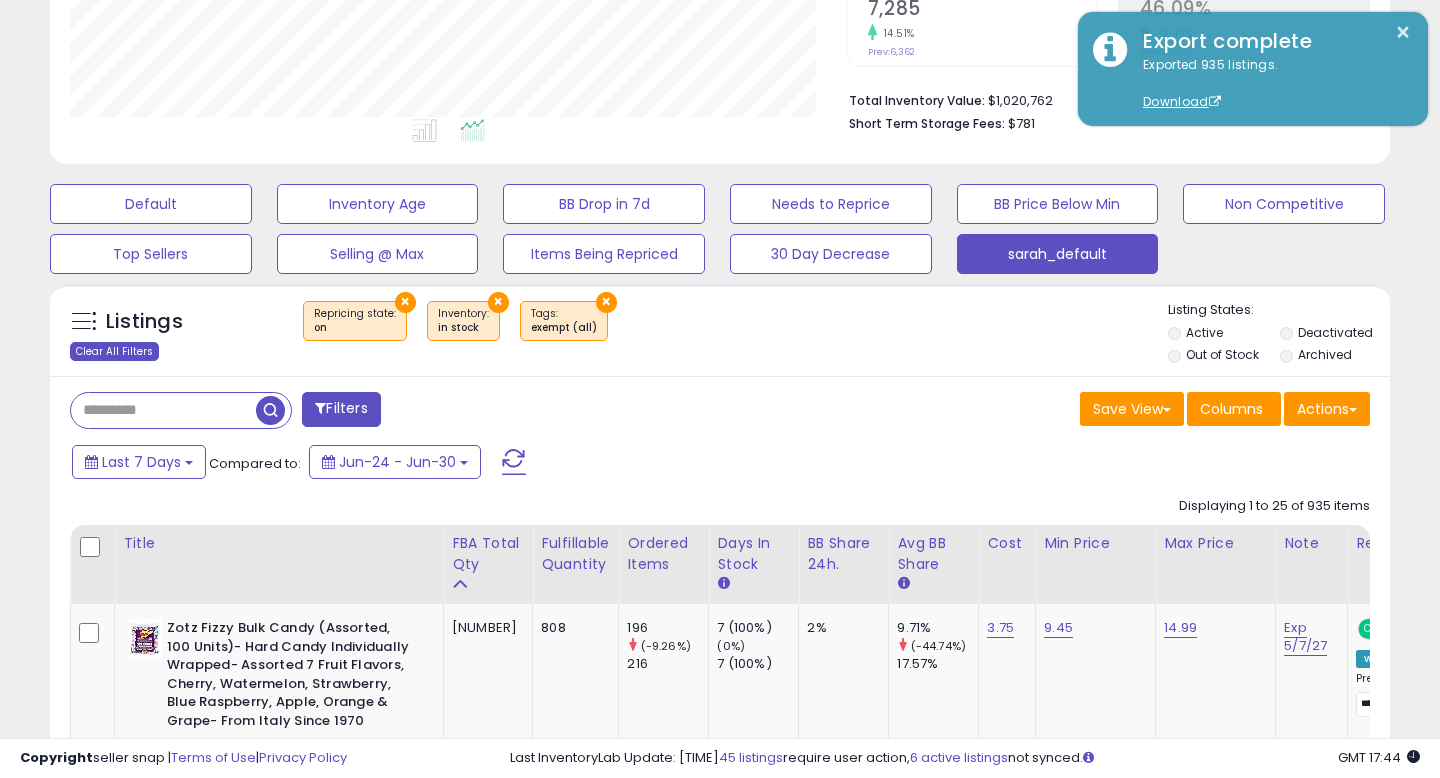 click on "Clear All Filters" at bounding box center (114, 351) 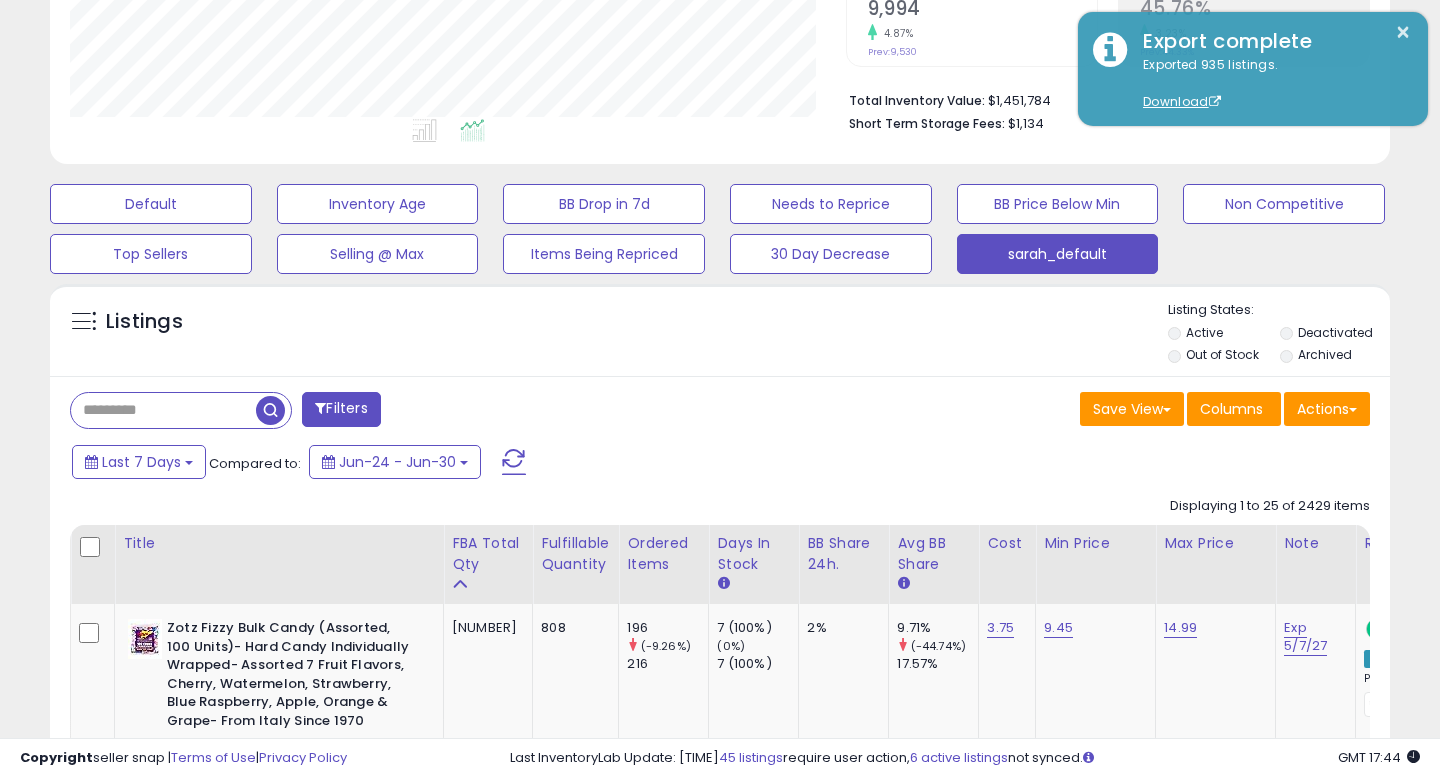 scroll, scrollTop: 999590, scrollLeft: 999224, axis: both 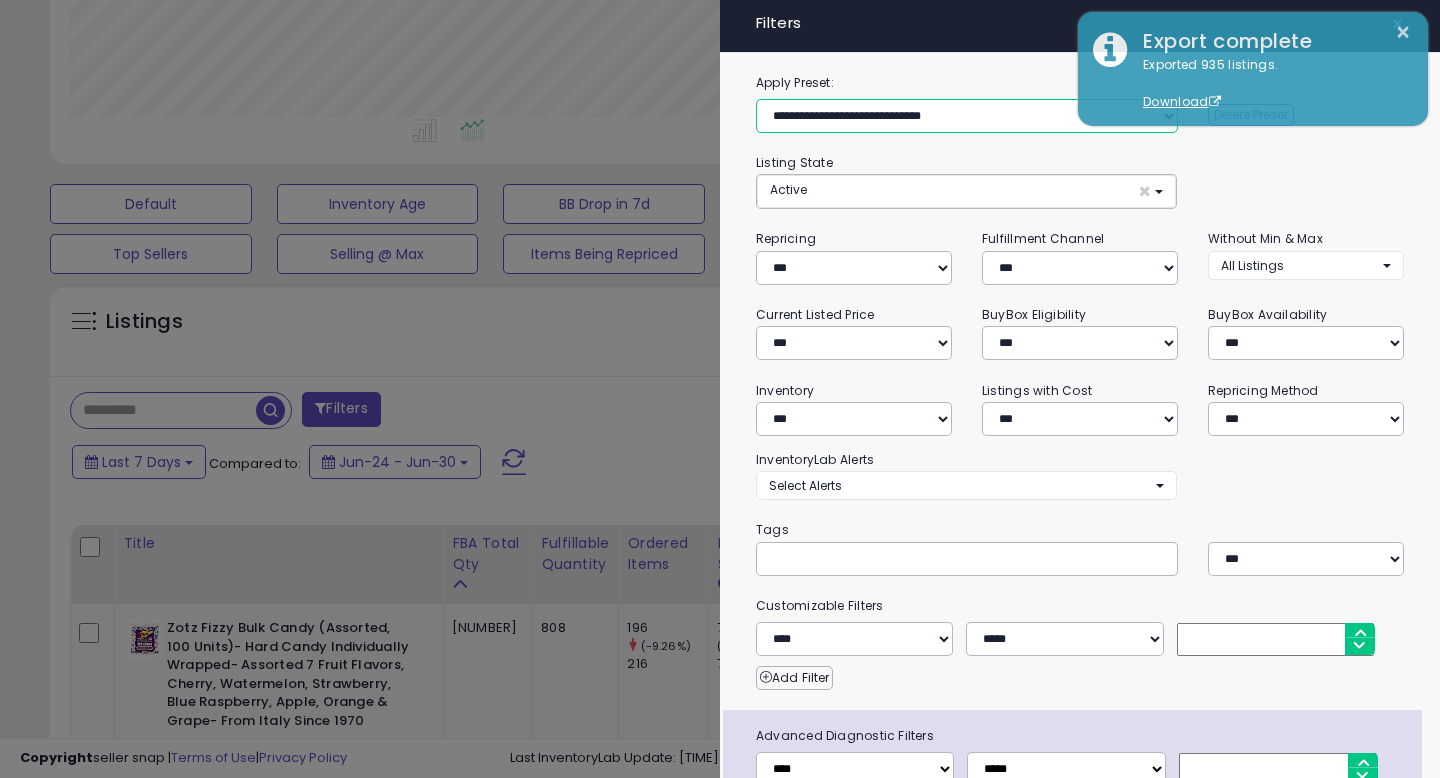 click on "**********" at bounding box center (967, 116) 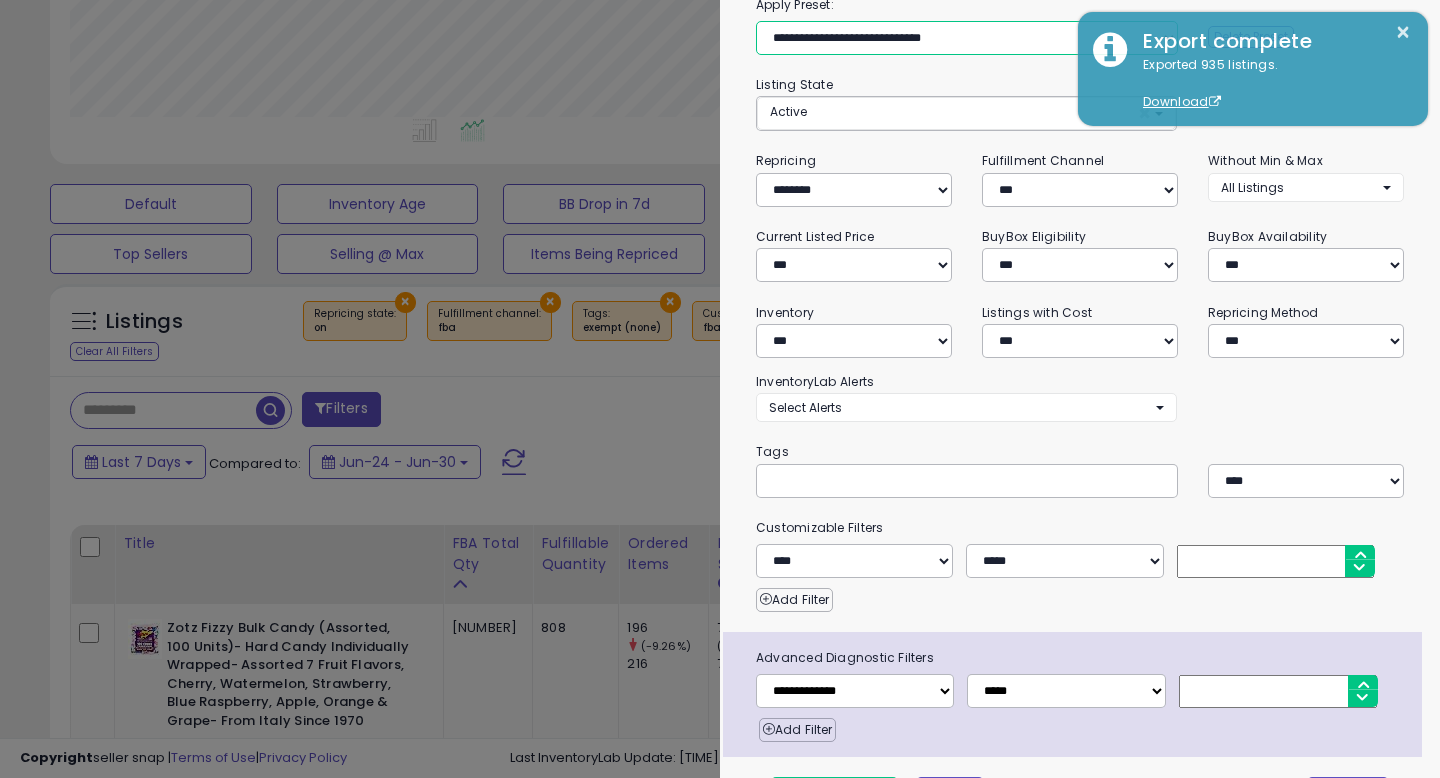 scroll, scrollTop: 130, scrollLeft: 0, axis: vertical 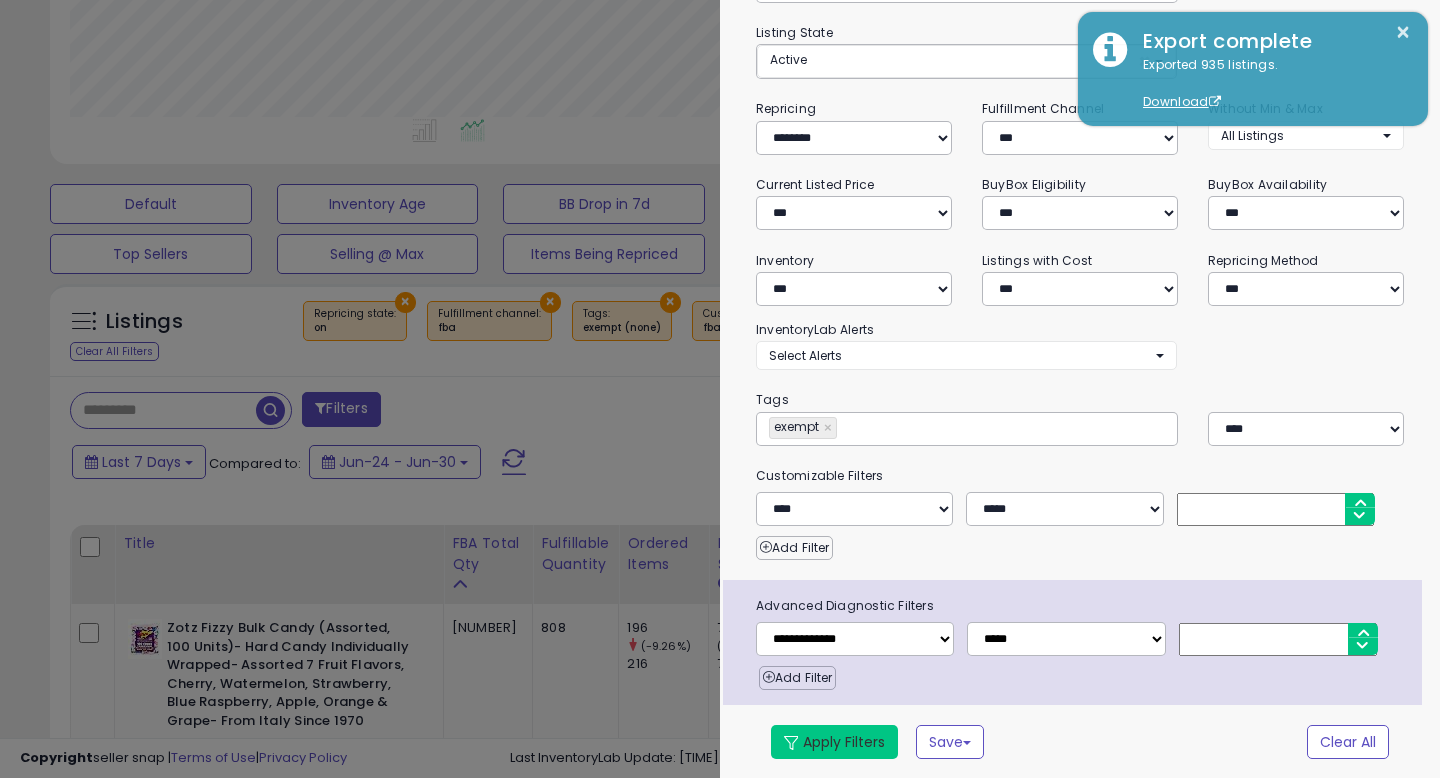 click on "Apply Filters" at bounding box center [834, 742] 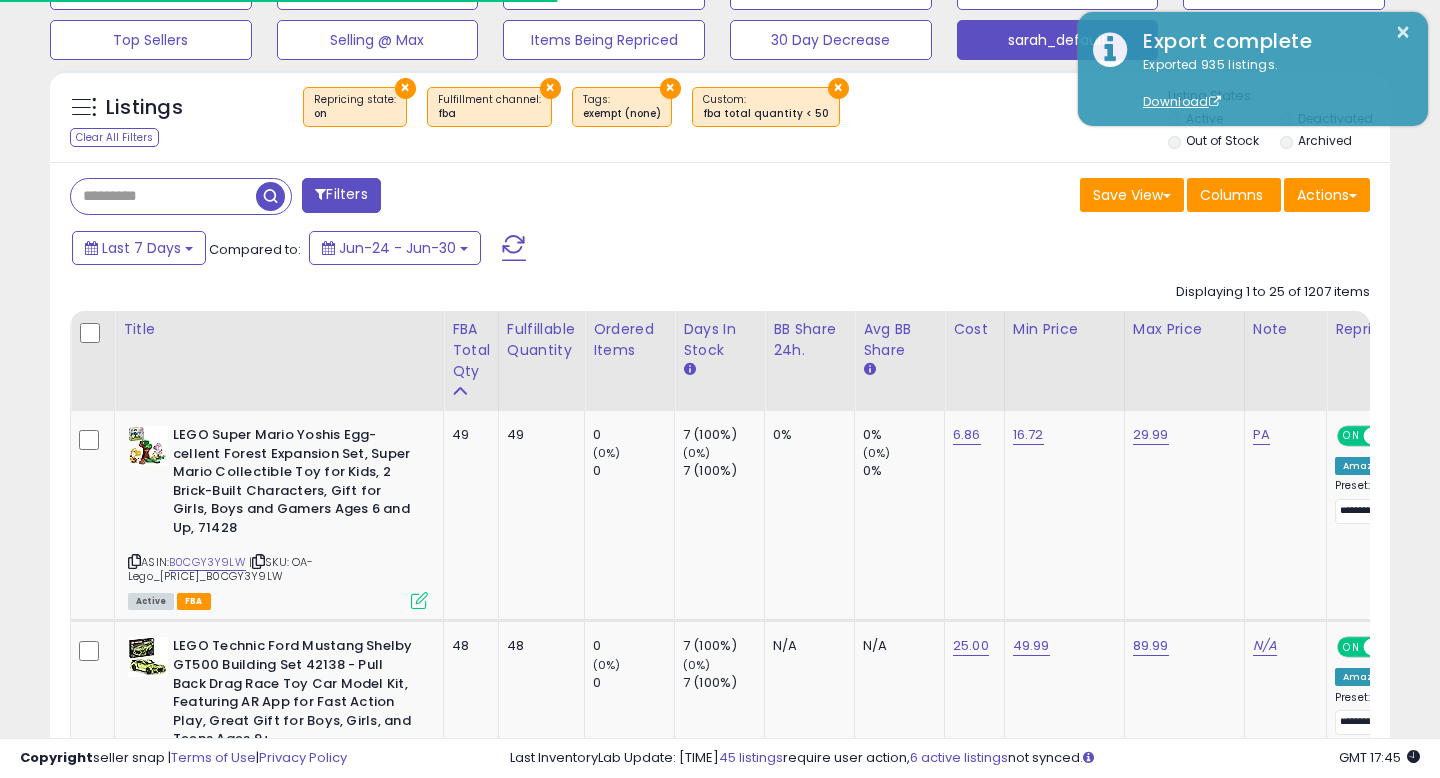 scroll, scrollTop: 661, scrollLeft: 0, axis: vertical 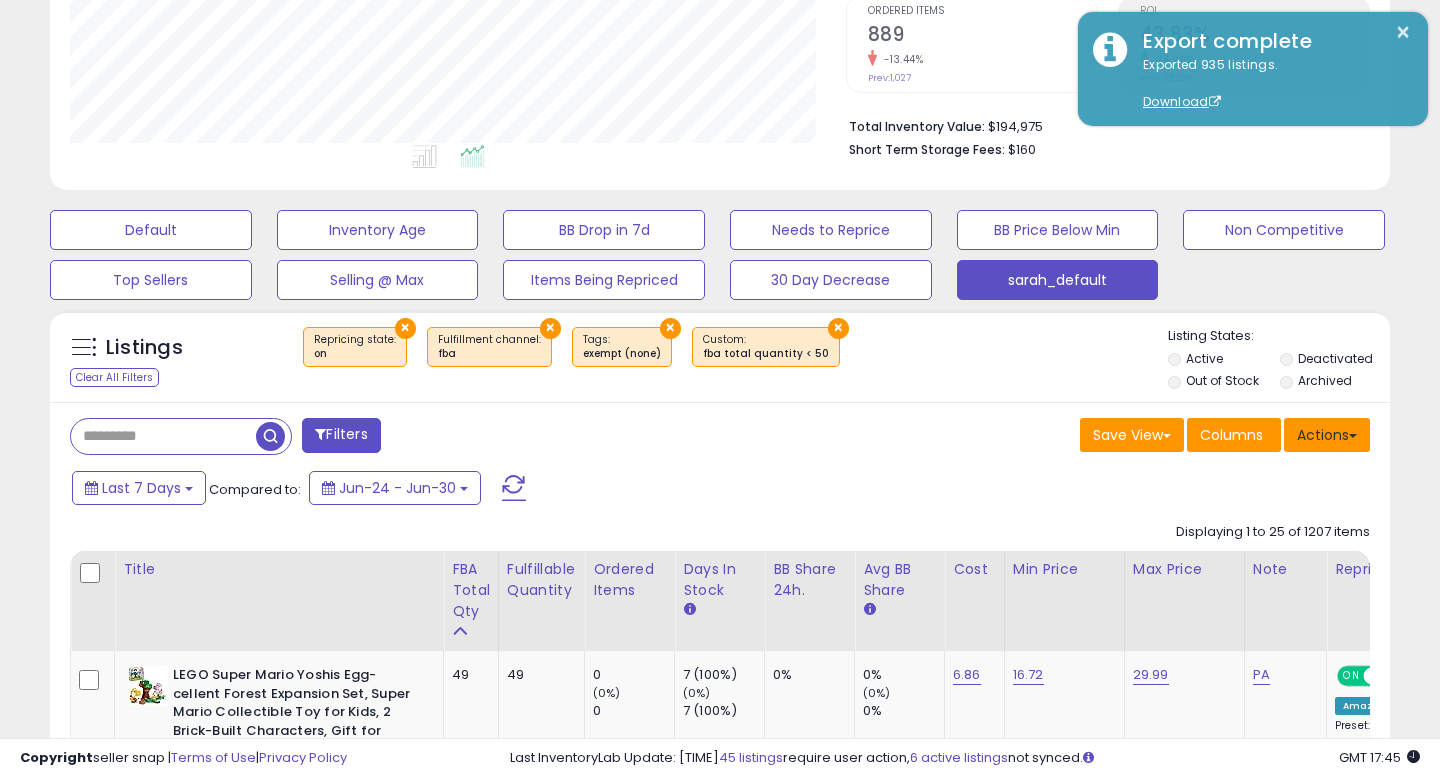 click on "Actions" at bounding box center [1327, 435] 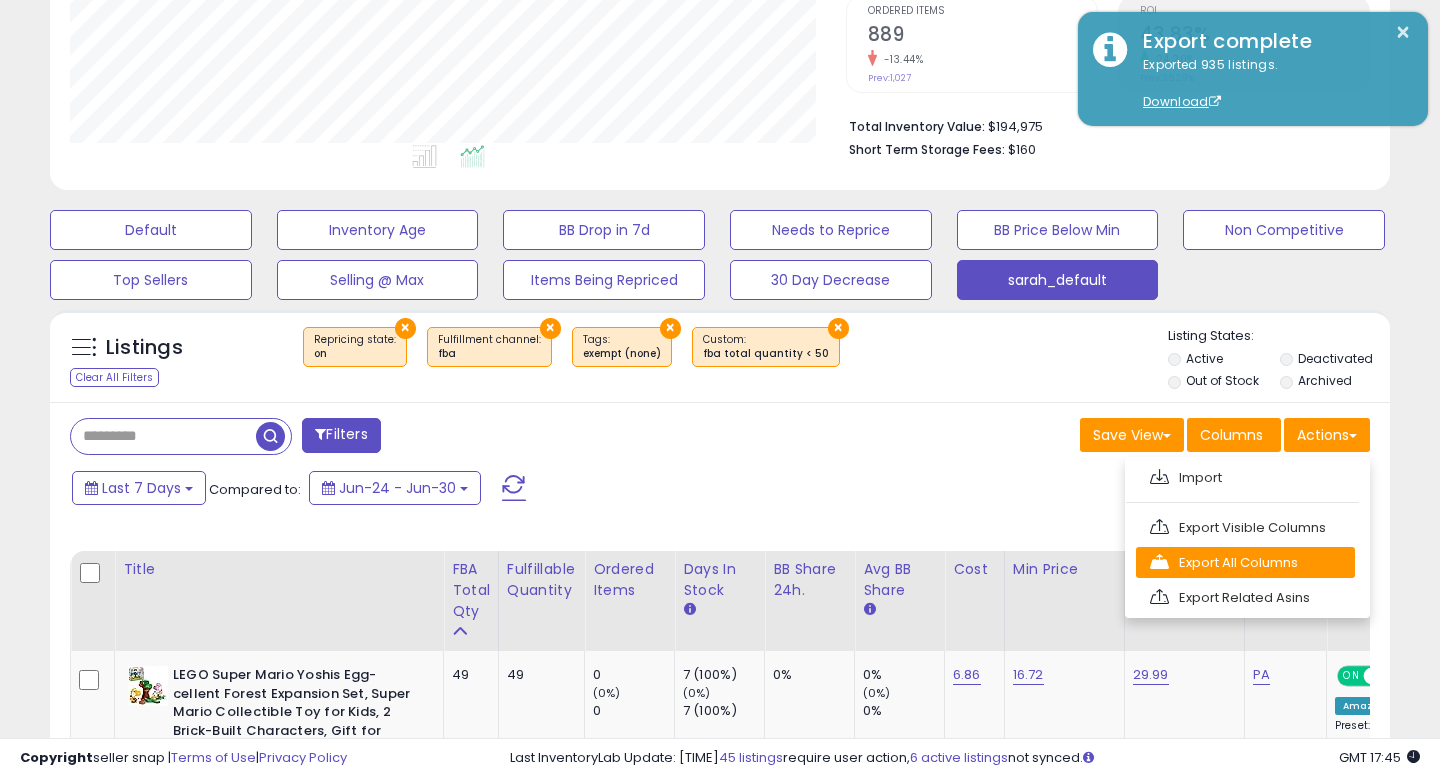 click on "Export All Columns" at bounding box center (1245, 477) 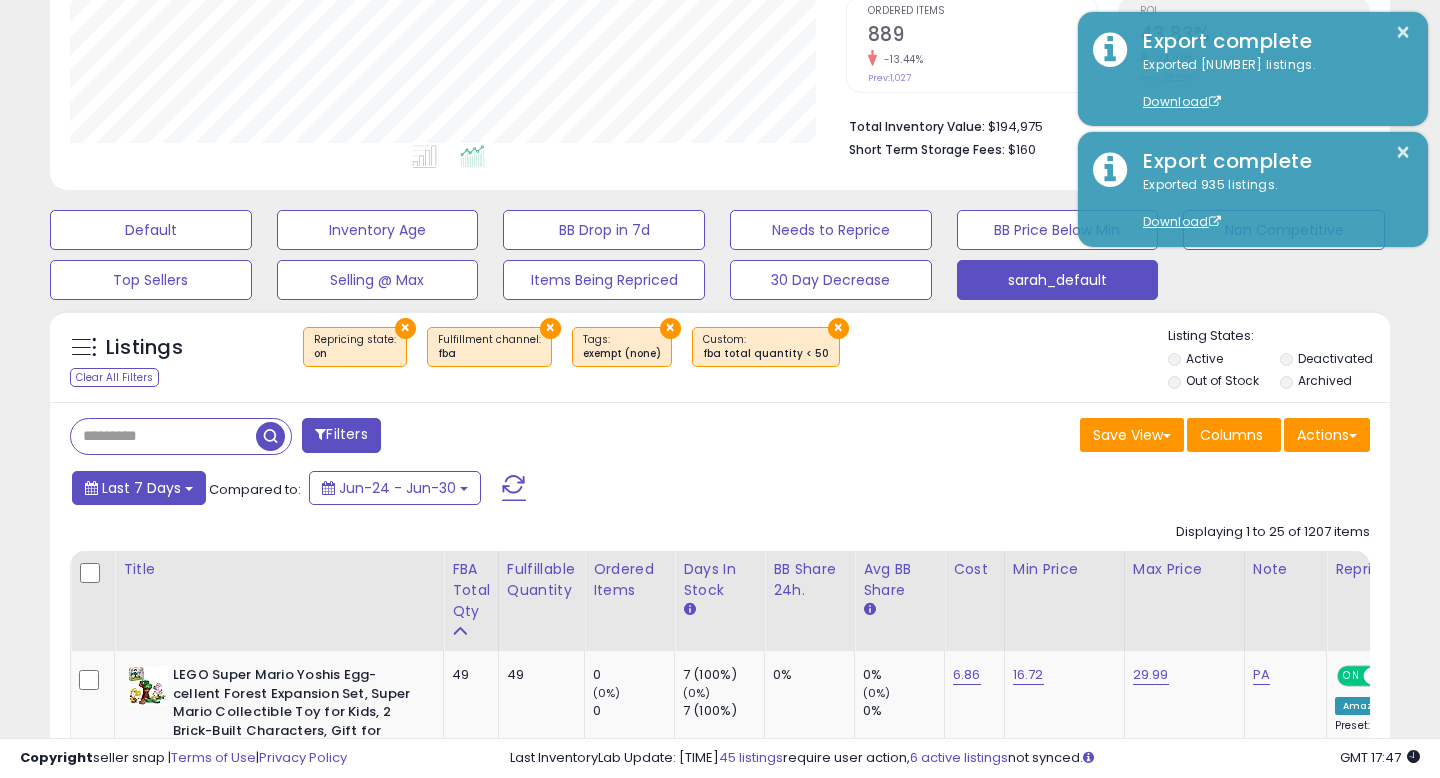 click on "Last 7 Days" at bounding box center (141, 488) 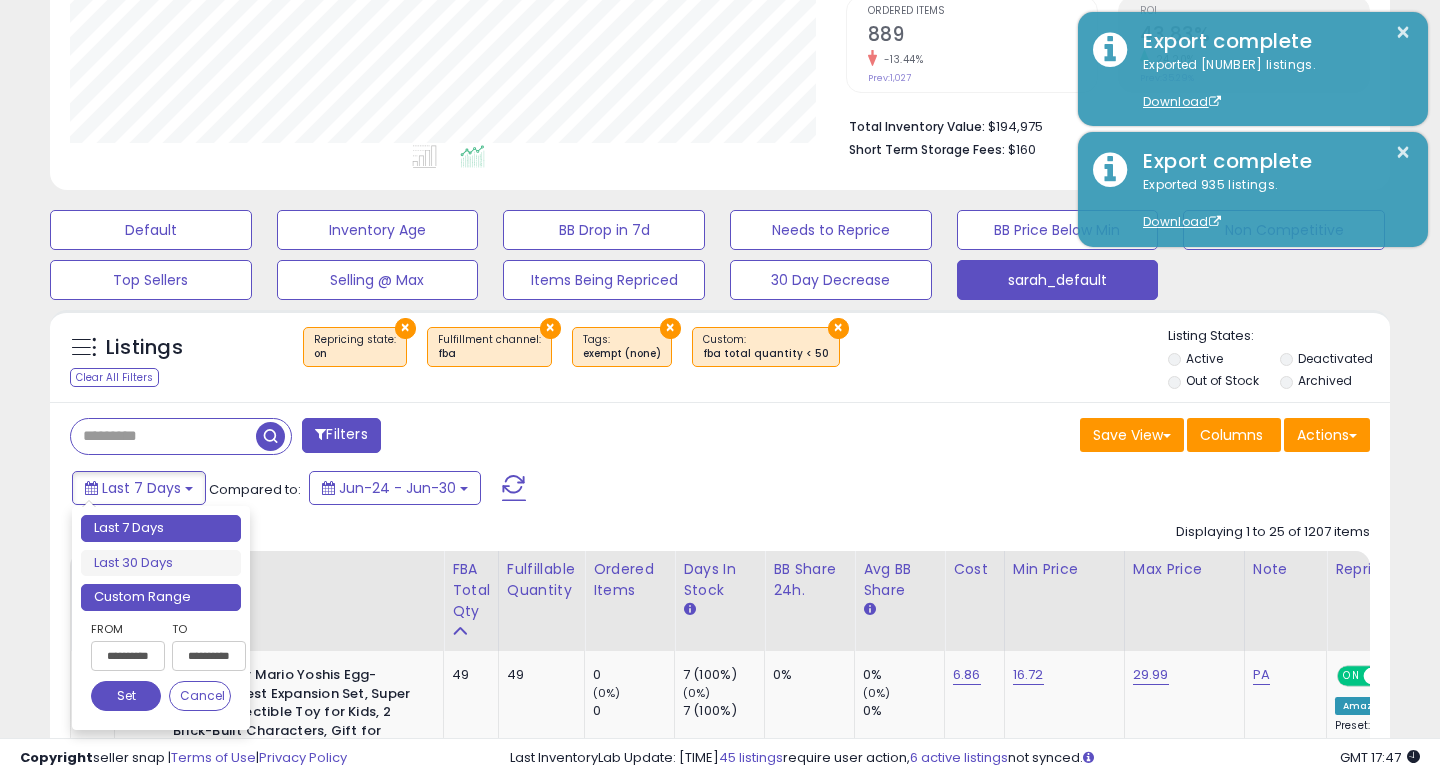 click on "Custom Range" at bounding box center (161, 597) 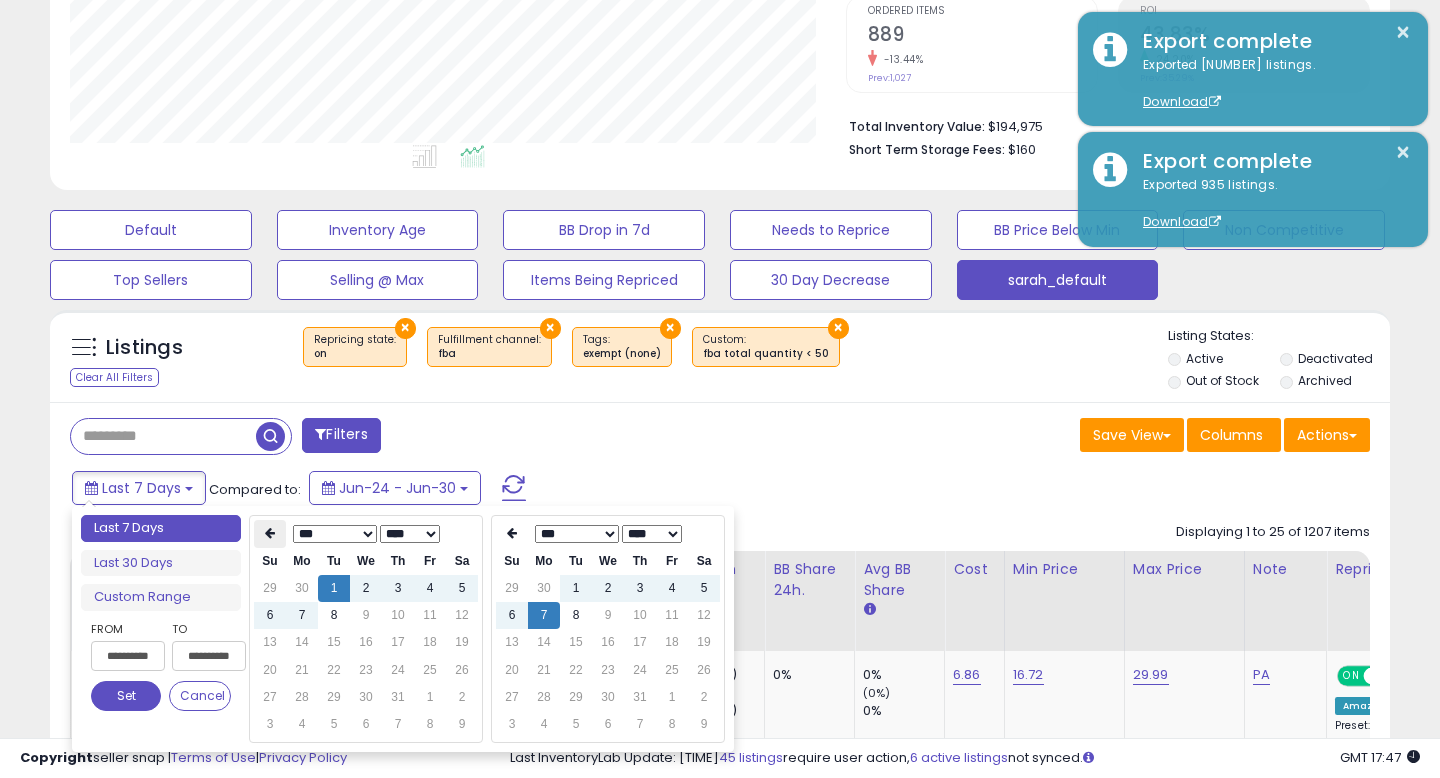 click at bounding box center (270, 533) 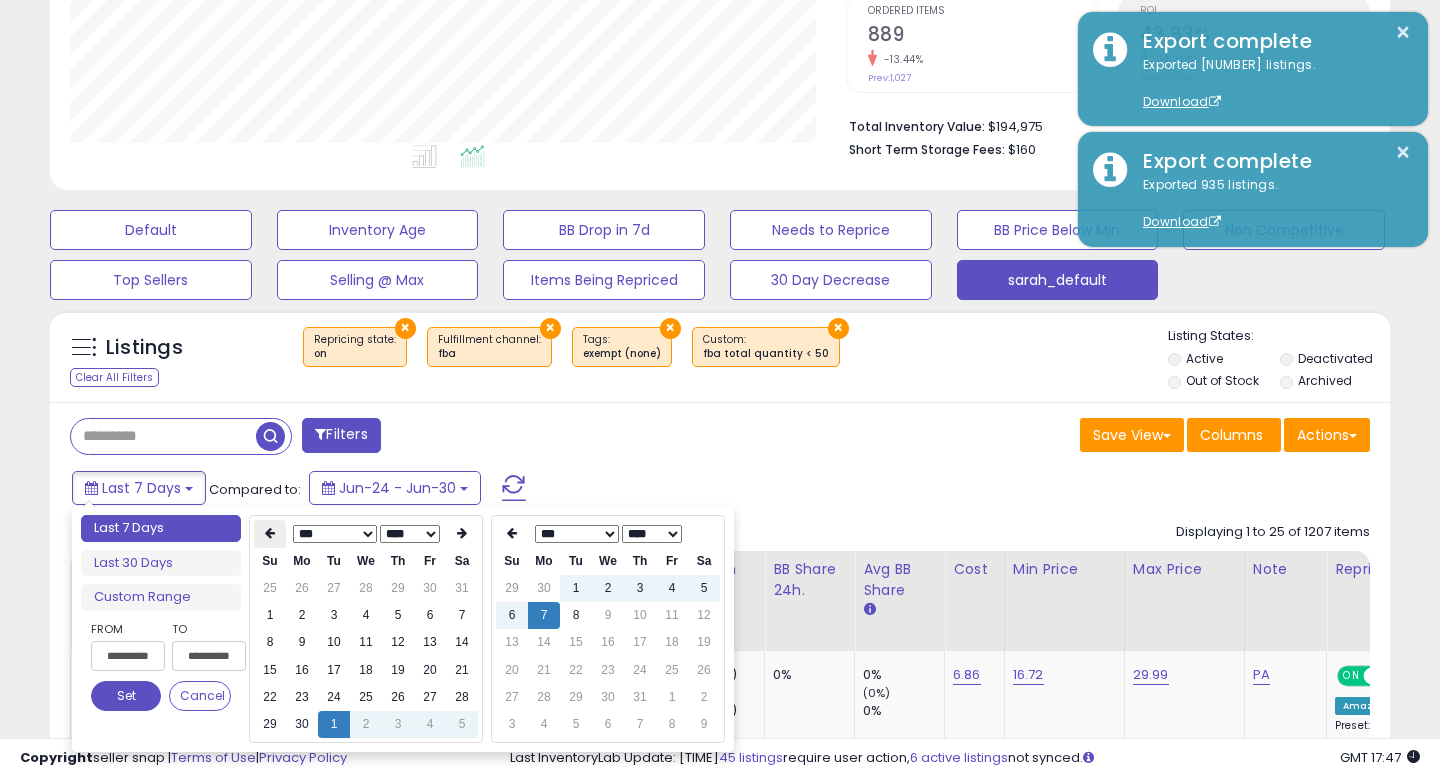 click at bounding box center (270, 533) 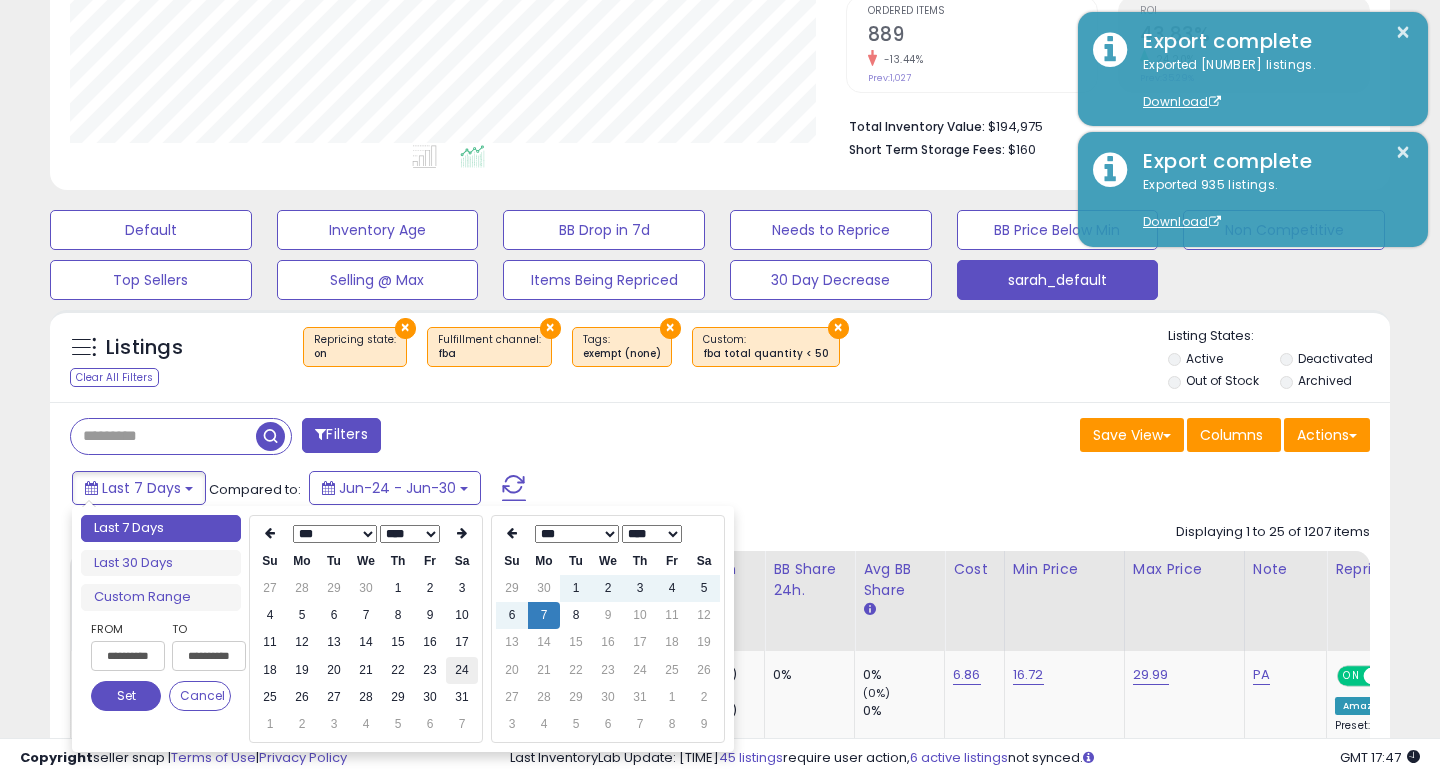 click on "24" at bounding box center [462, 588] 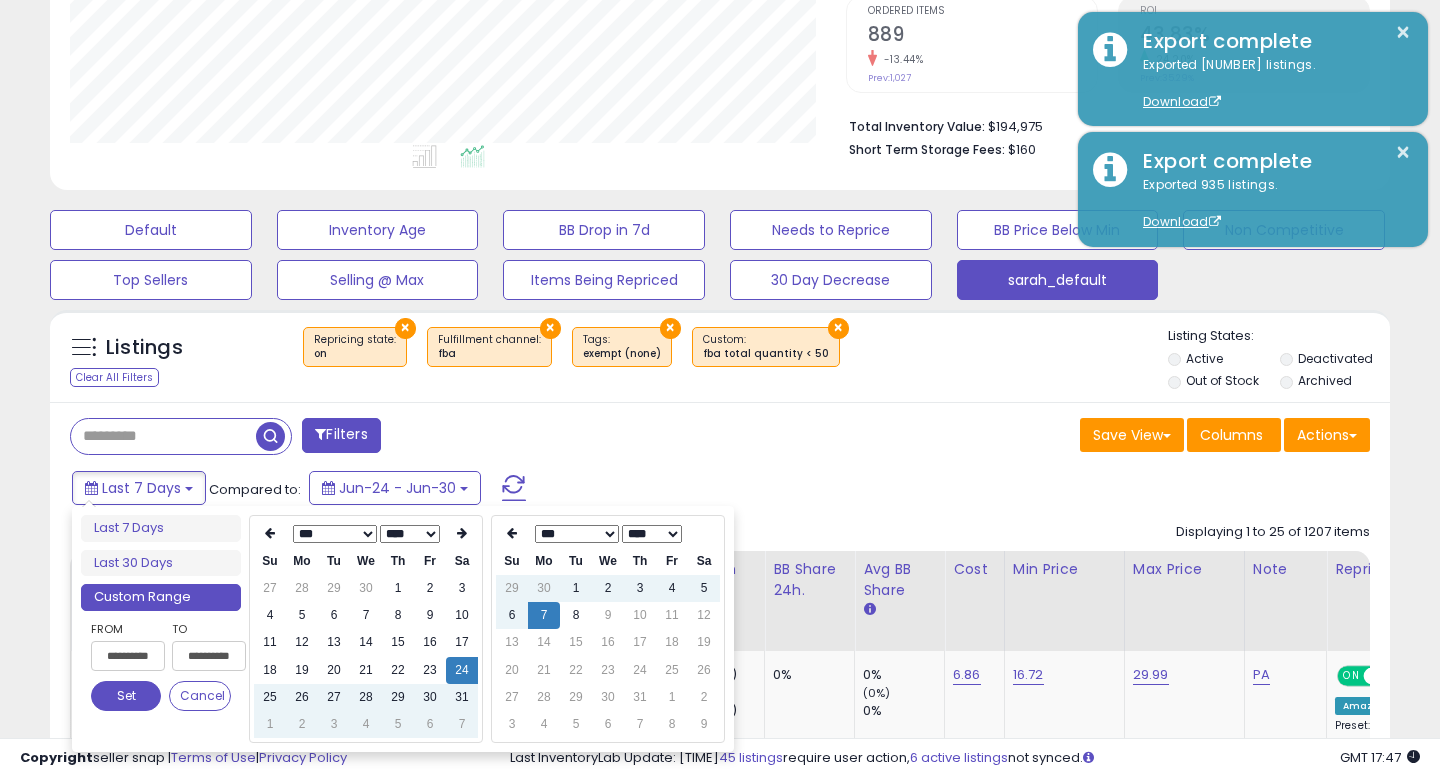 click on "Set" at bounding box center [126, 696] 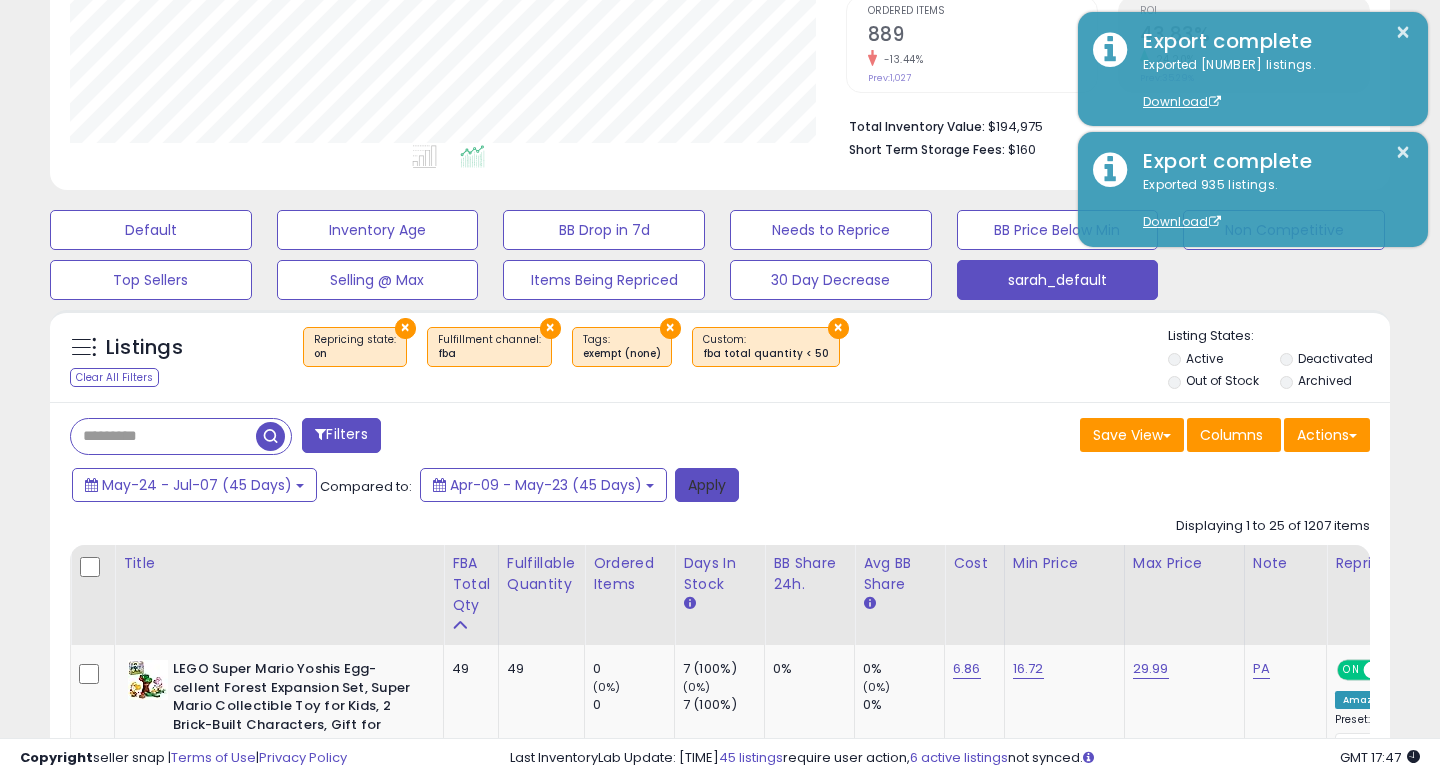 click on "Apply" at bounding box center [707, 485] 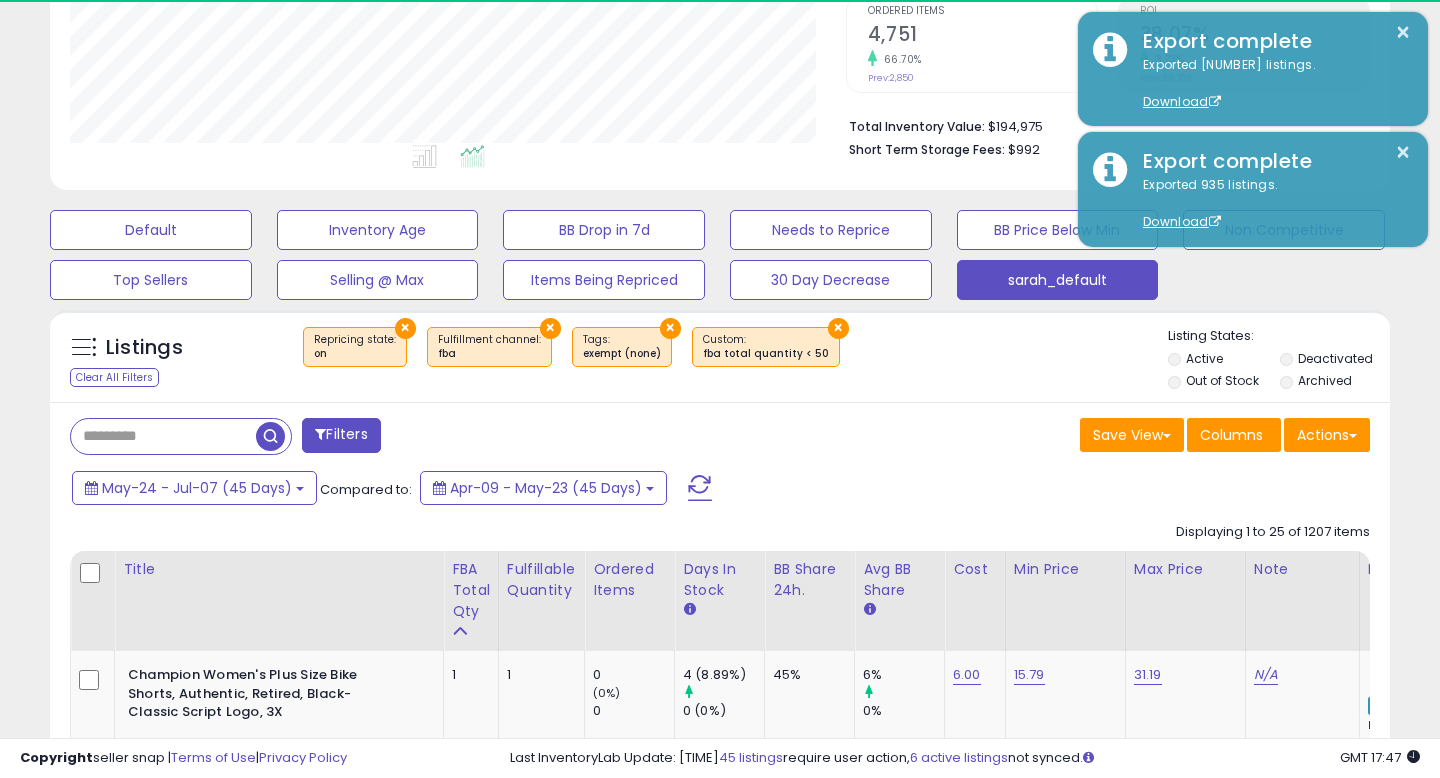scroll, scrollTop: 999590, scrollLeft: 999224, axis: both 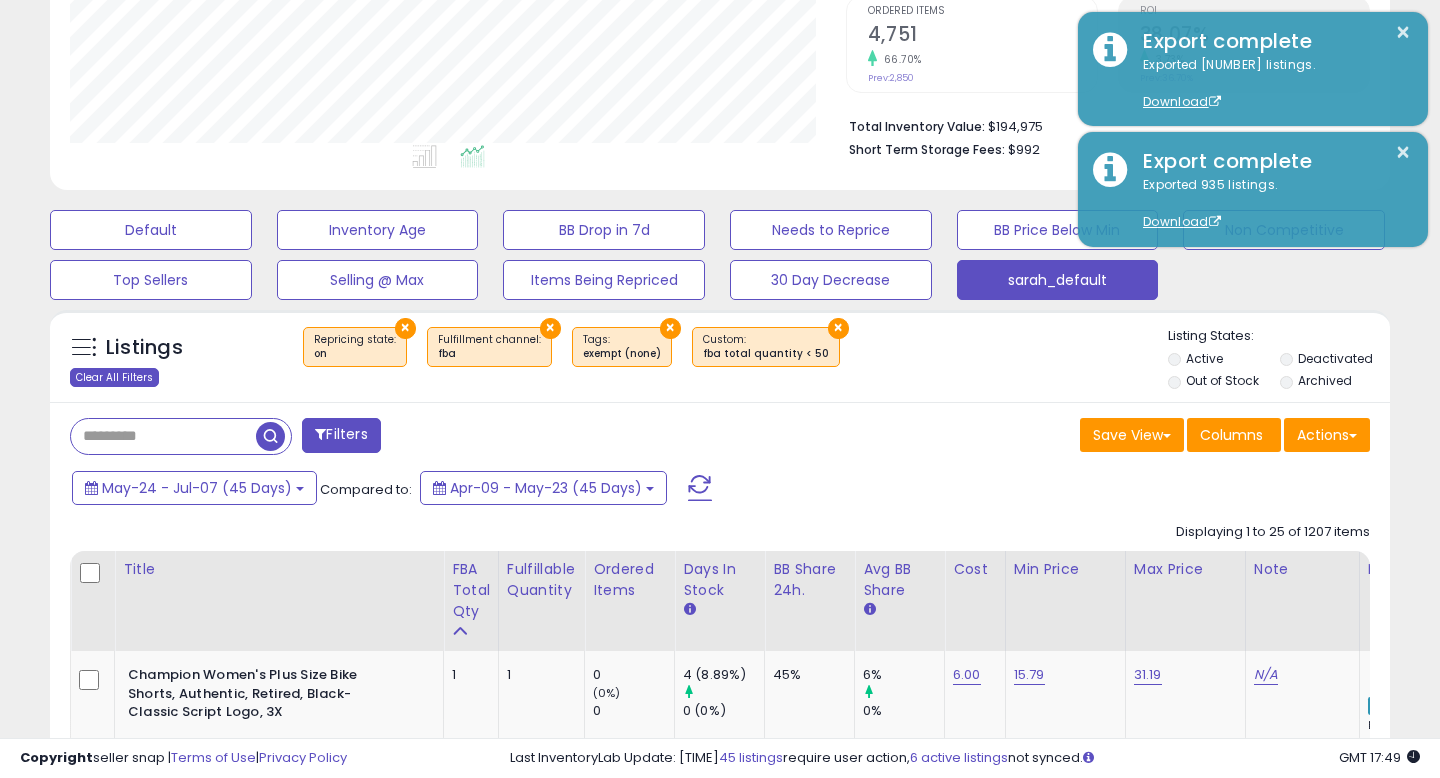 click on "Clear All Filters" at bounding box center [114, 377] 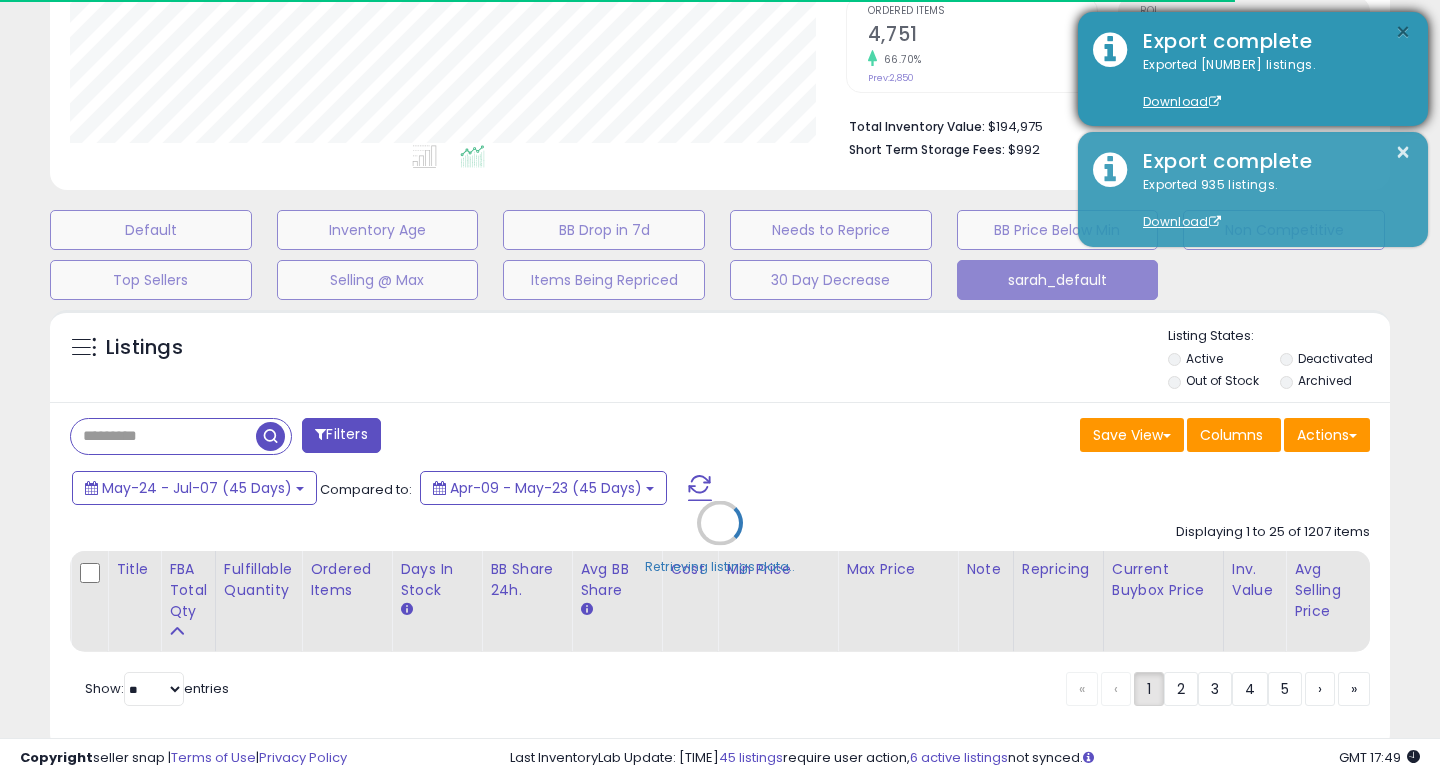 click on "×" at bounding box center (1403, 32) 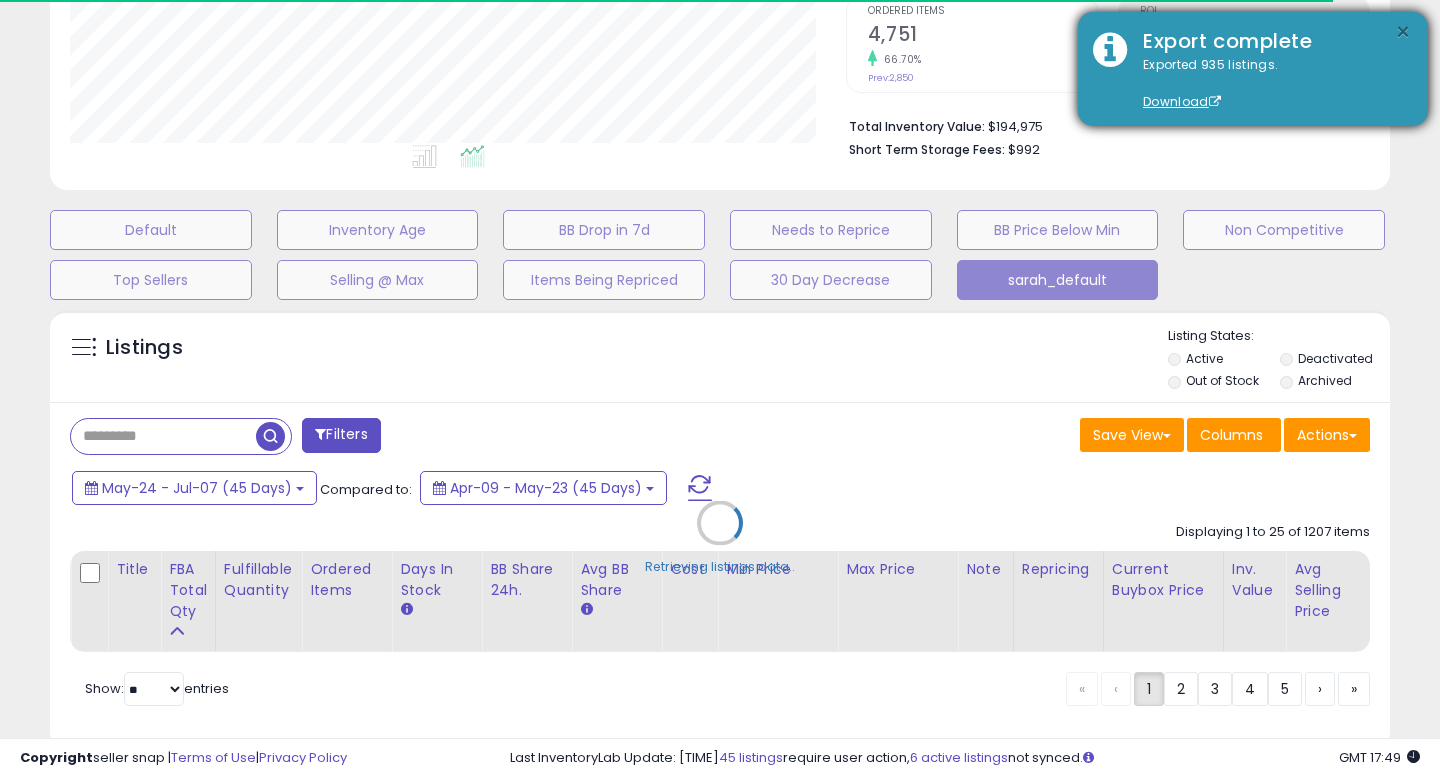 click on "×" at bounding box center [1403, 32] 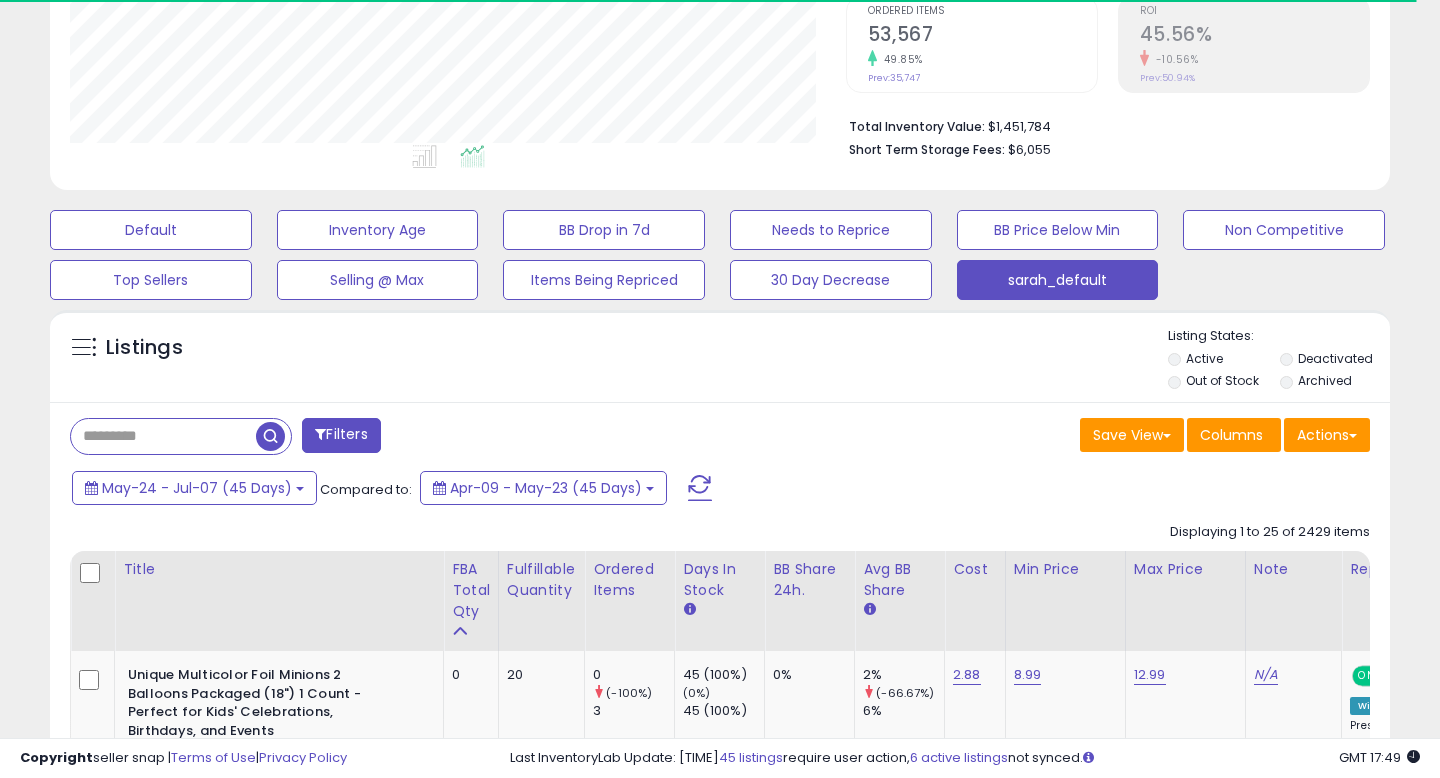 click on "Filters" at bounding box center (341, 435) 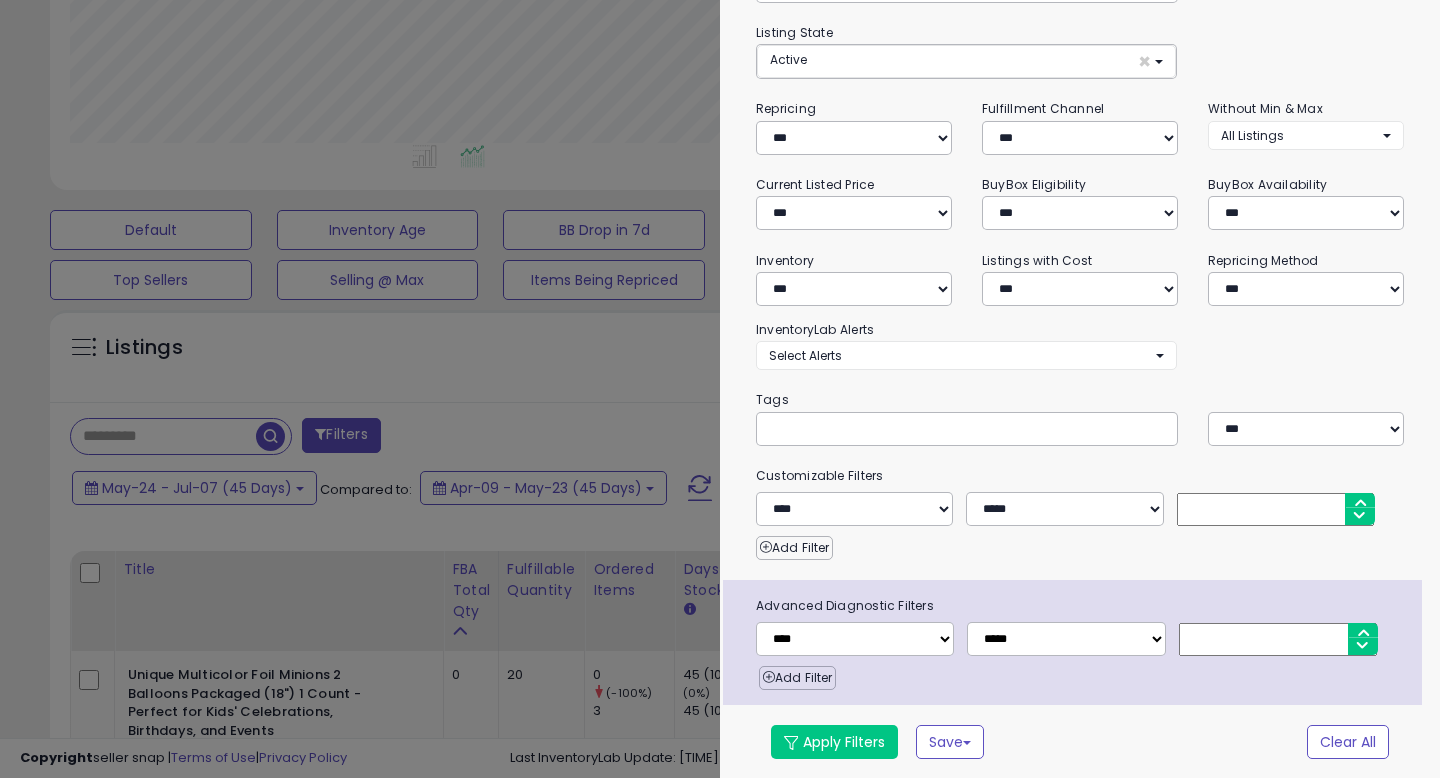 scroll, scrollTop: 999590, scrollLeft: 999224, axis: both 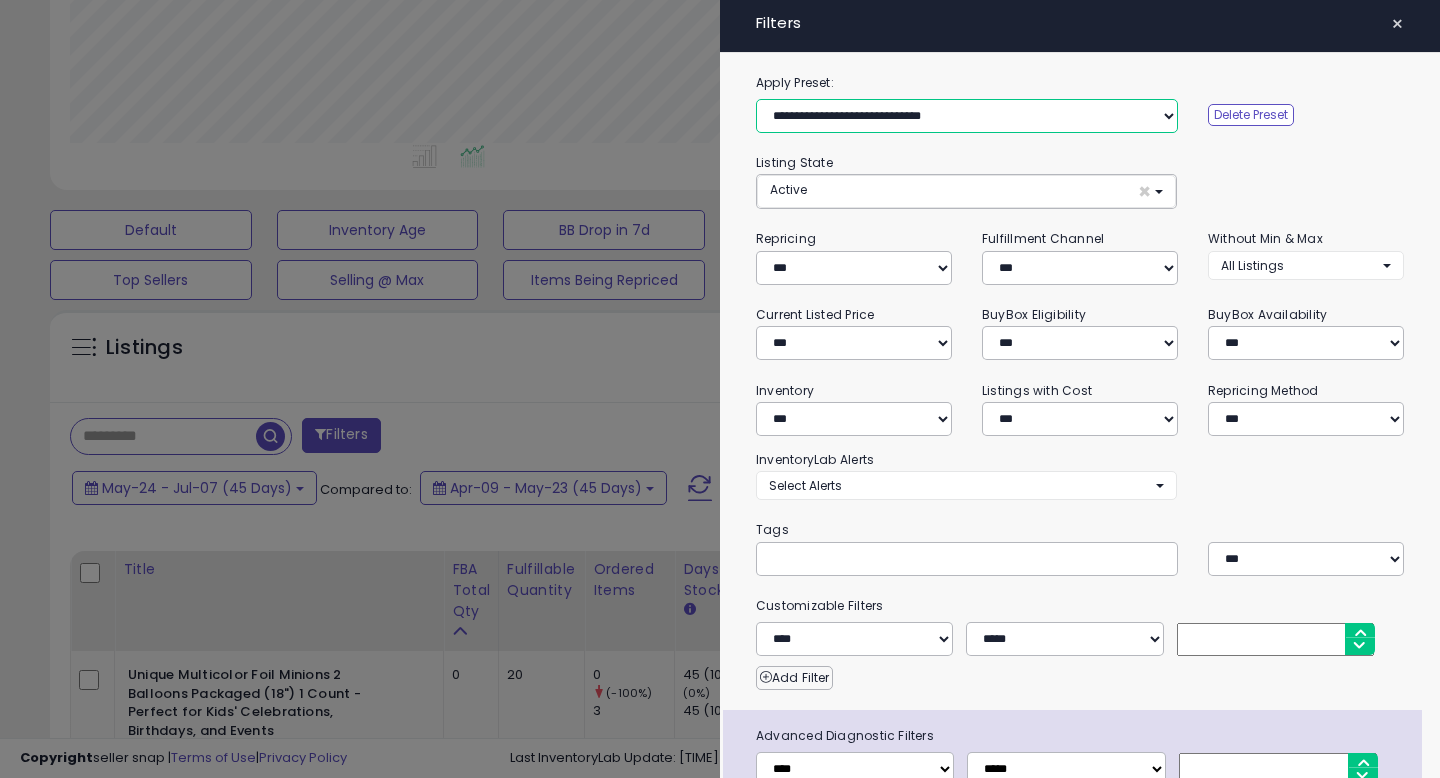 click on "**********" at bounding box center (967, 116) 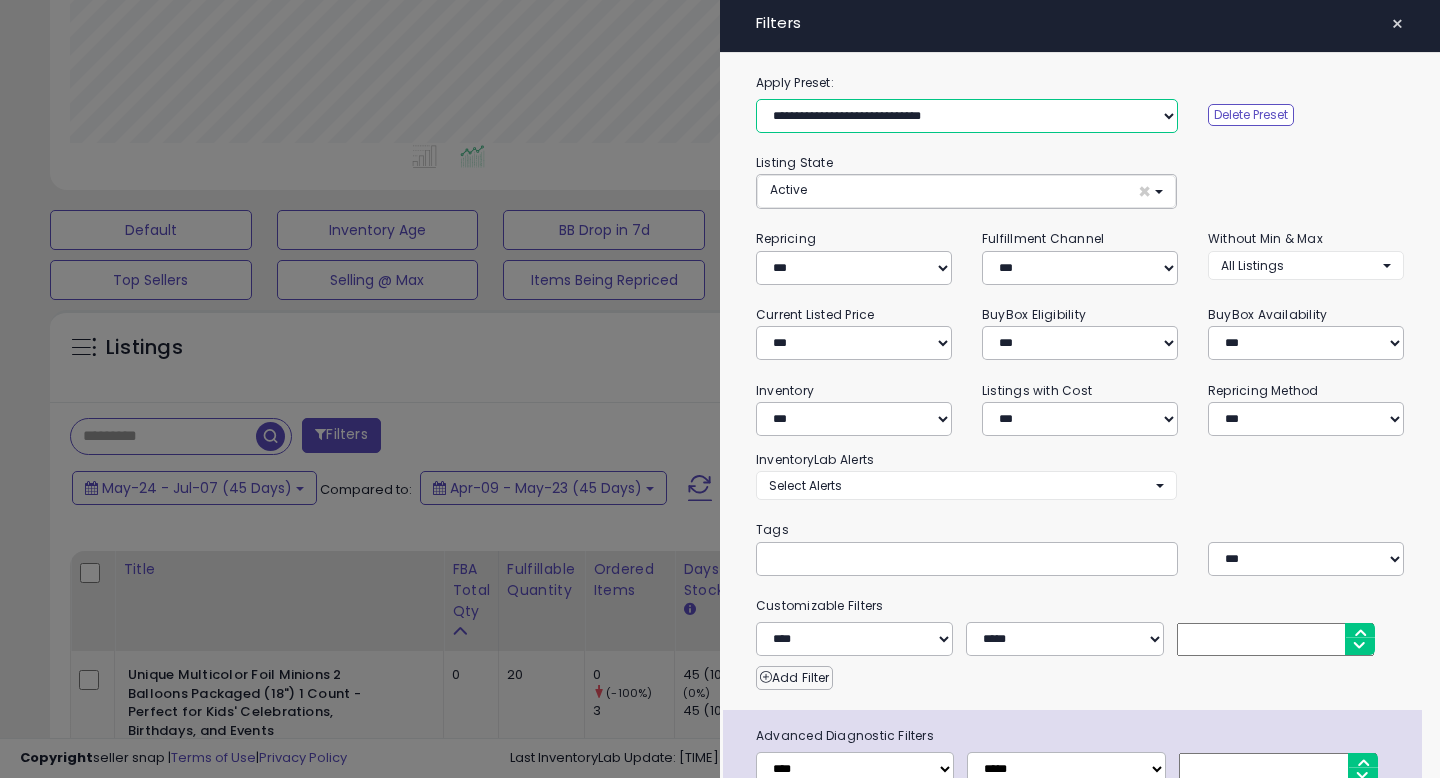 select on "**********" 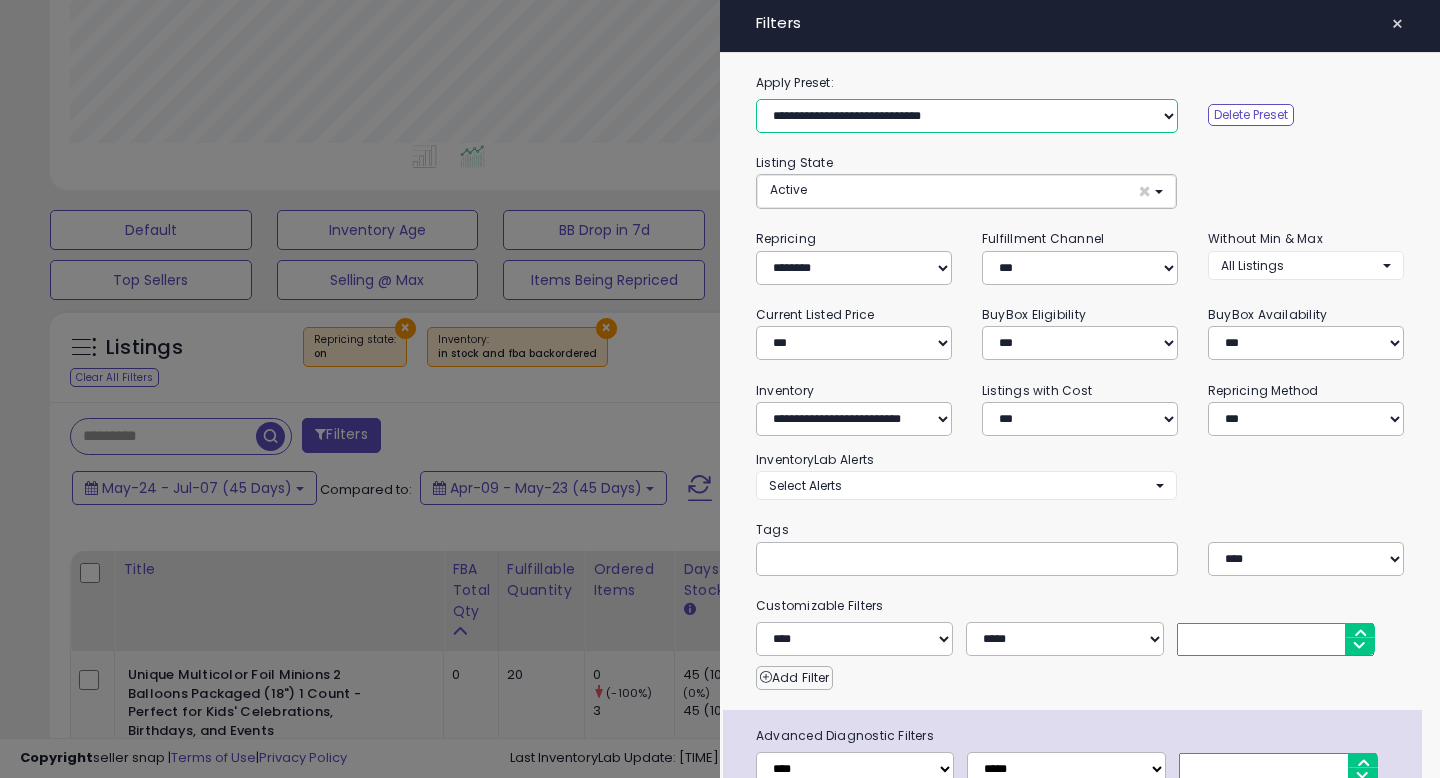 scroll, scrollTop: 130, scrollLeft: 0, axis: vertical 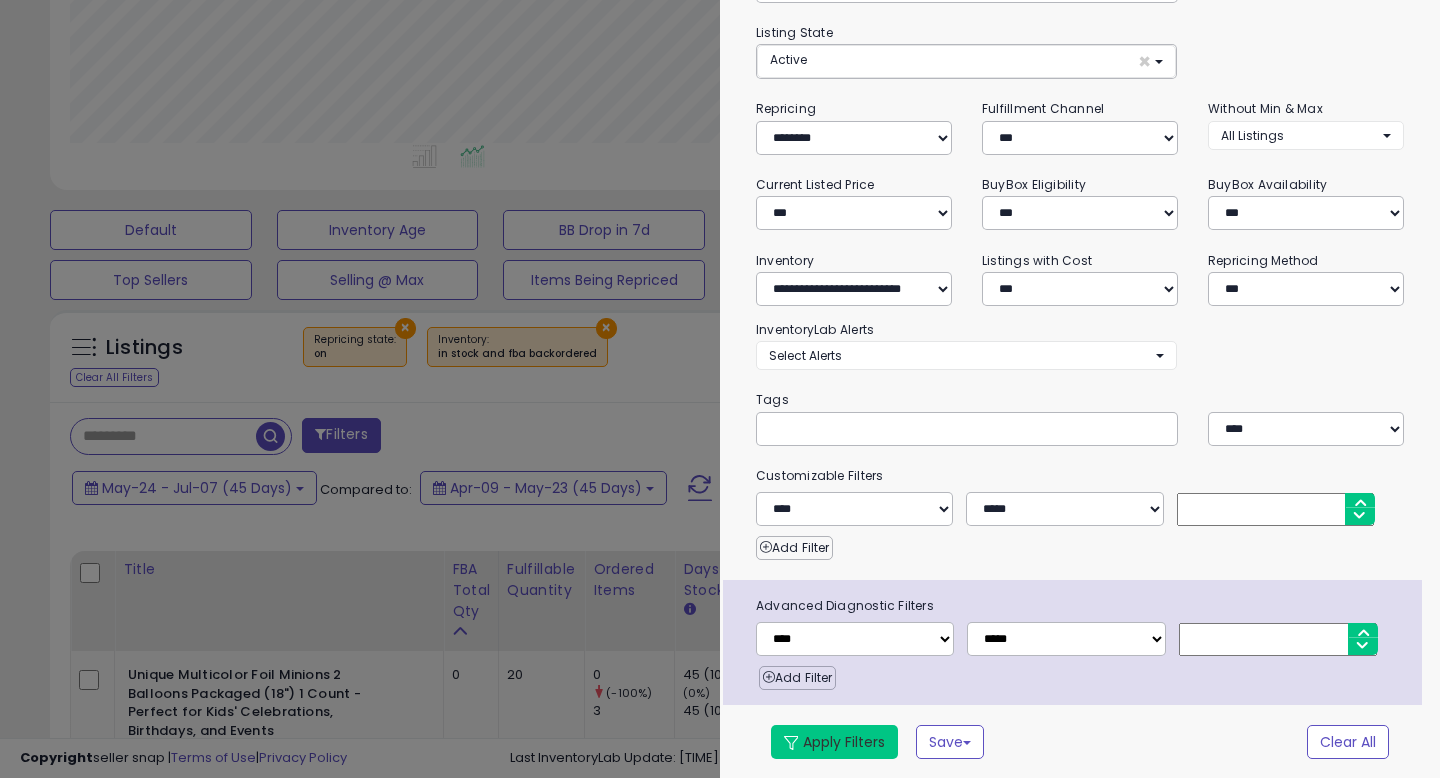 click on "Apply Filters" at bounding box center (834, 742) 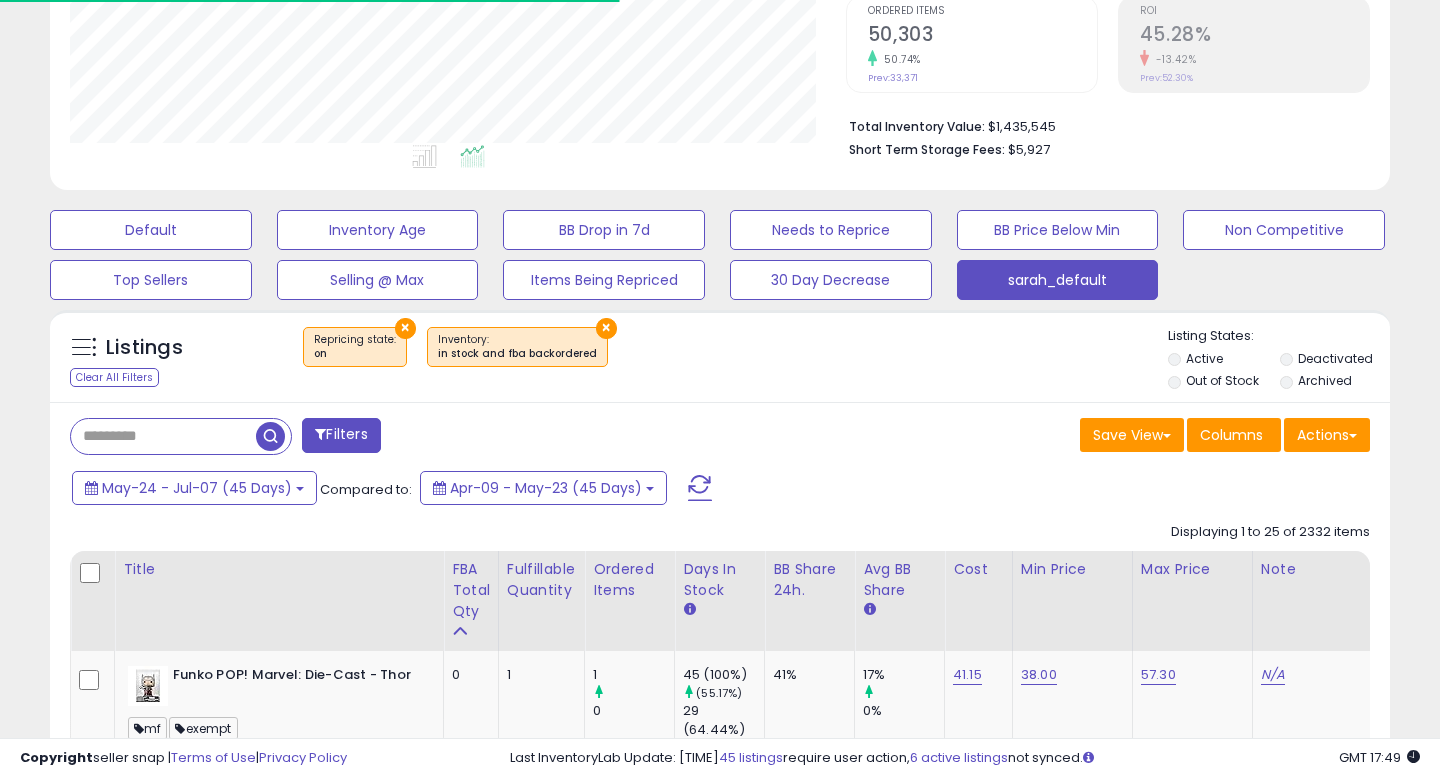 scroll, scrollTop: 999590, scrollLeft: 999224, axis: both 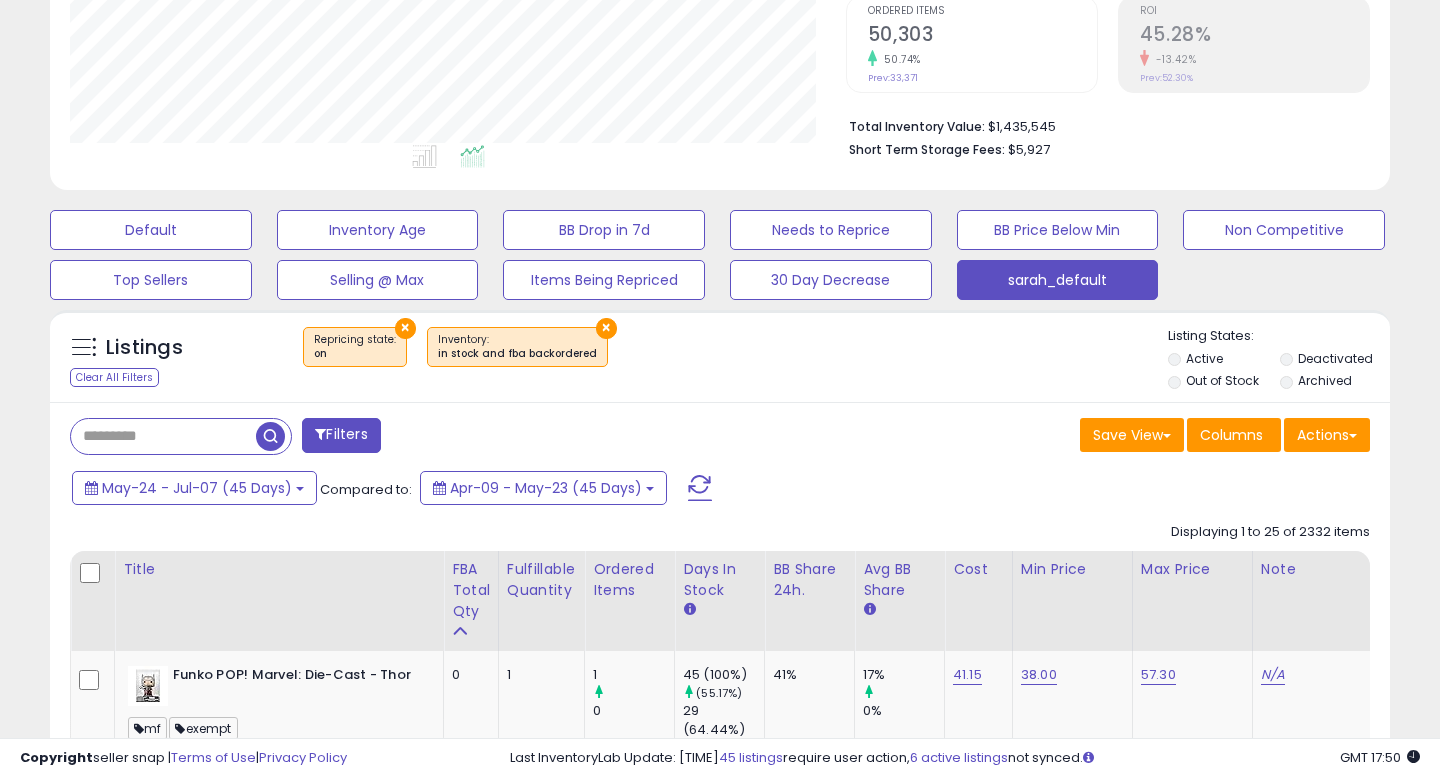 click on "May-24 - Jul-07 (45 Days)
Compared to:
Apr-09 - May-23 (45 Days)" at bounding box center (554, 490) 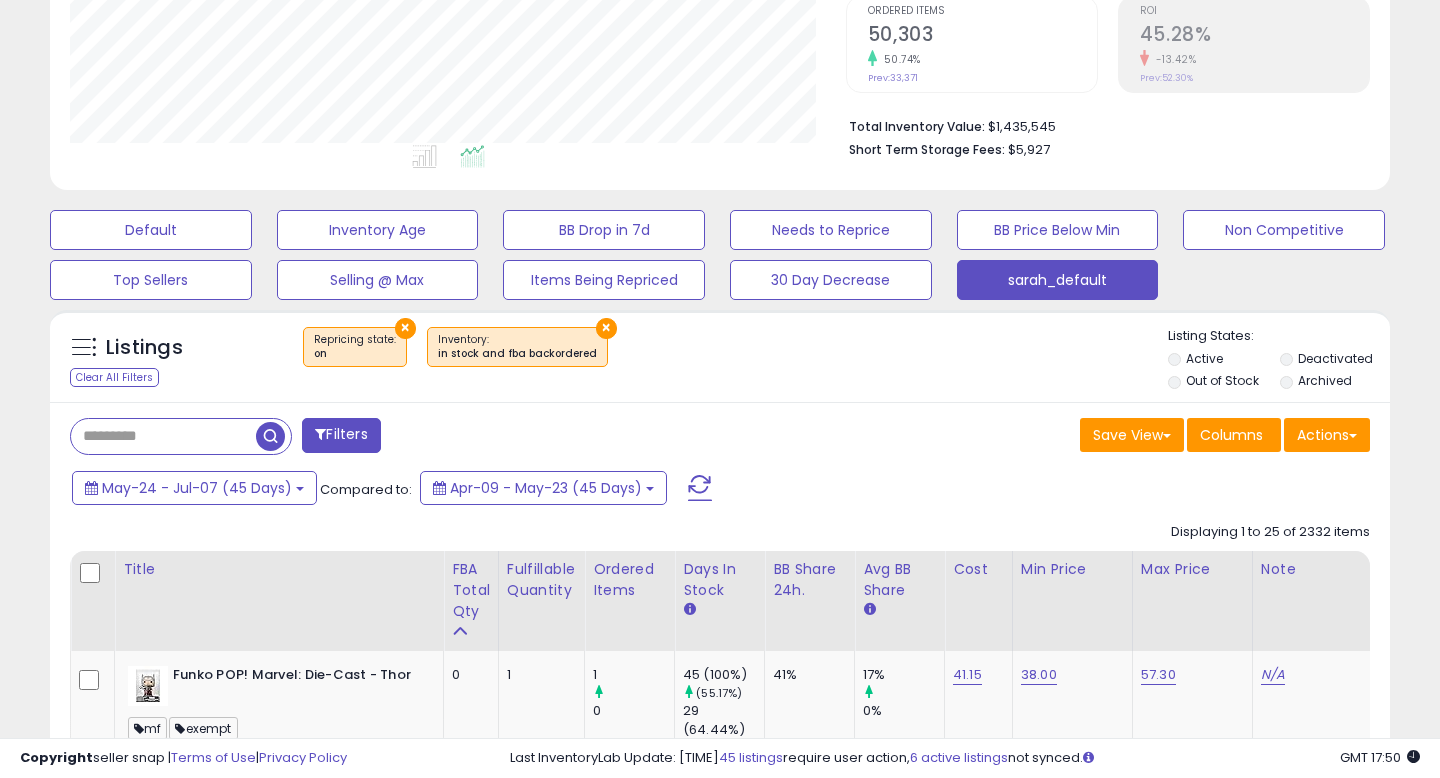 click on "×
Repricing state :
on
× Inventory" at bounding box center (723, 355) 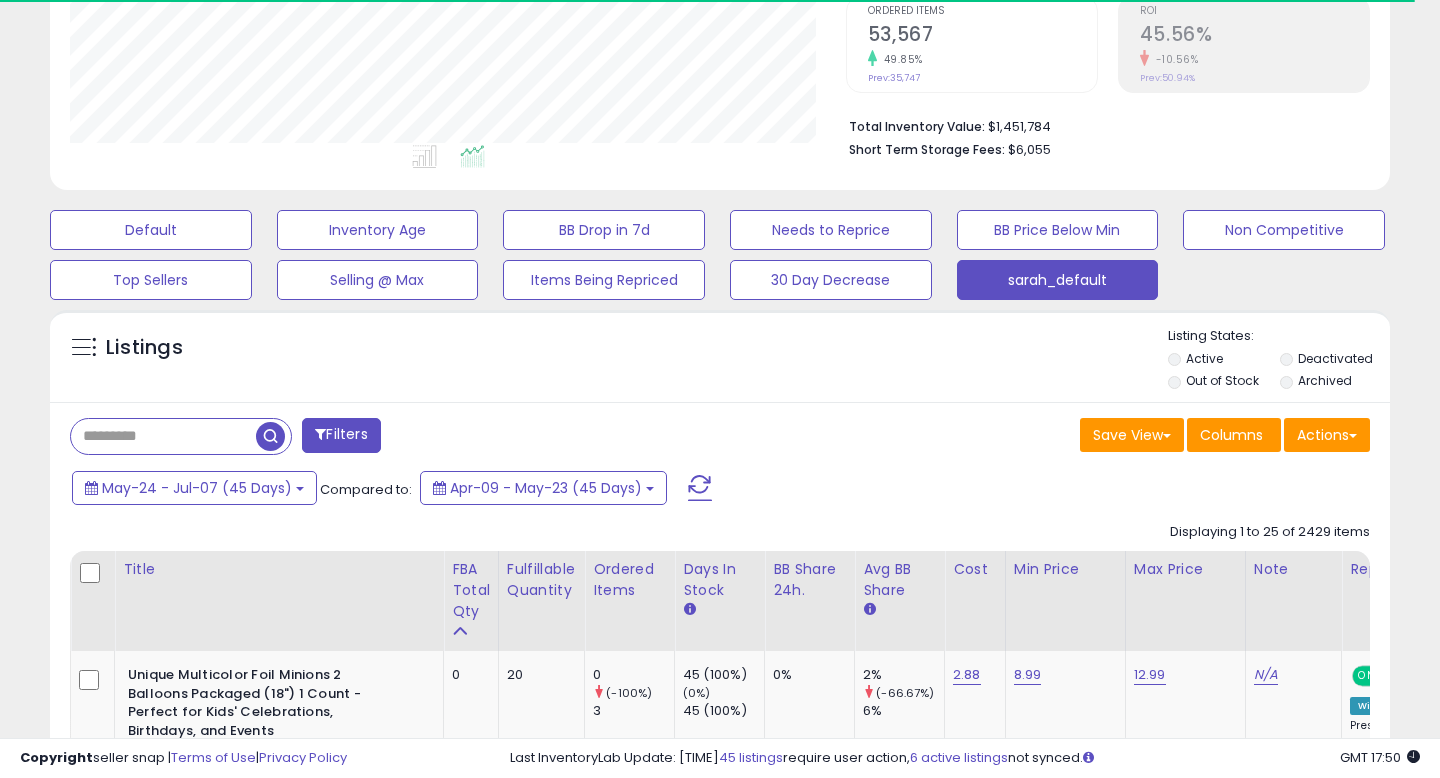 click on "Filters" at bounding box center [341, 435] 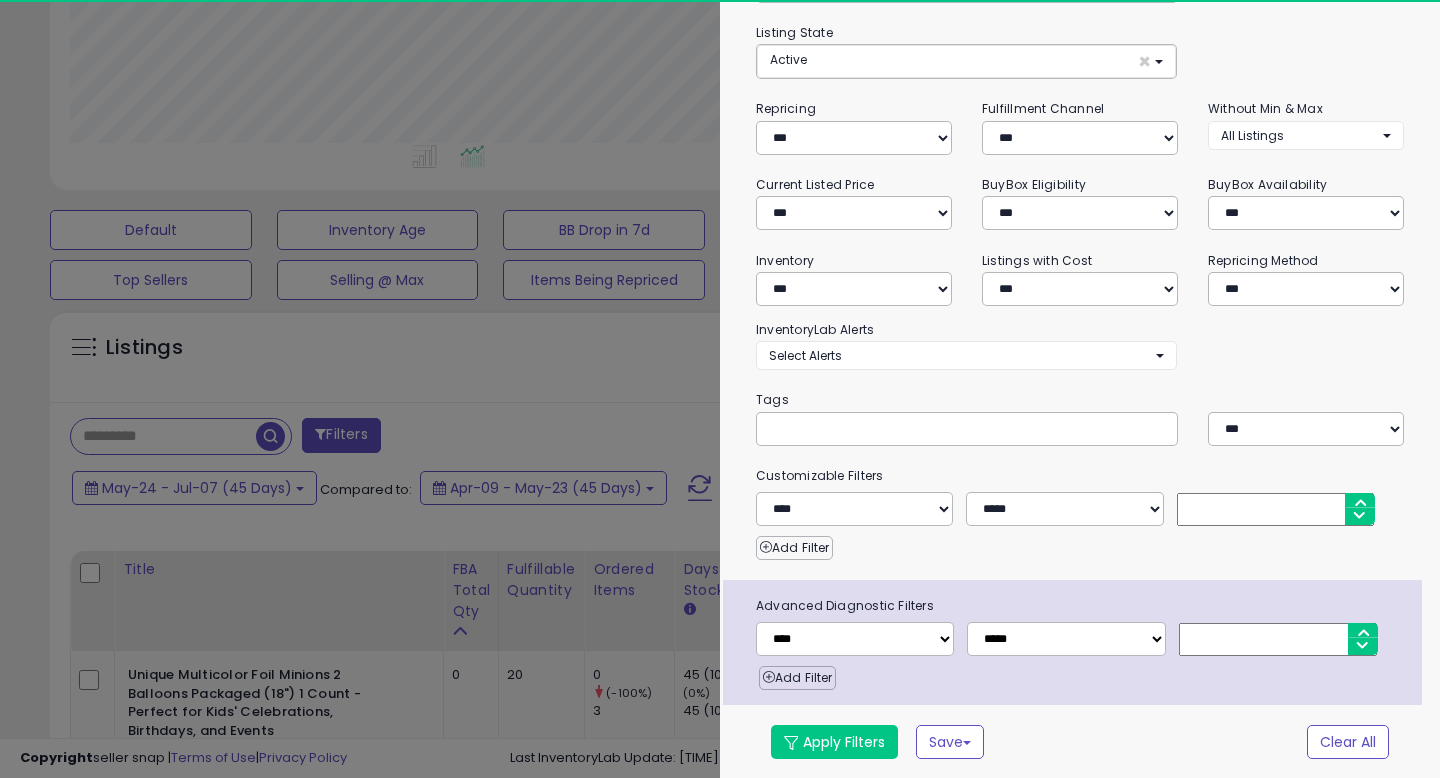 scroll, scrollTop: 999590, scrollLeft: 999224, axis: both 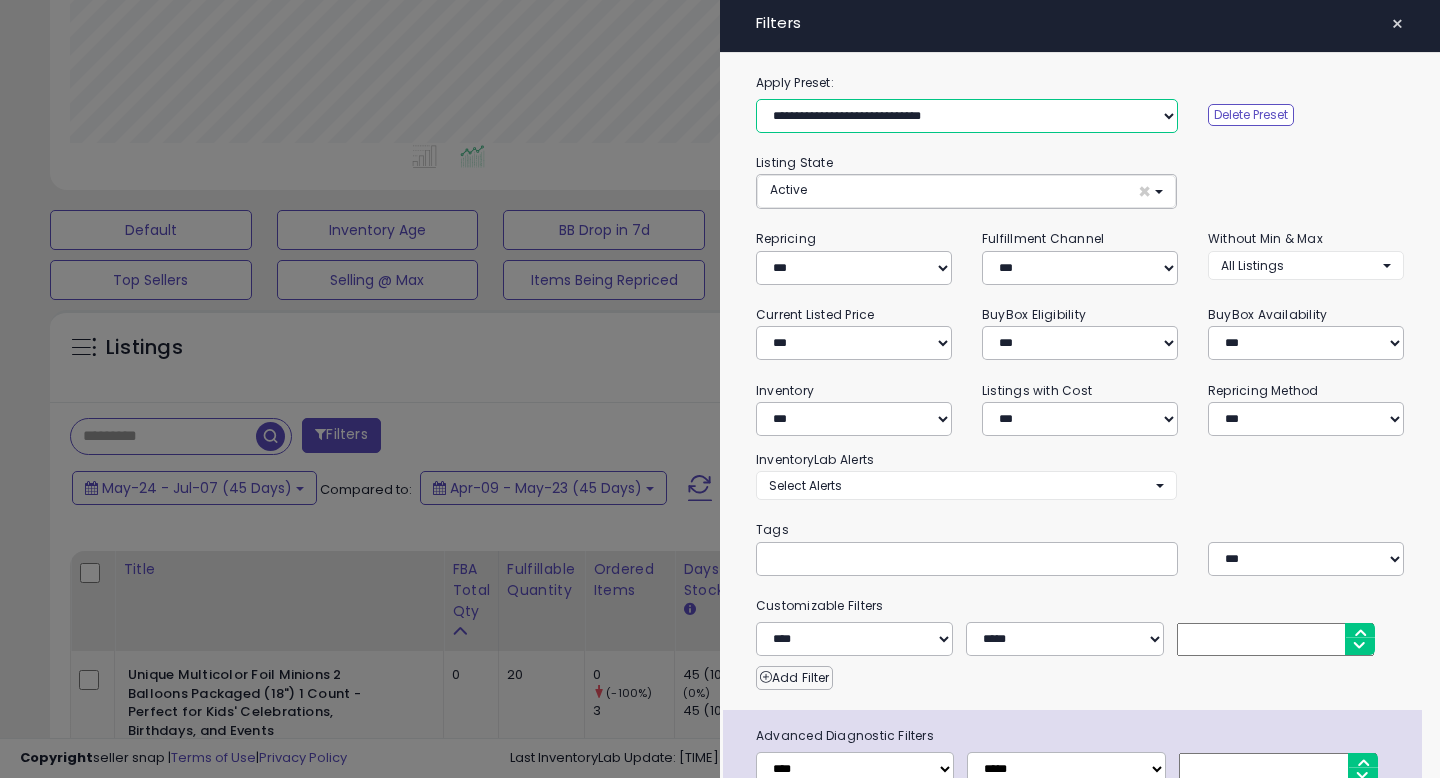 click on "**********" at bounding box center (967, 116) 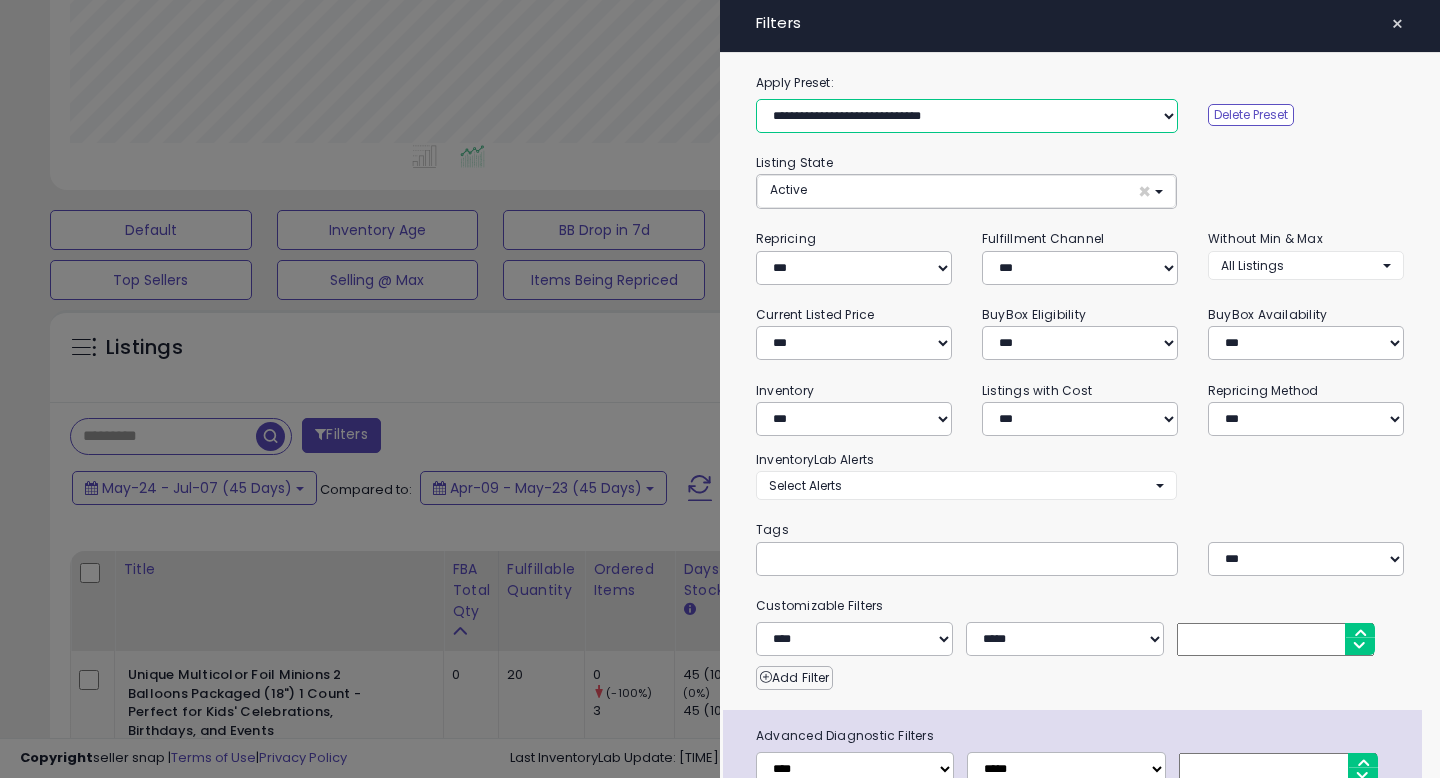 select 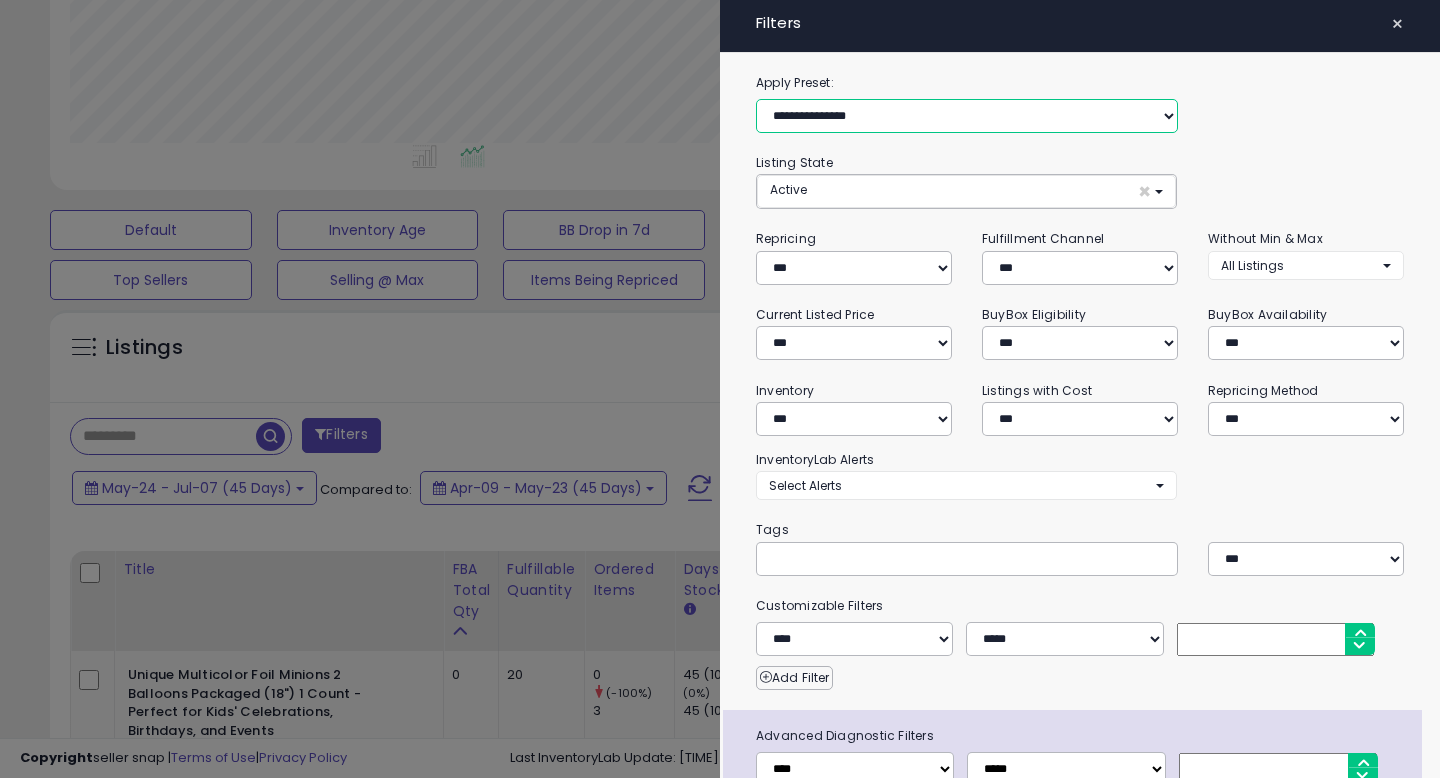 scroll, scrollTop: 130, scrollLeft: 0, axis: vertical 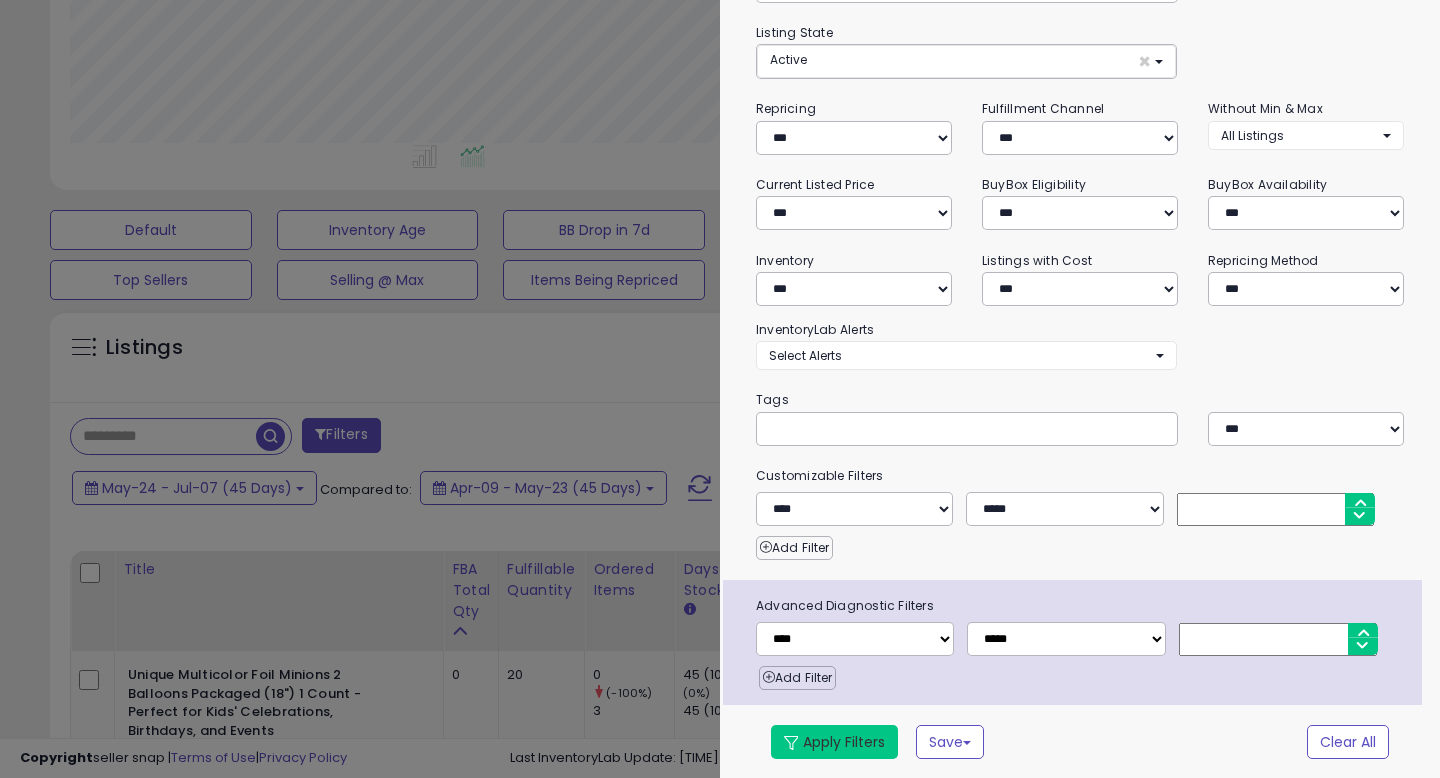 click on "Apply Filters" at bounding box center [834, 742] 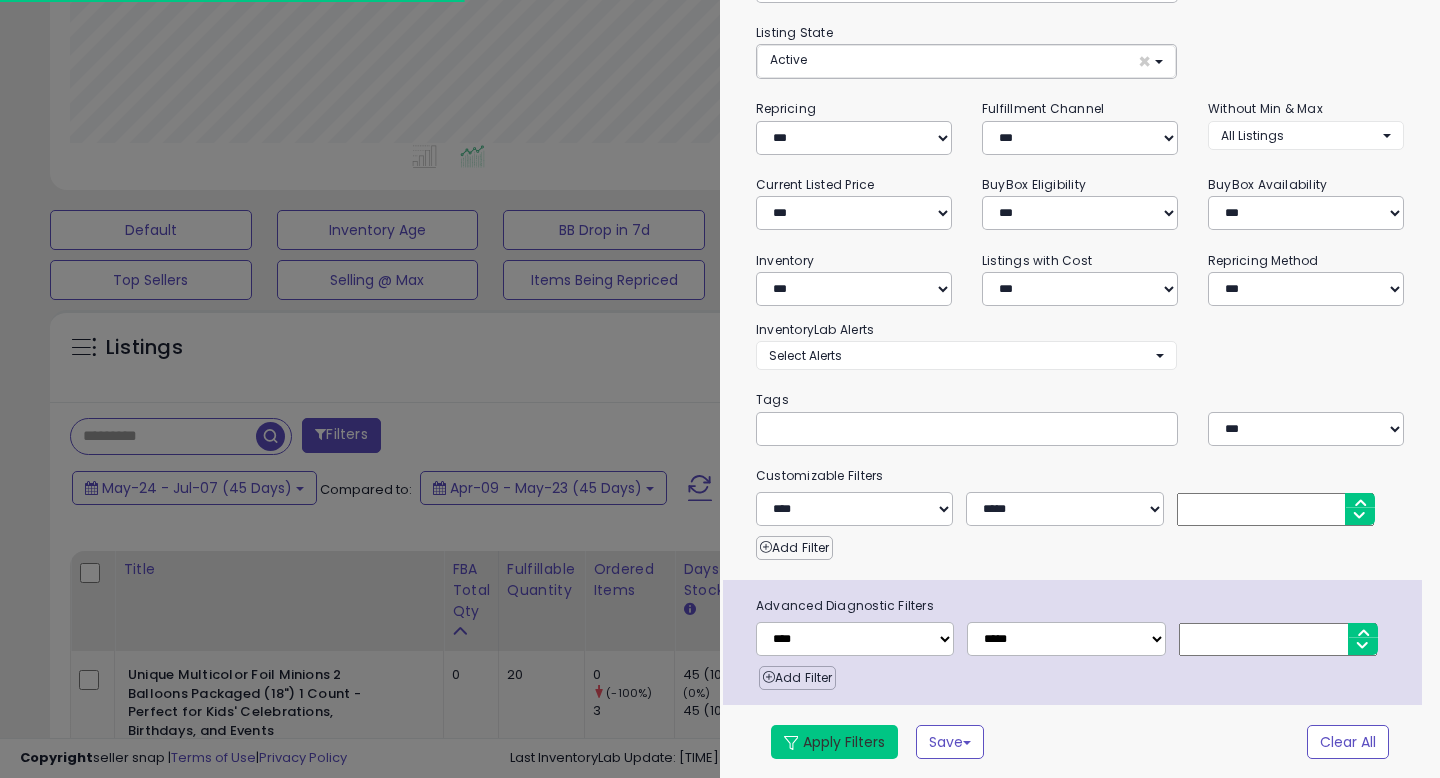 scroll, scrollTop: 0, scrollLeft: 0, axis: both 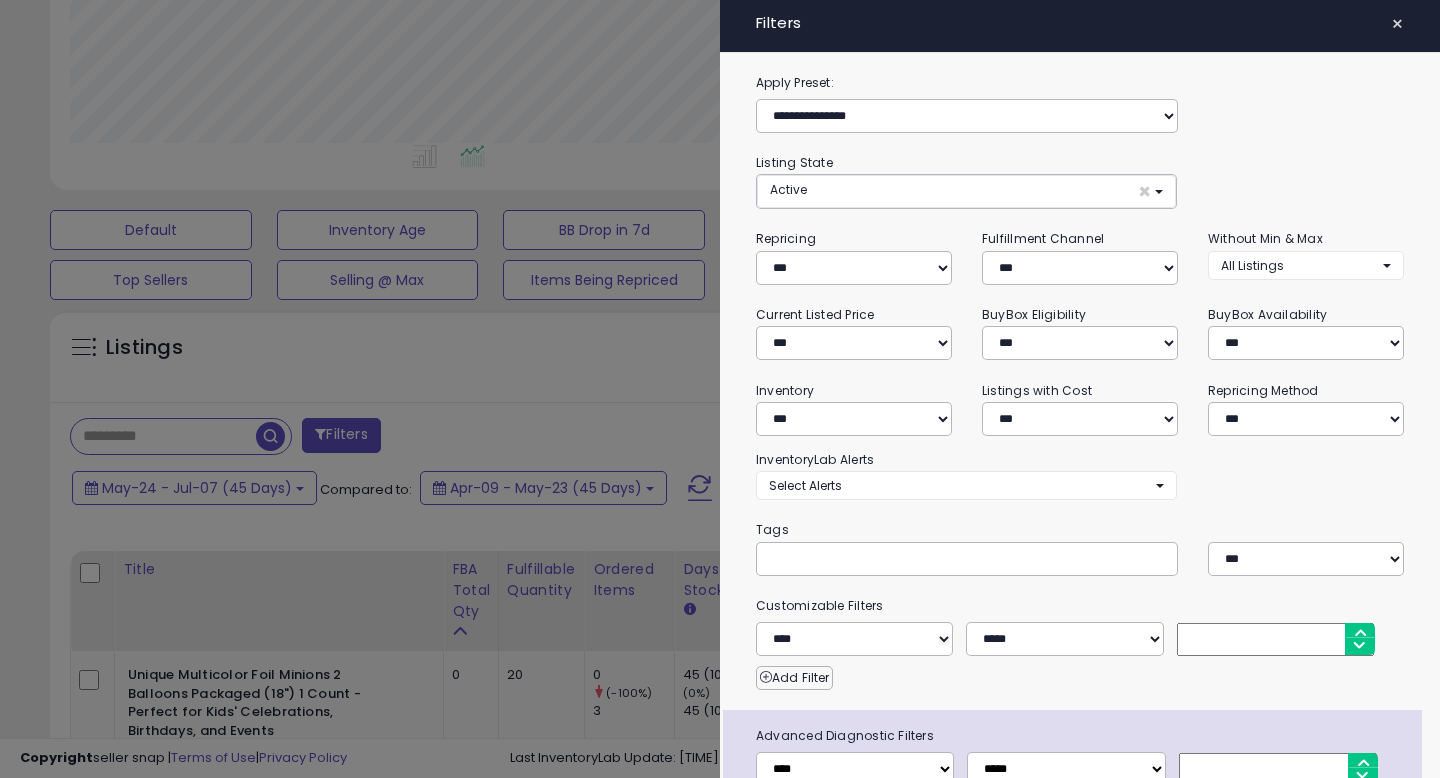 click on "×" at bounding box center (1397, 24) 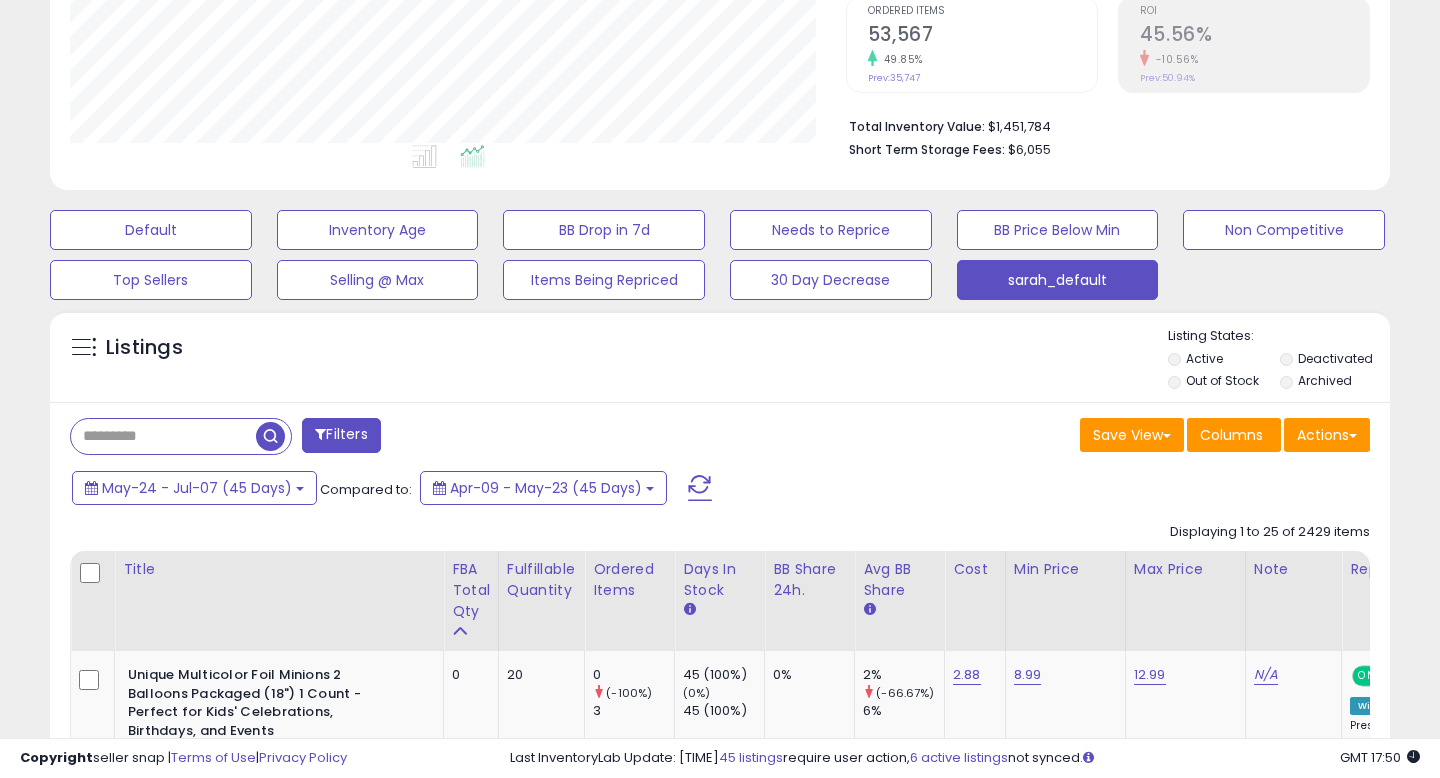click on "Save View
Save As New View
Update Current View
Columns
Actions
Import  Export Visible Columns" at bounding box center [1052, 437] 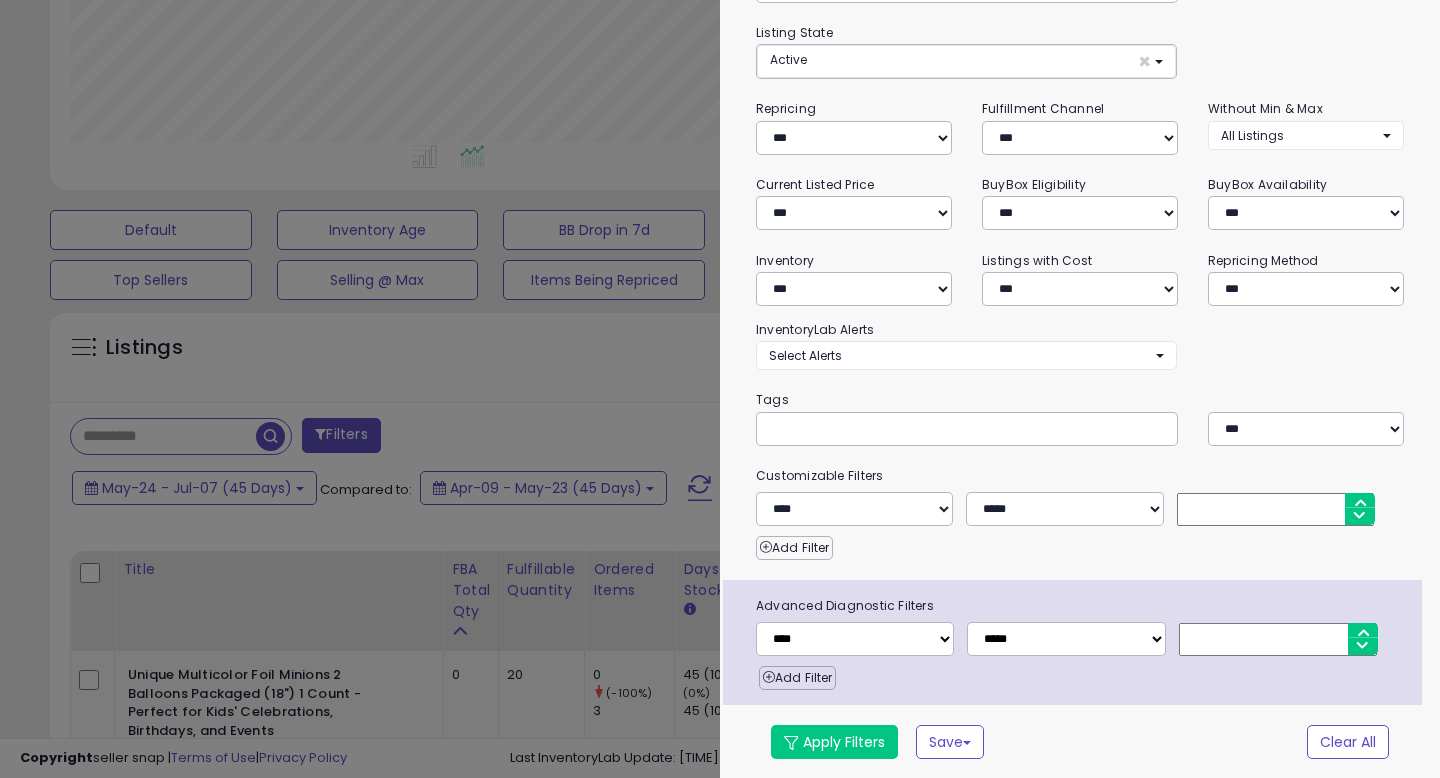 scroll, scrollTop: 0, scrollLeft: 0, axis: both 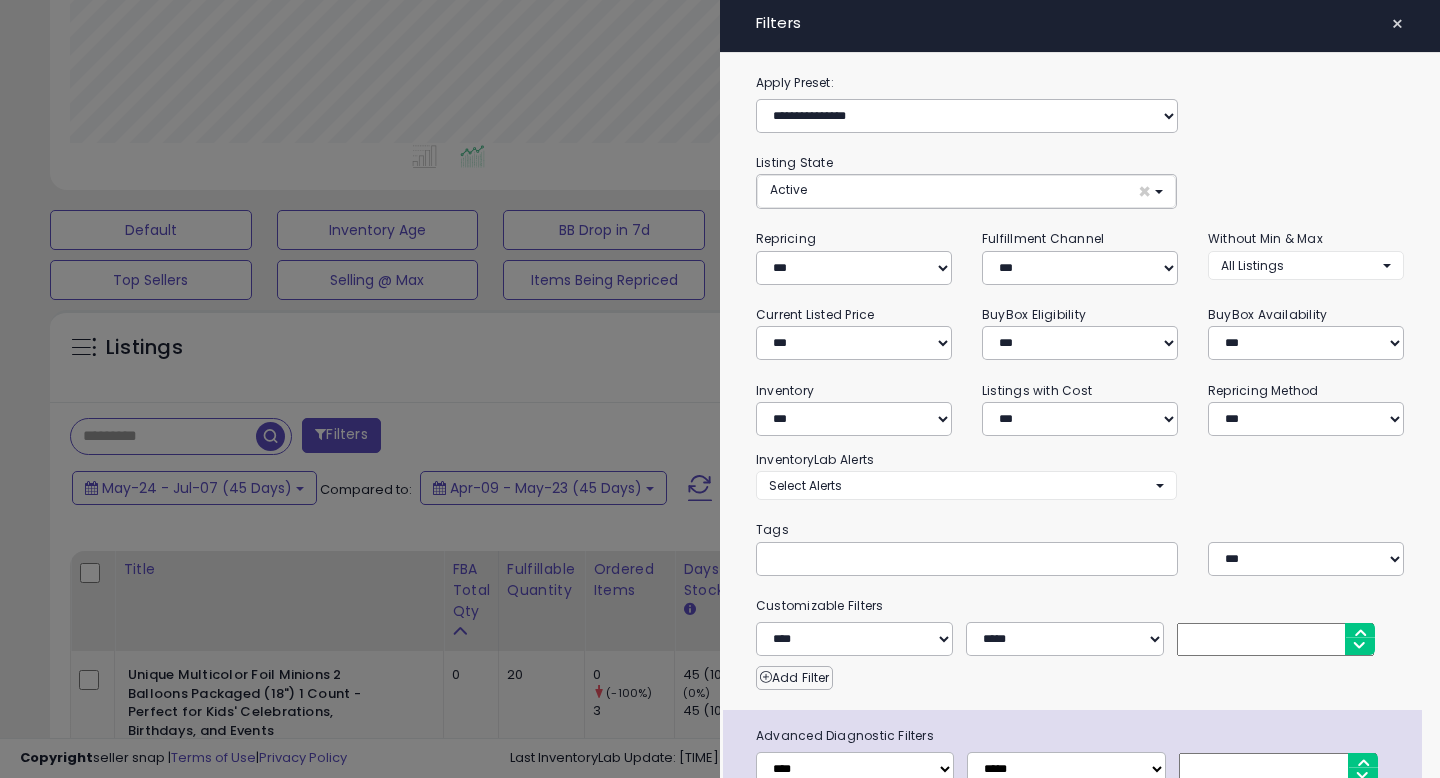 click on "×" at bounding box center [1397, 24] 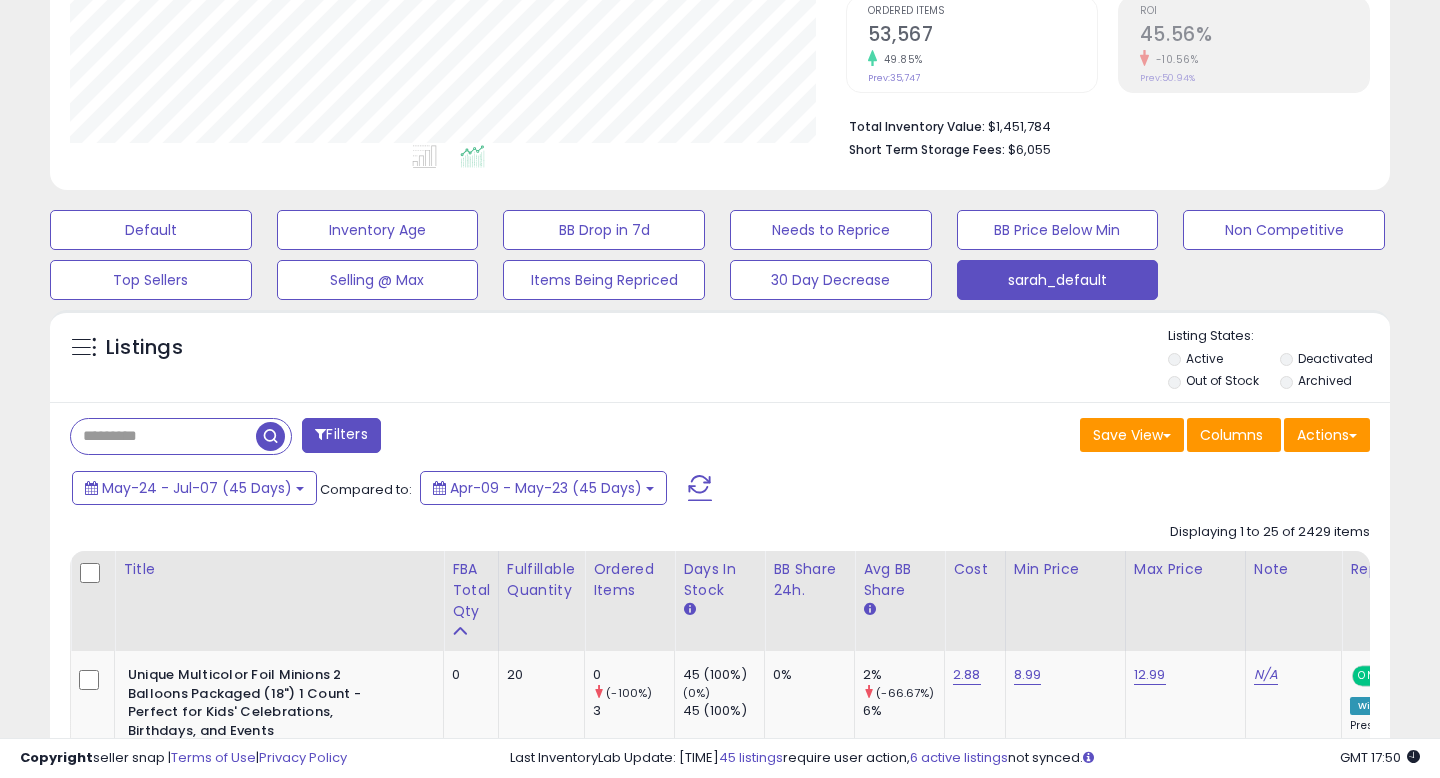 click on "Save View
Save As New View
Update Current View
Columns
Actions
Import  Export Visible Columns" at bounding box center [1052, 437] 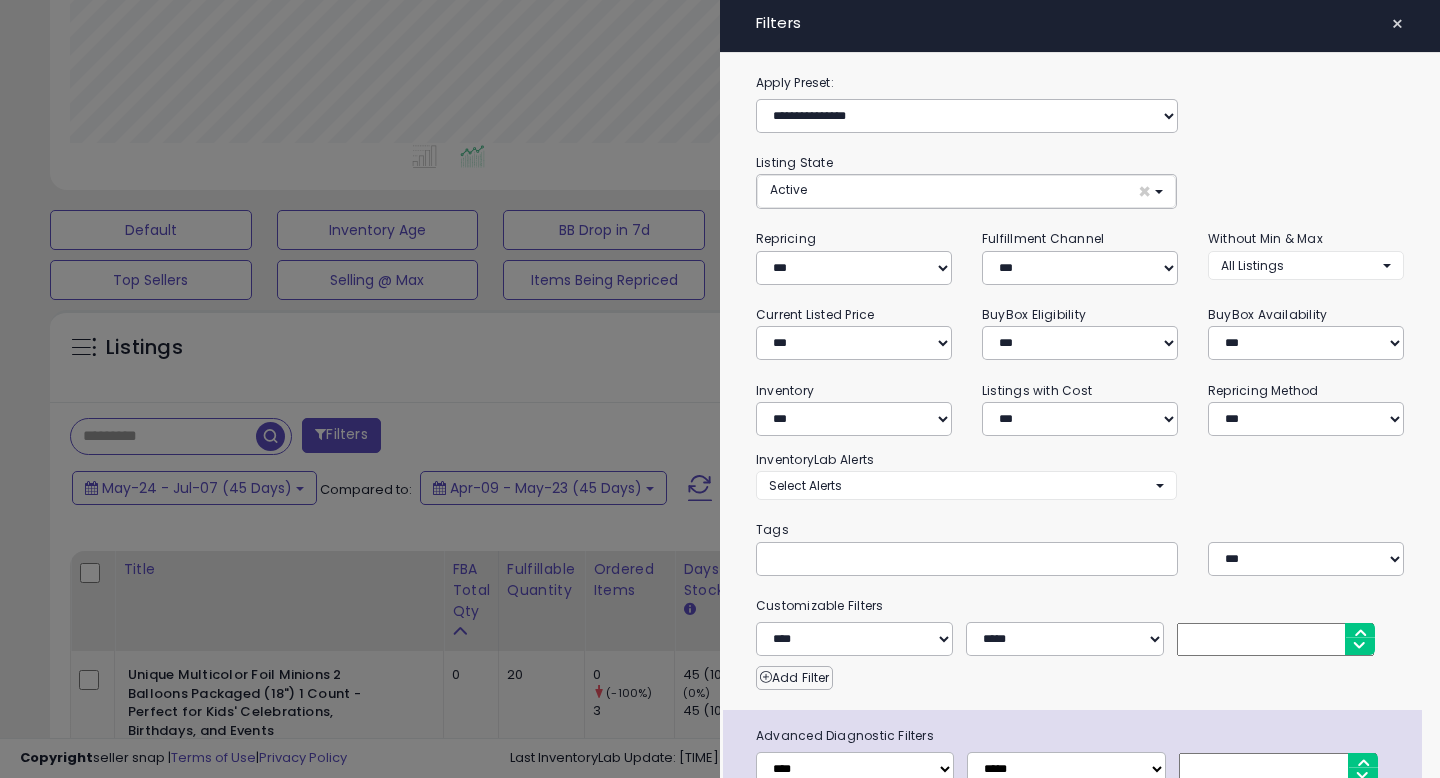 click at bounding box center (720, 389) 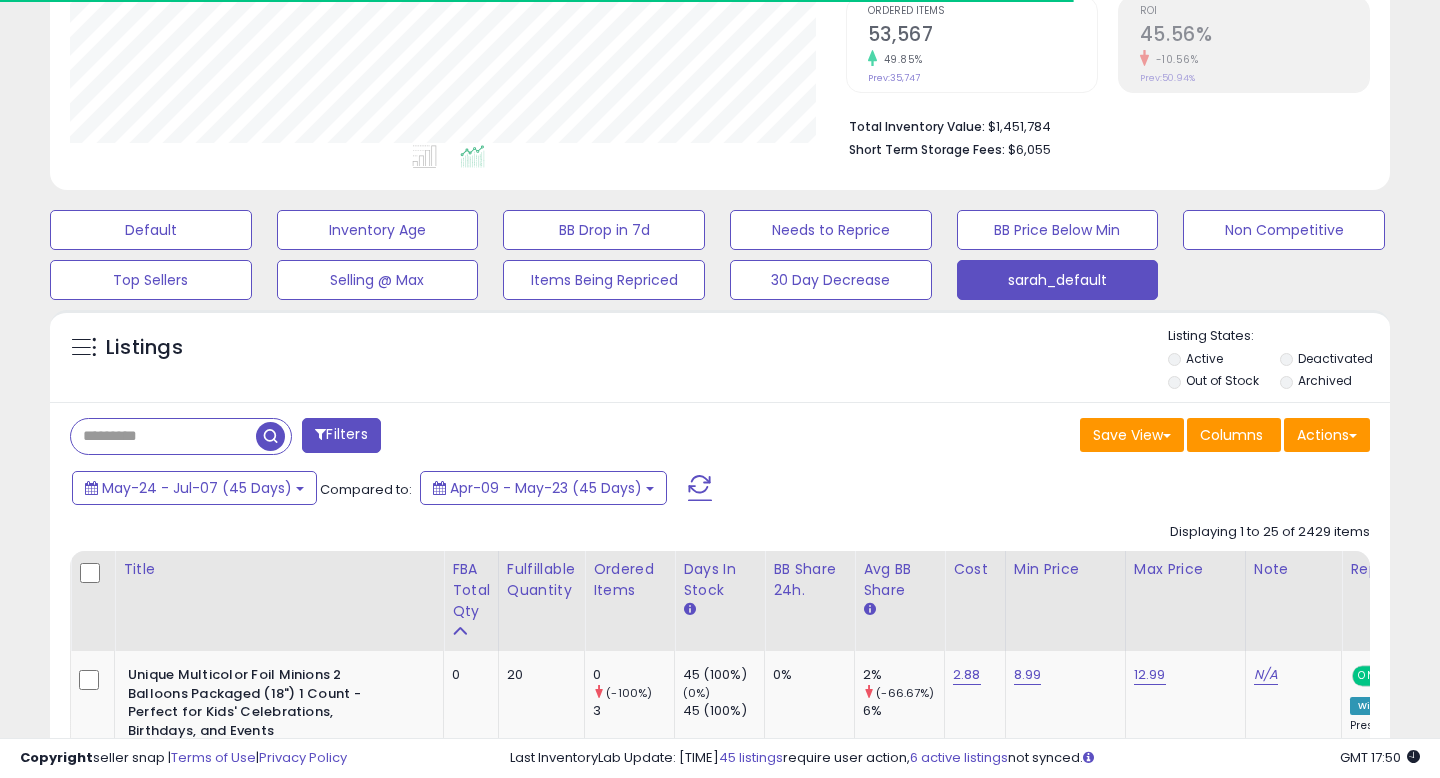 click on "Listings
Active" at bounding box center [720, 3166] 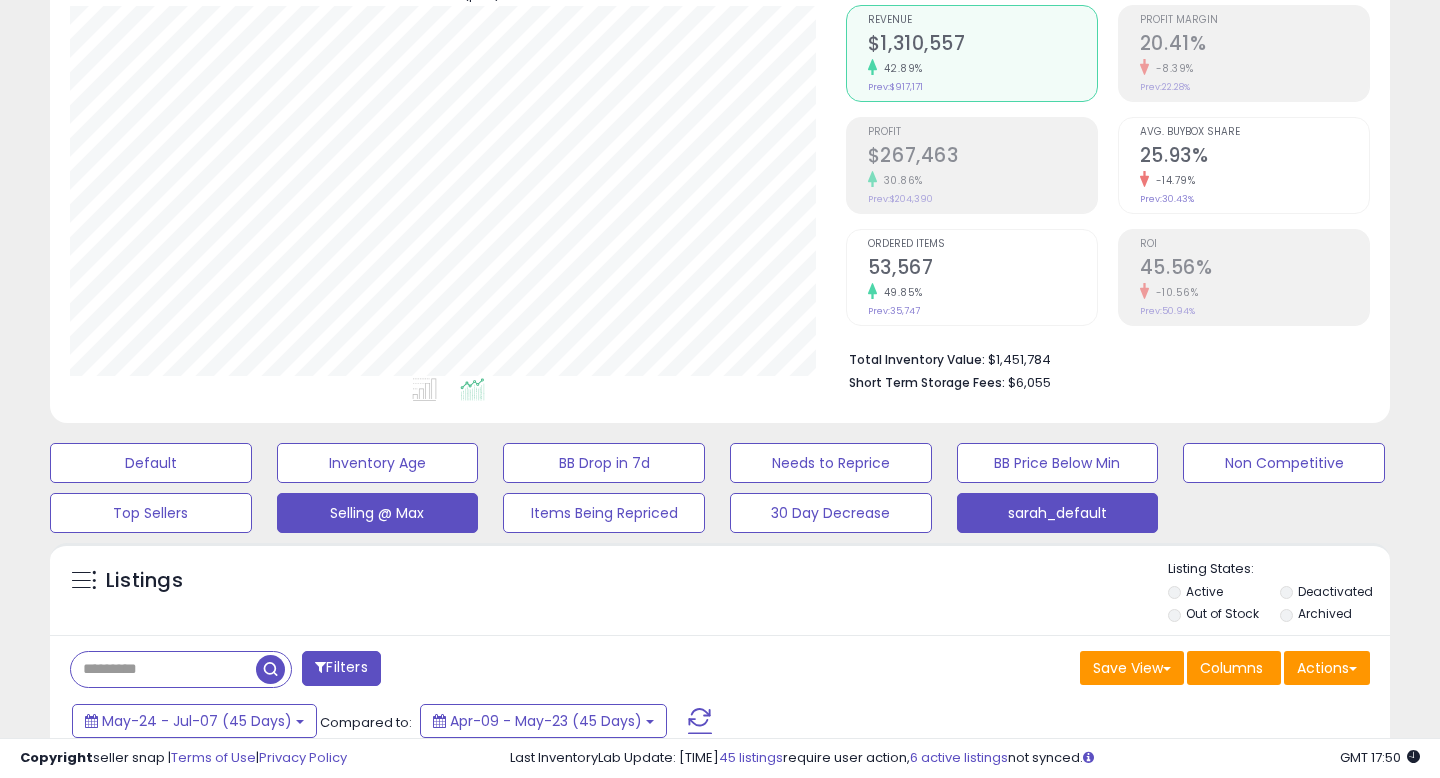 scroll, scrollTop: 0, scrollLeft: 0, axis: both 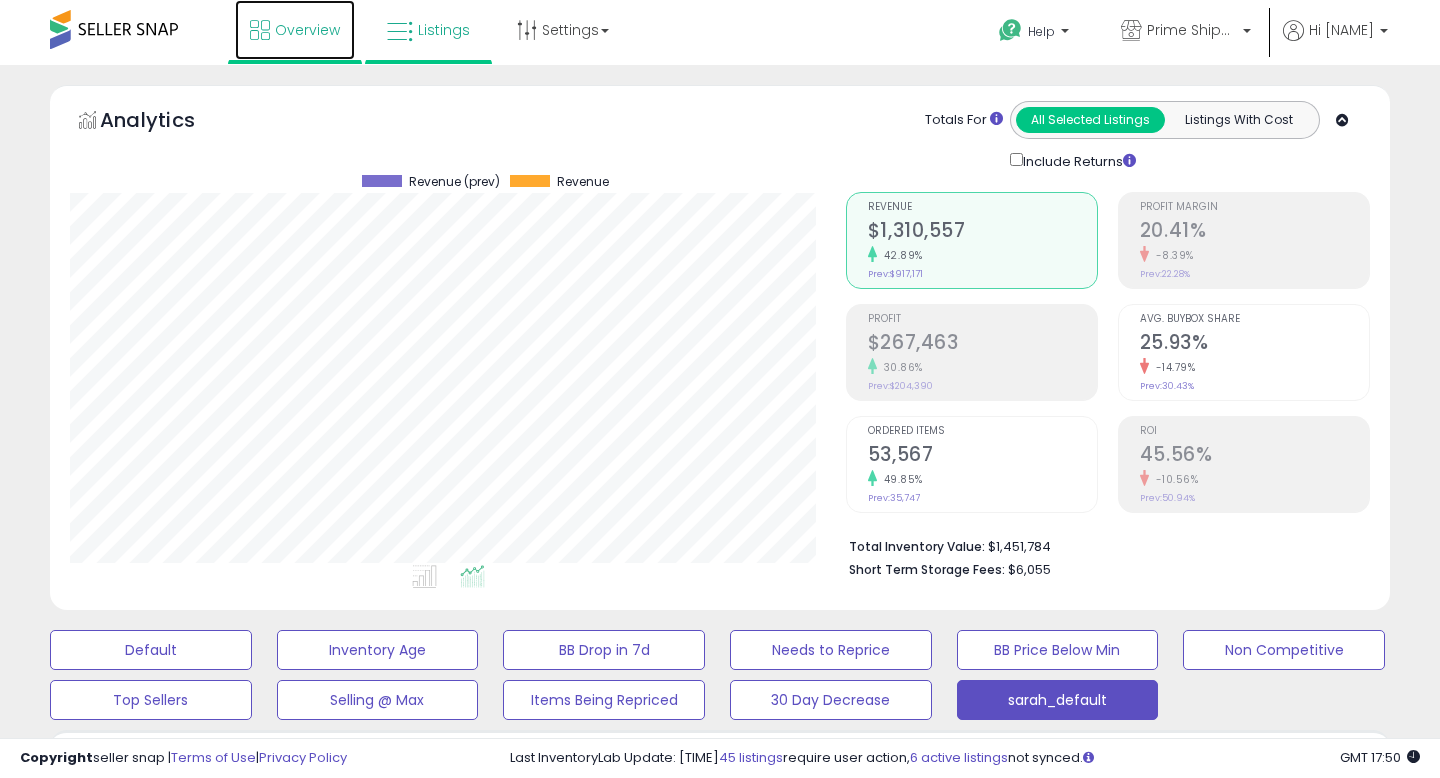 click on "Overview" at bounding box center [307, 30] 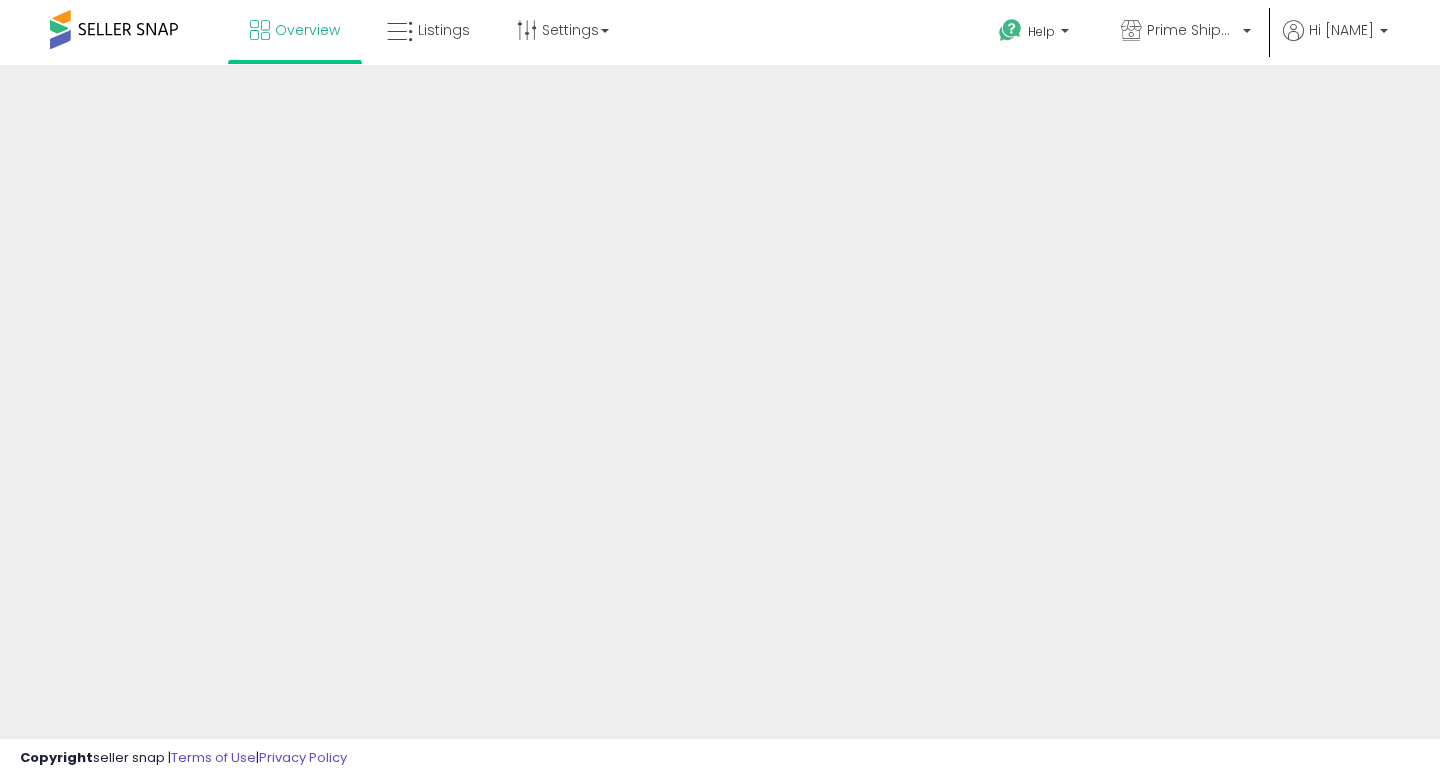 scroll, scrollTop: 0, scrollLeft: 0, axis: both 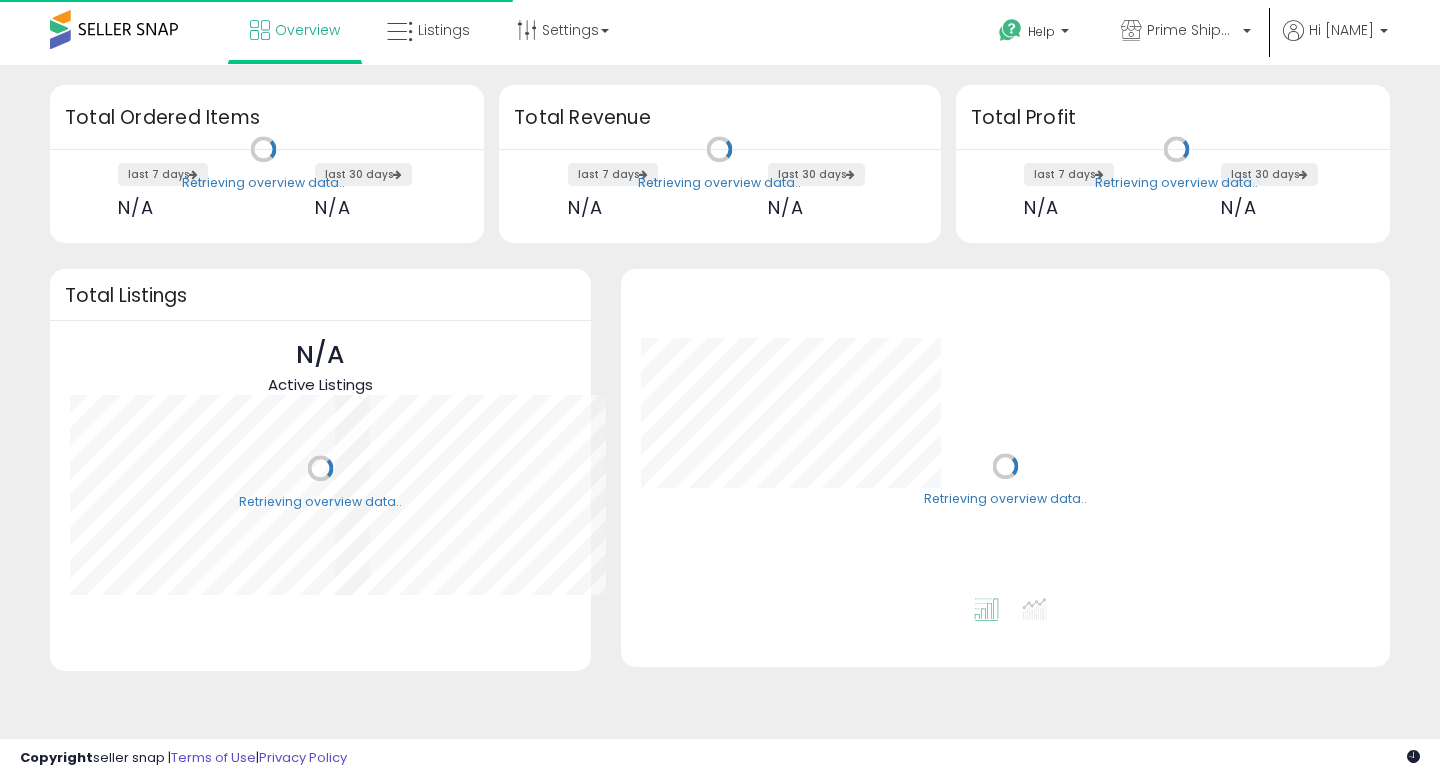 drag, startPoint x: 0, startPoint y: 0, endPoint x: 531, endPoint y: 43, distance: 532.7382 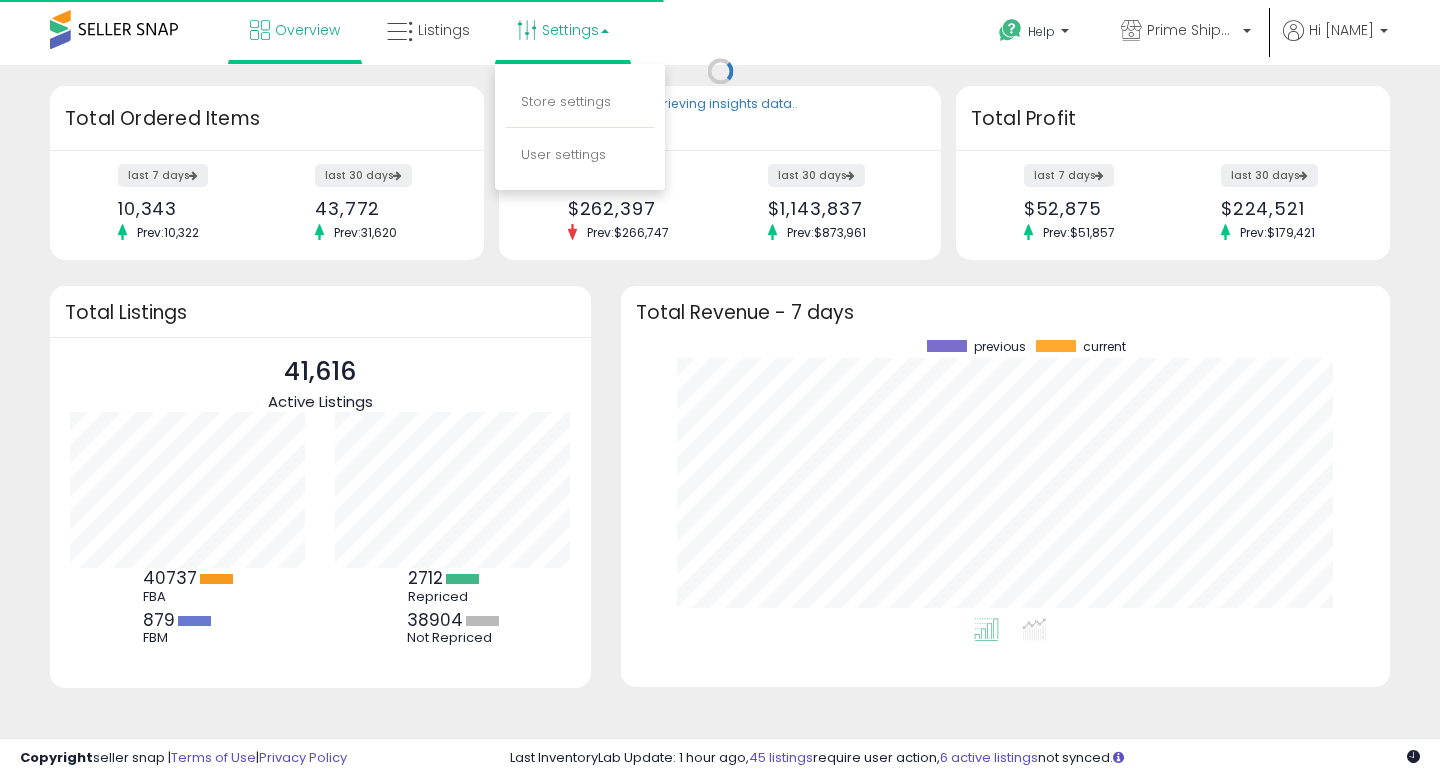 scroll, scrollTop: 999800, scrollLeft: 999734, axis: both 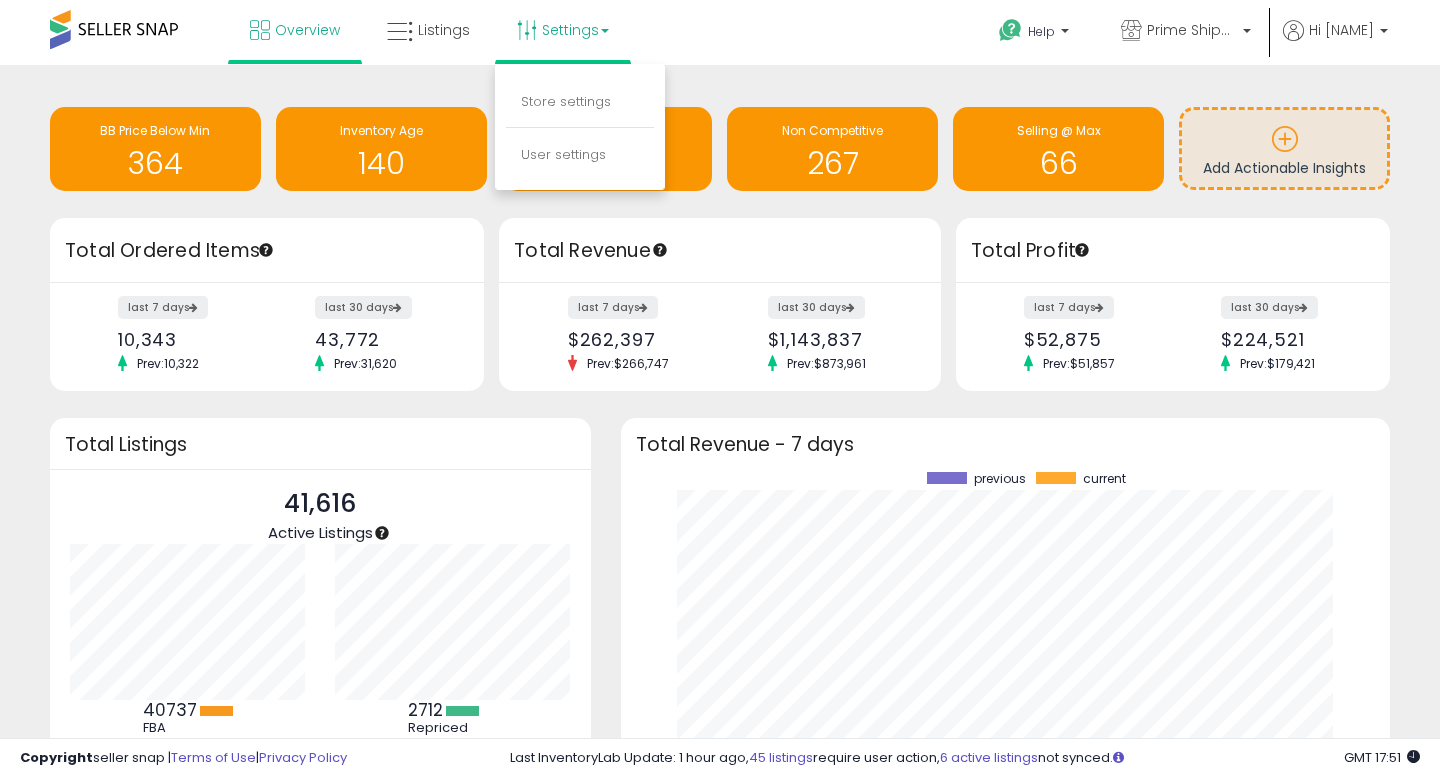 click on "User
settings" at bounding box center (580, 155) 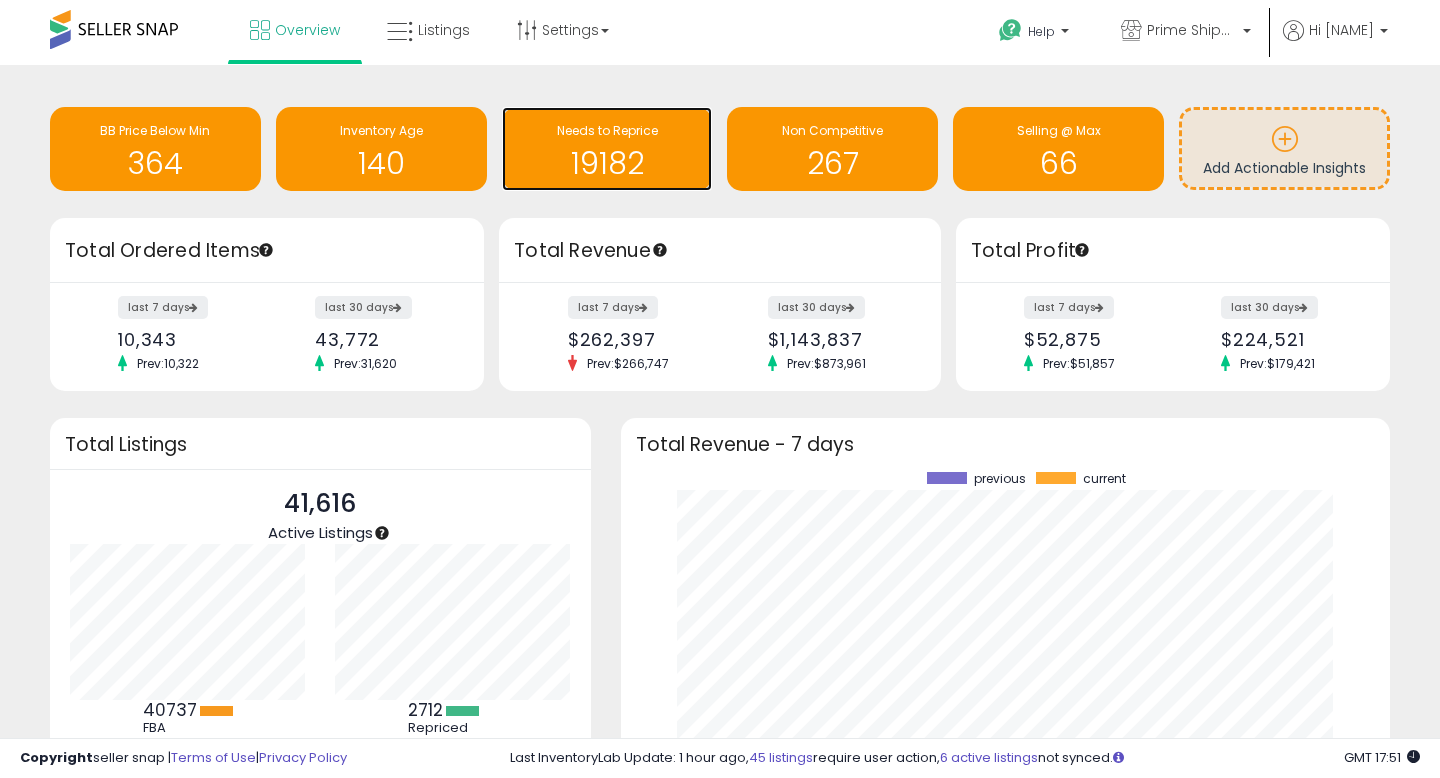 click on "19182" at bounding box center (607, 151) 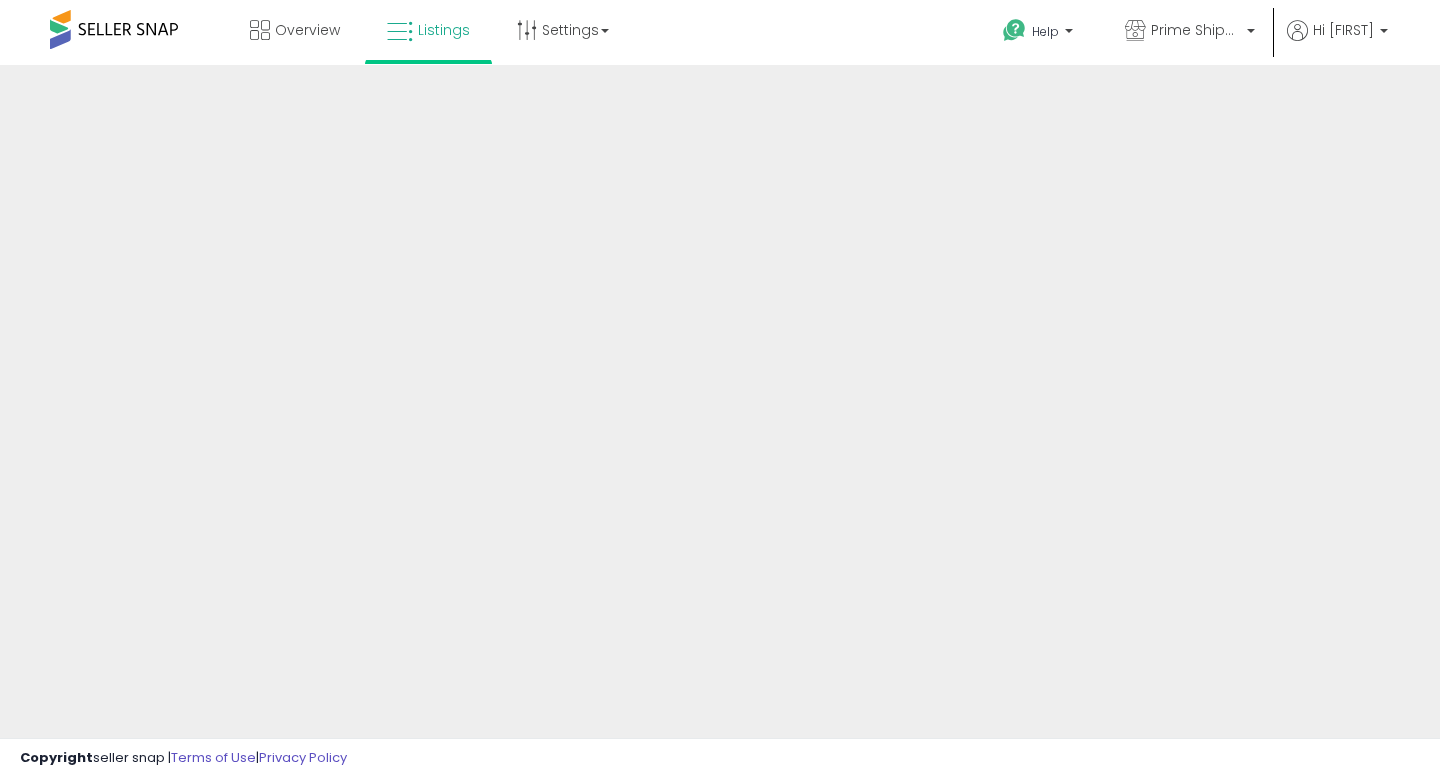 scroll, scrollTop: 0, scrollLeft: 0, axis: both 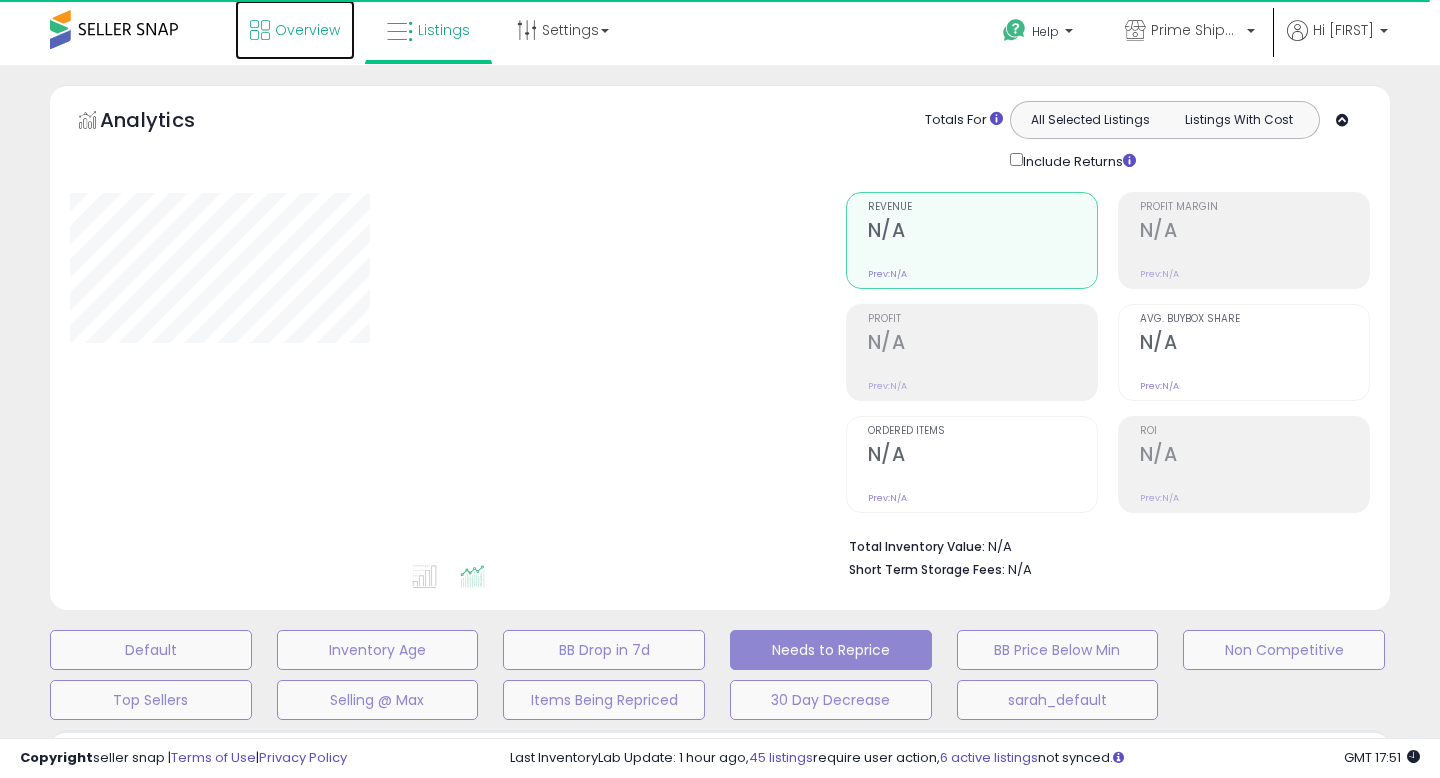 click on "Overview" at bounding box center [307, 30] 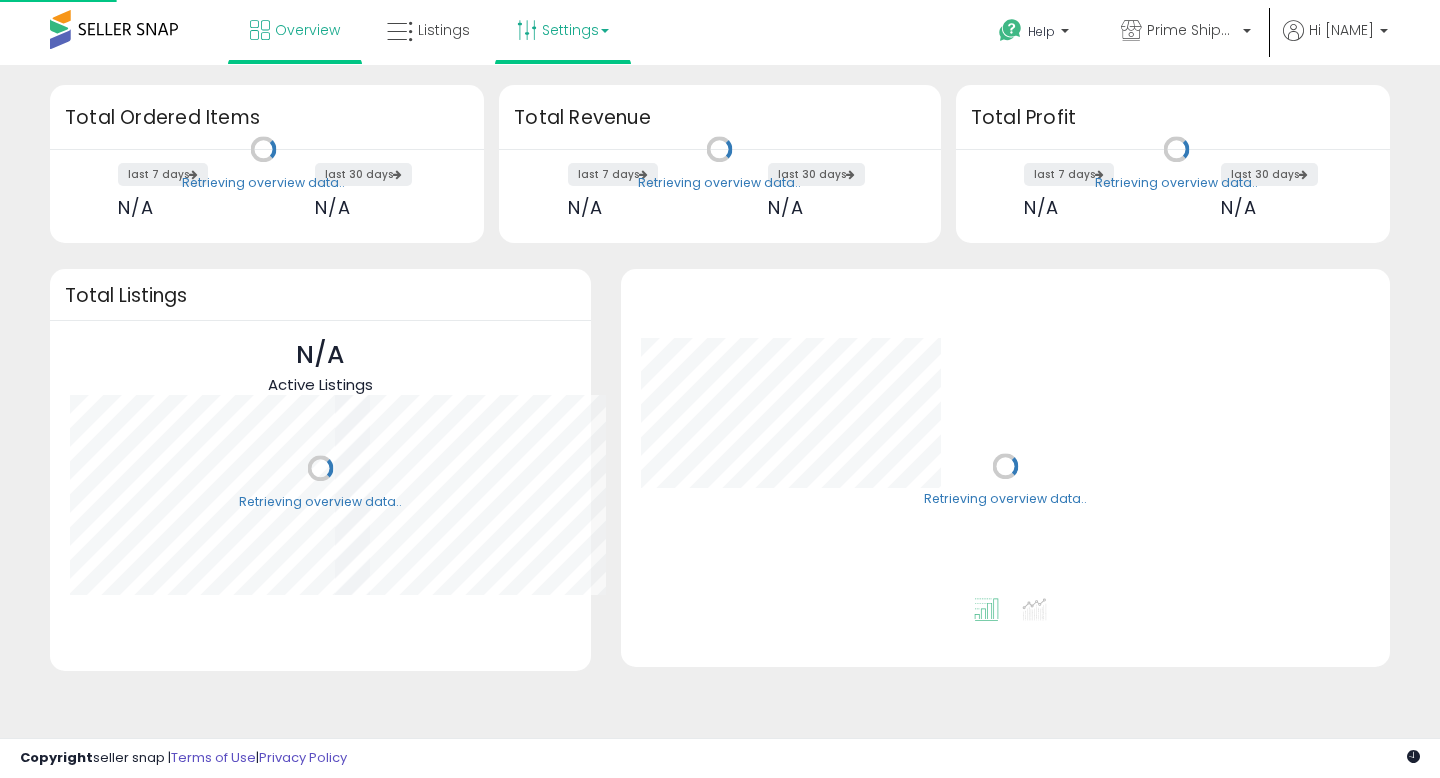 scroll, scrollTop: 0, scrollLeft: 0, axis: both 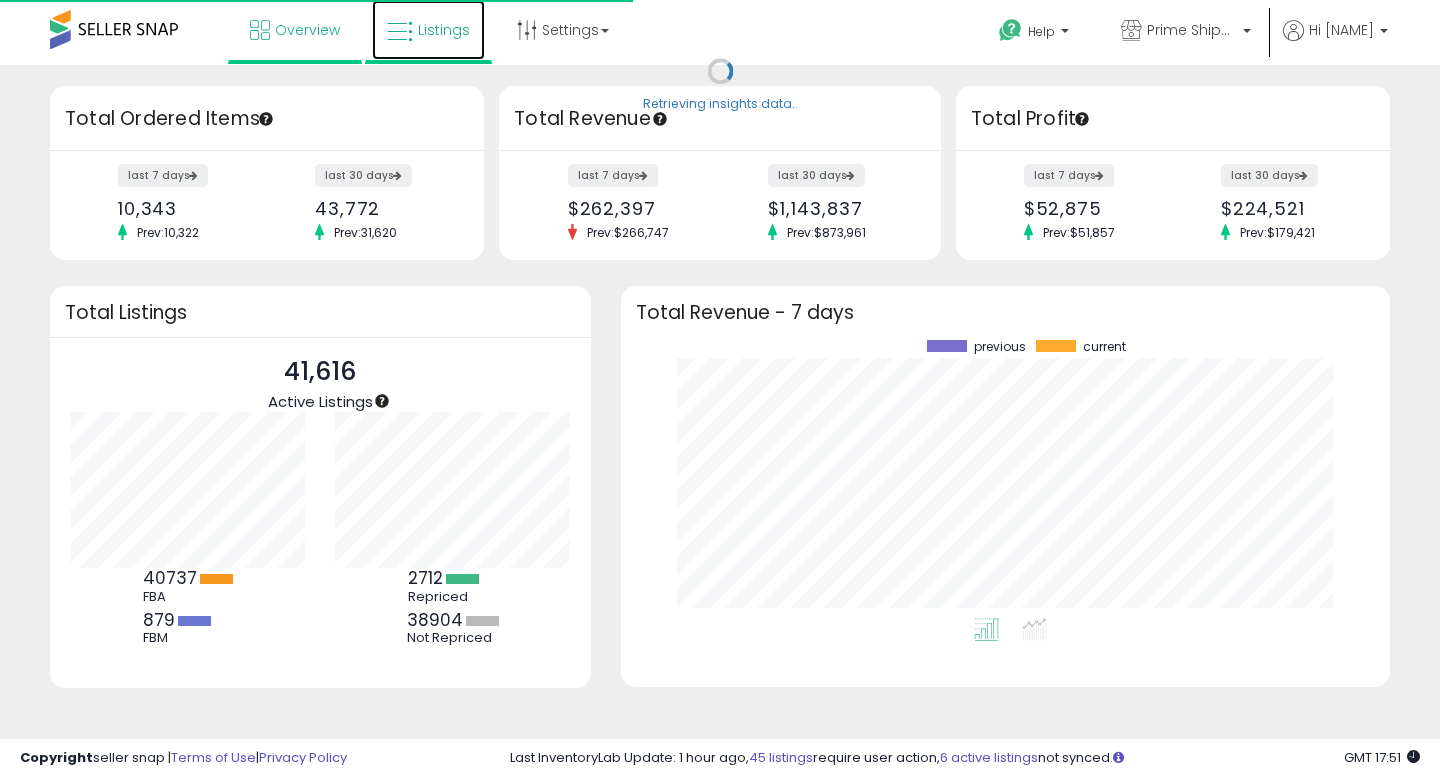 click on "Listings" at bounding box center [444, 30] 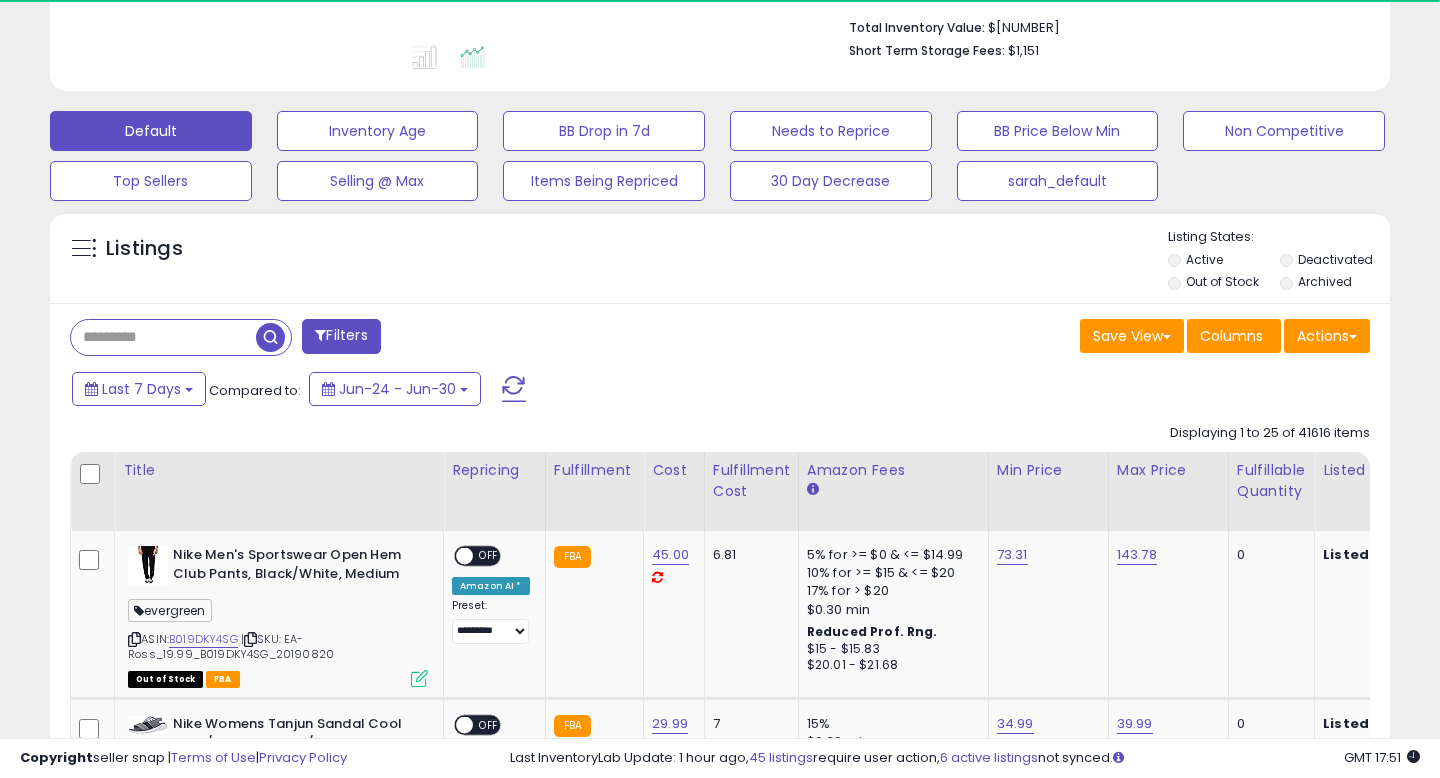 scroll, scrollTop: 526, scrollLeft: 0, axis: vertical 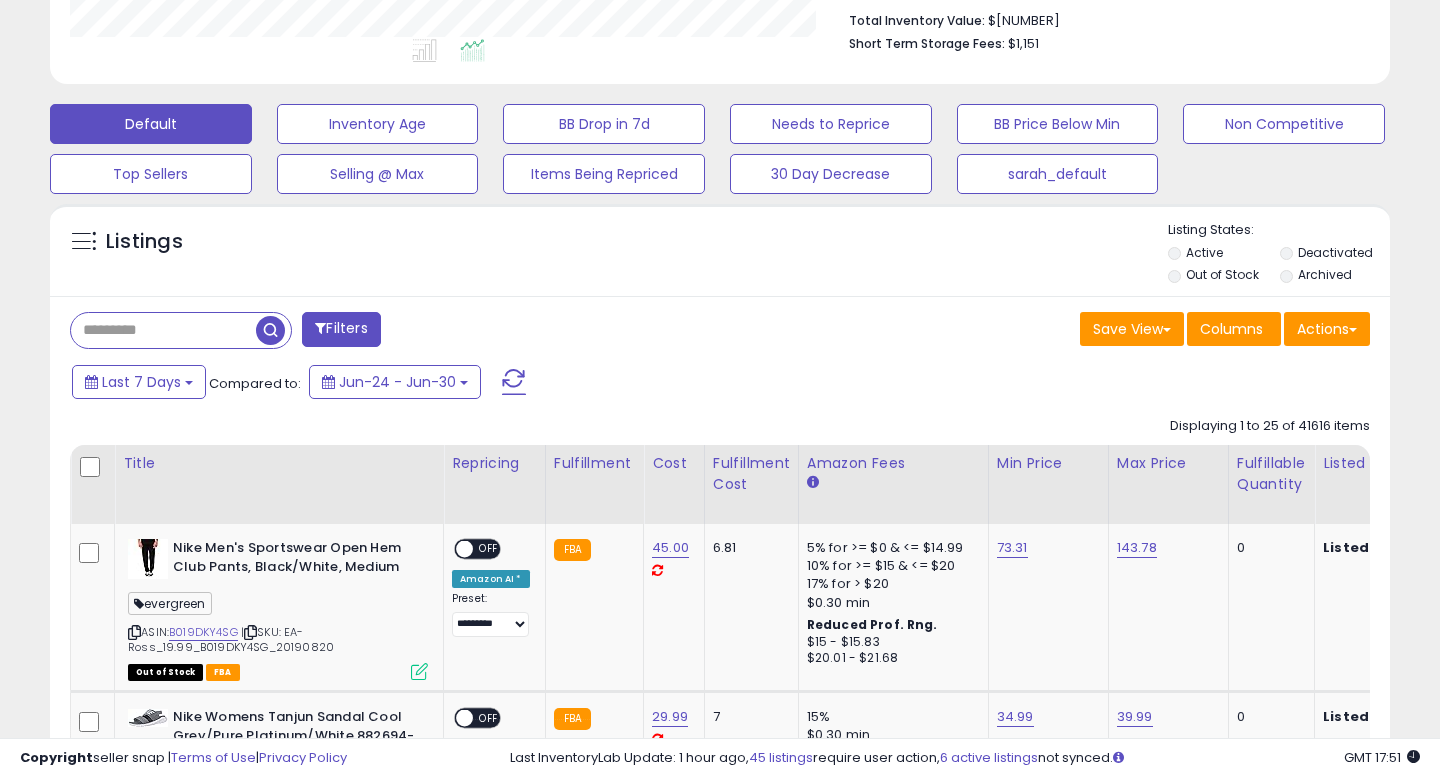 click on "Listings
Active" at bounding box center (720, 250) 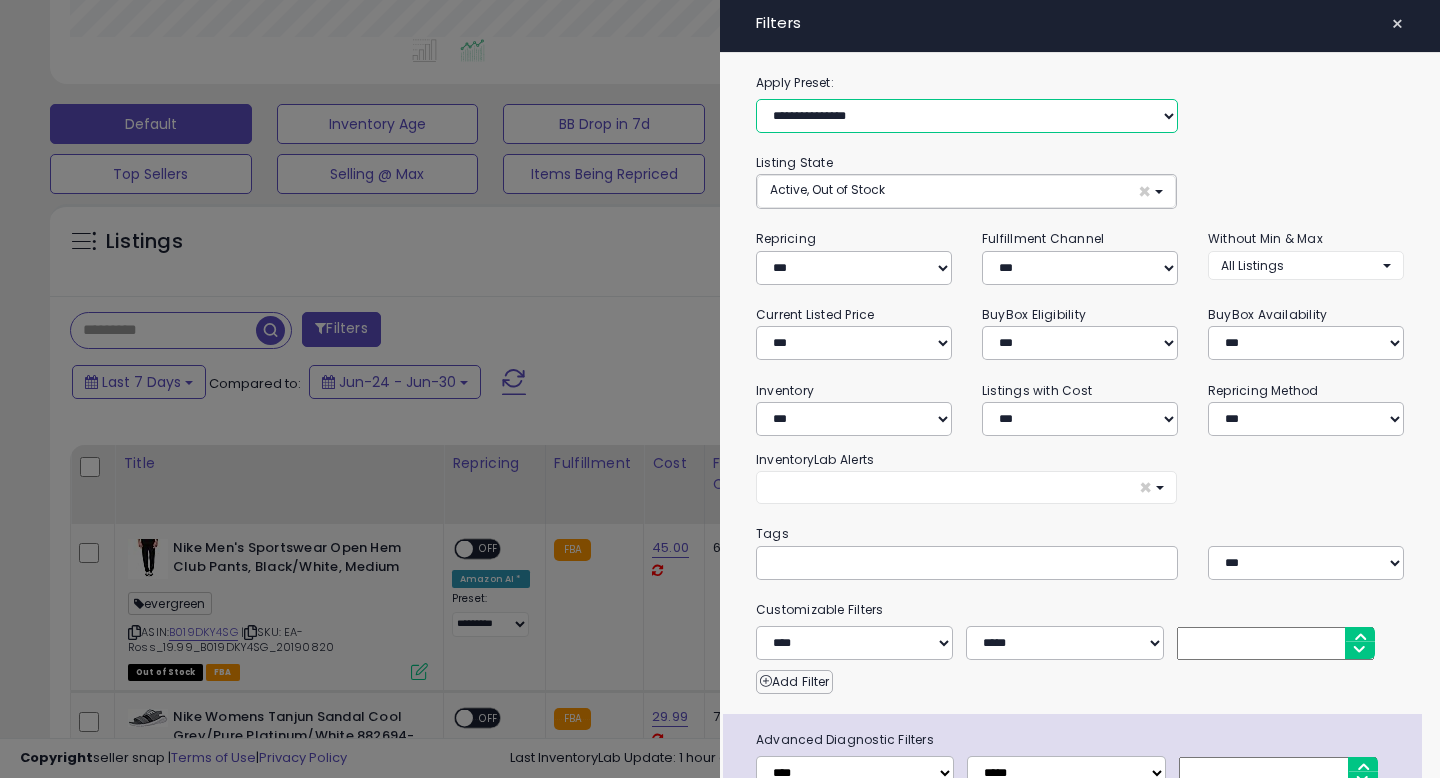 click on "**********" at bounding box center [967, 116] 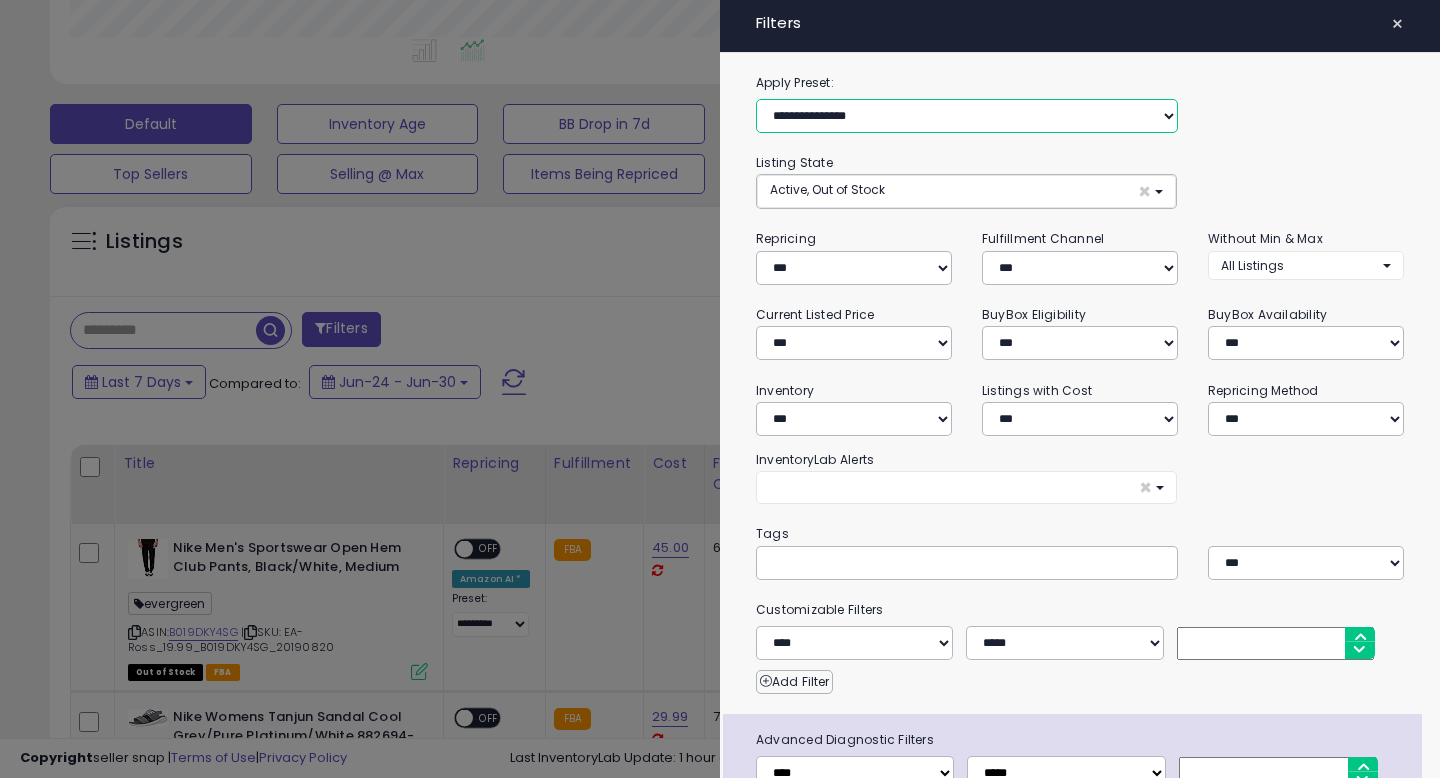 select on "**********" 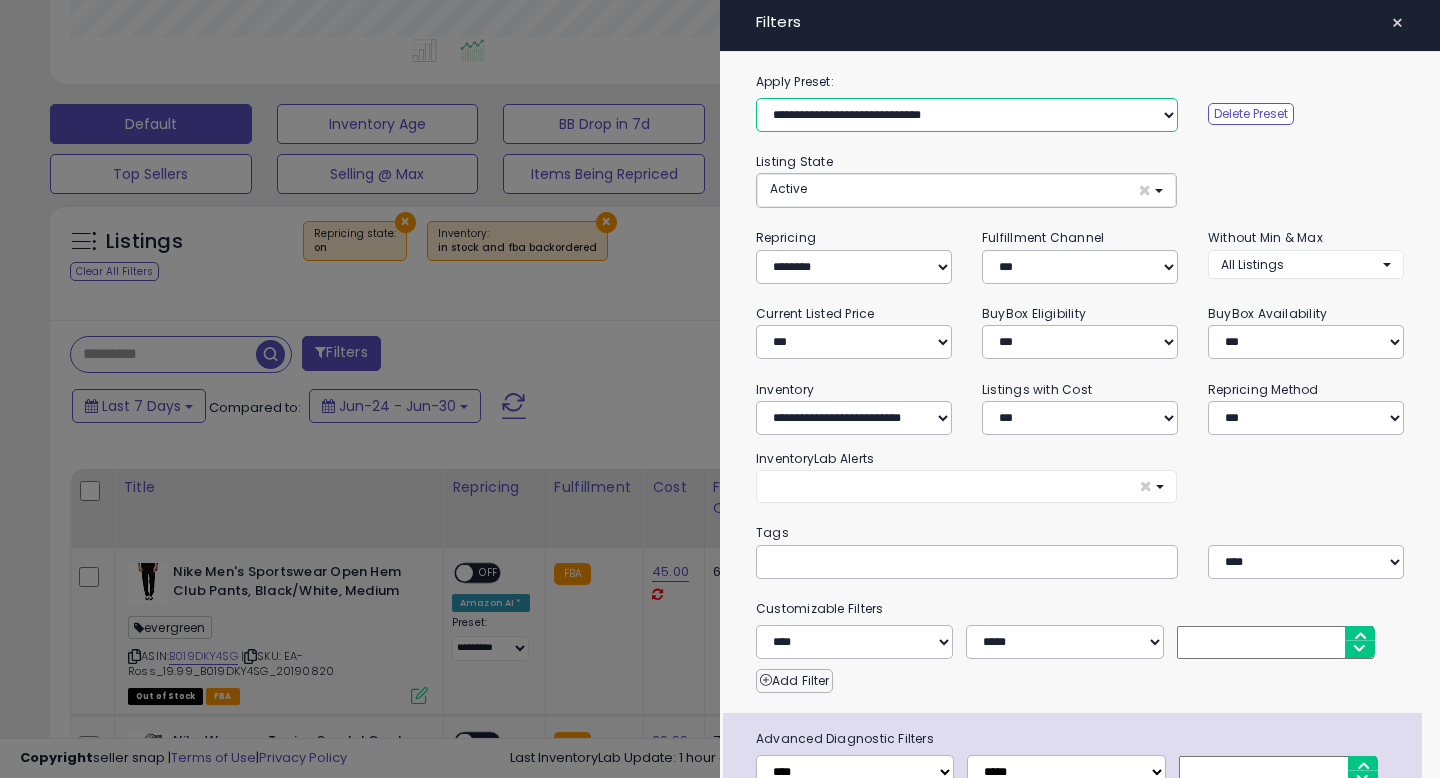 scroll, scrollTop: 0, scrollLeft: 0, axis: both 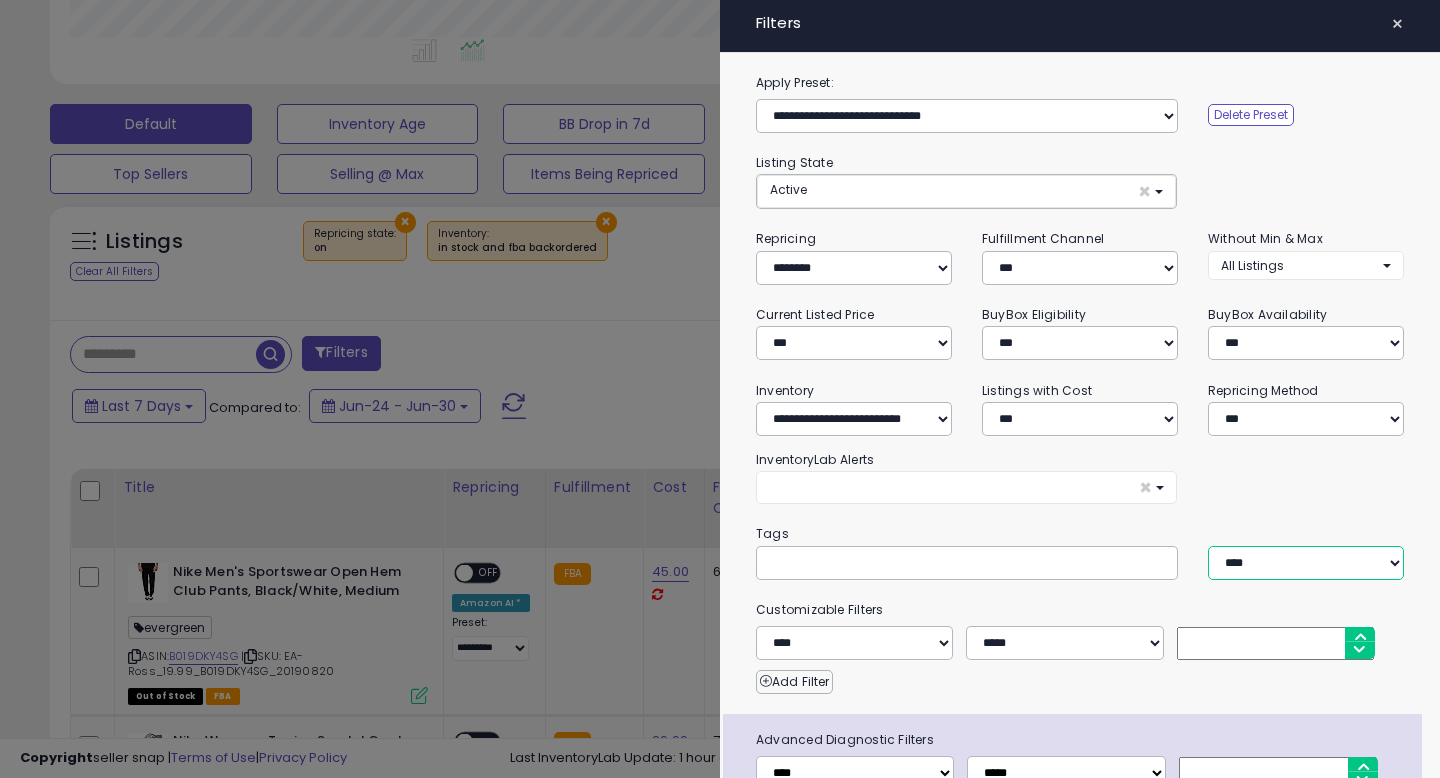 click on "***
***
****" at bounding box center (854, 268) 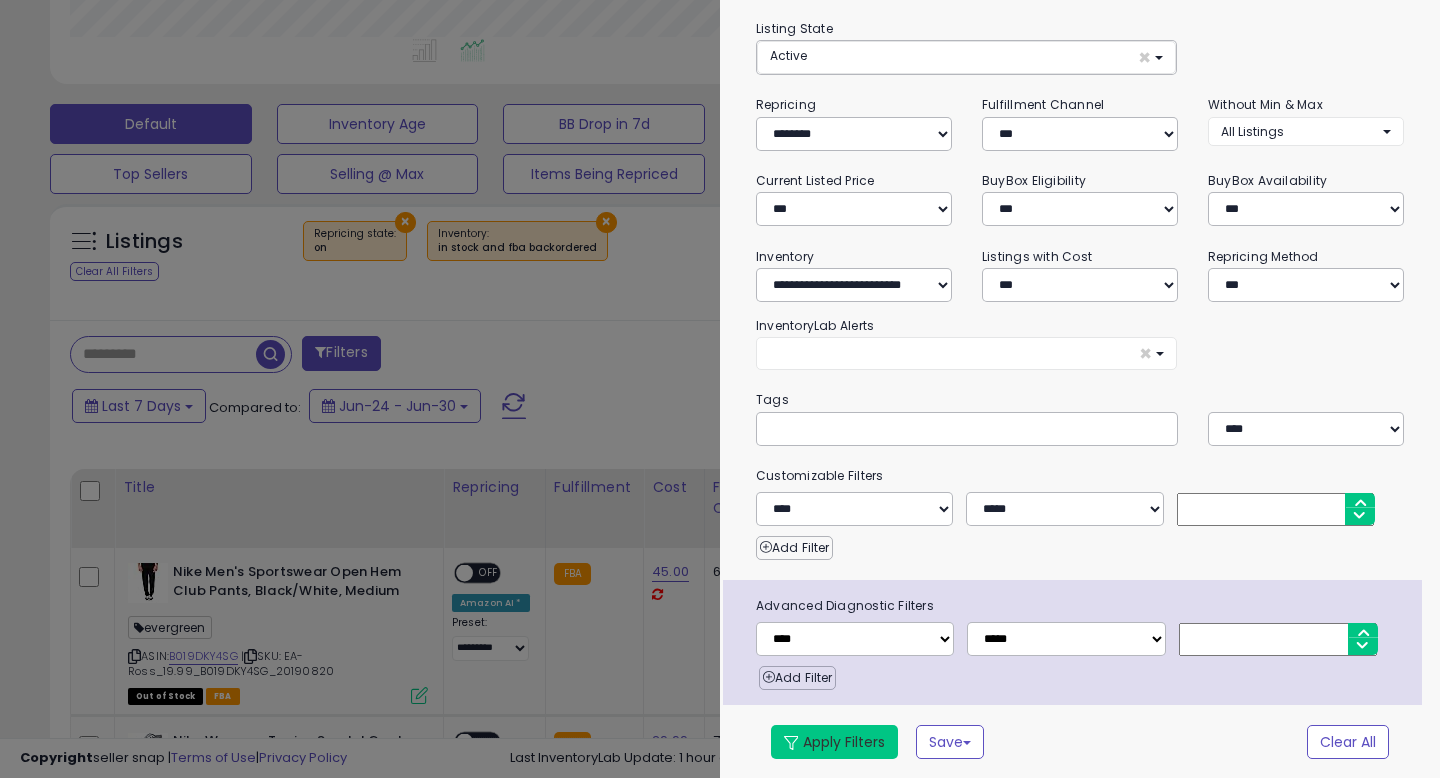 click on "Apply Filters" at bounding box center [834, 742] 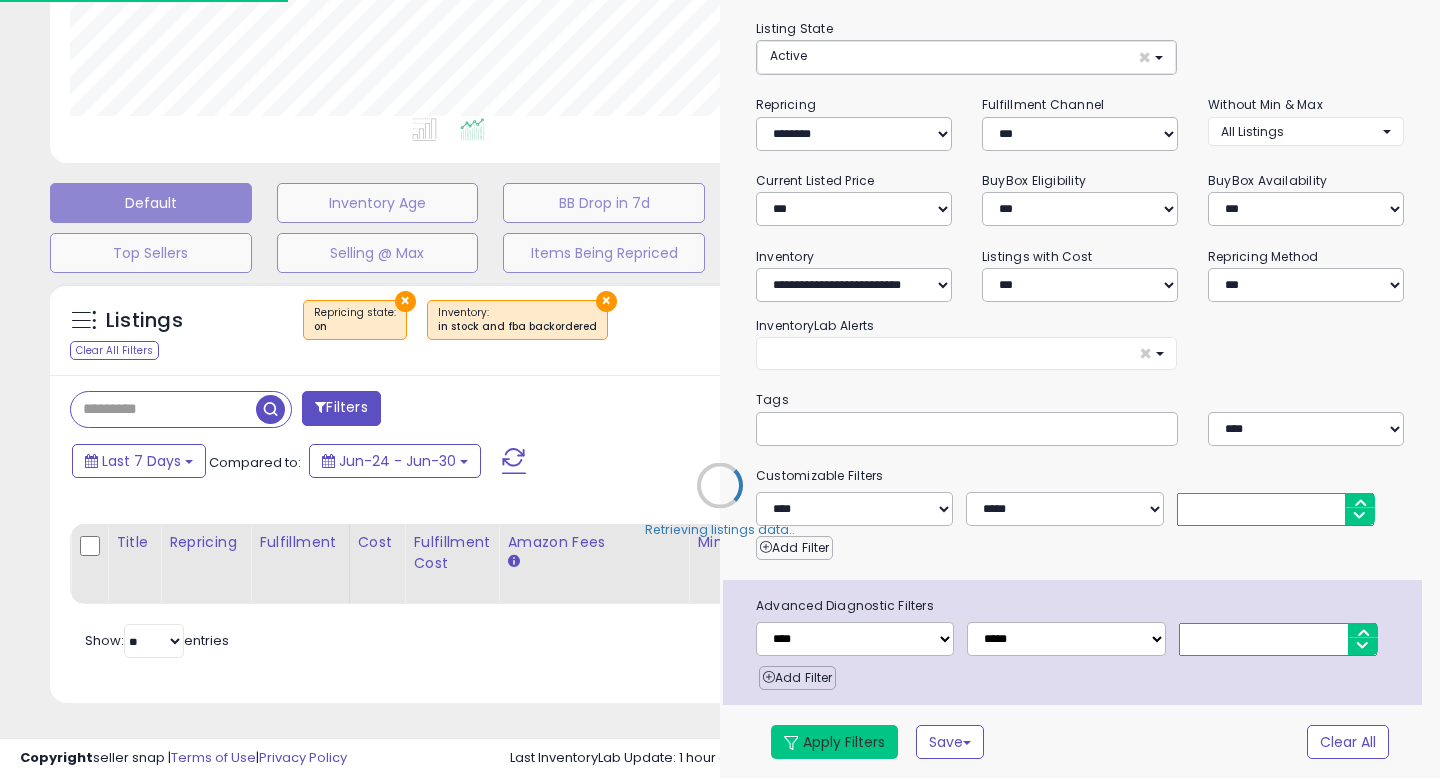 scroll, scrollTop: 447, scrollLeft: 0, axis: vertical 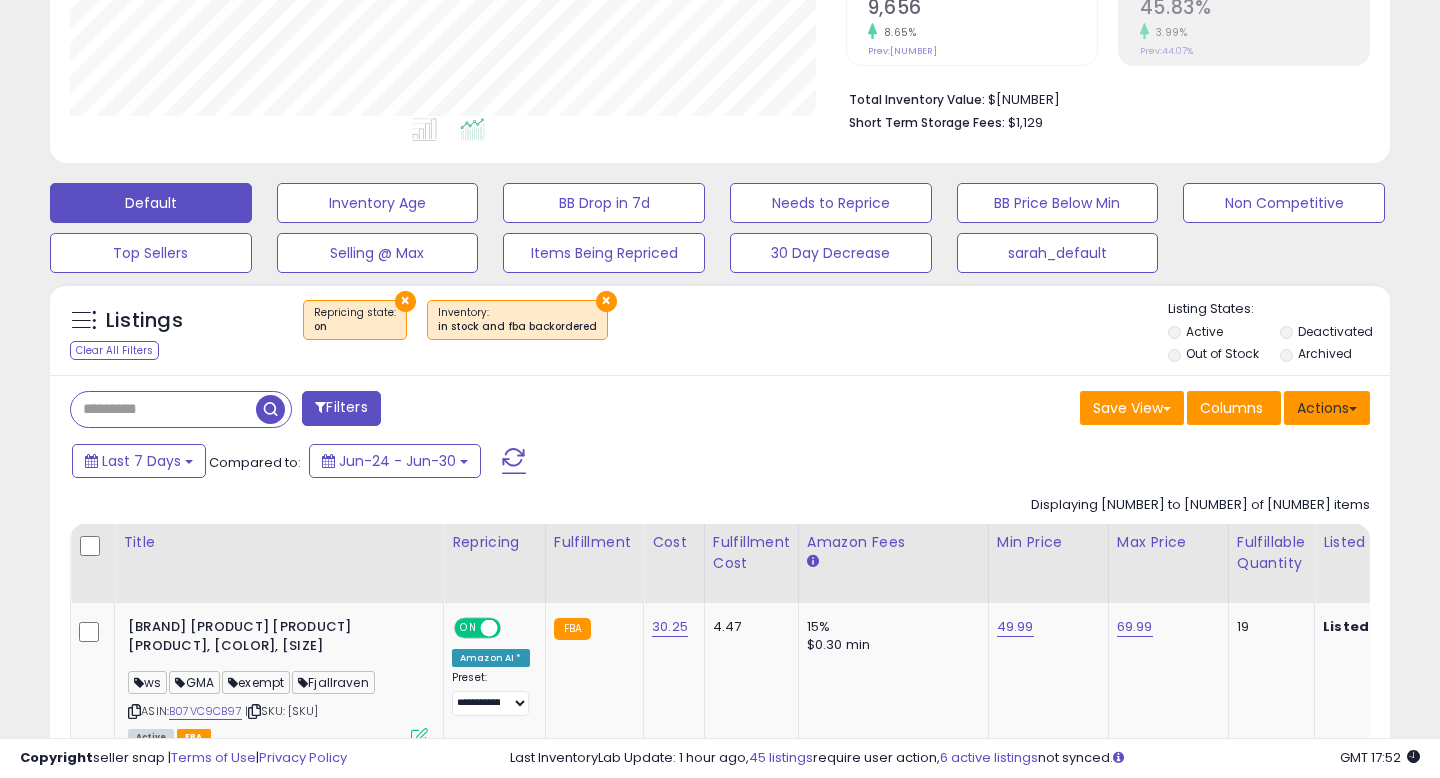 click on "Actions" at bounding box center [1327, 408] 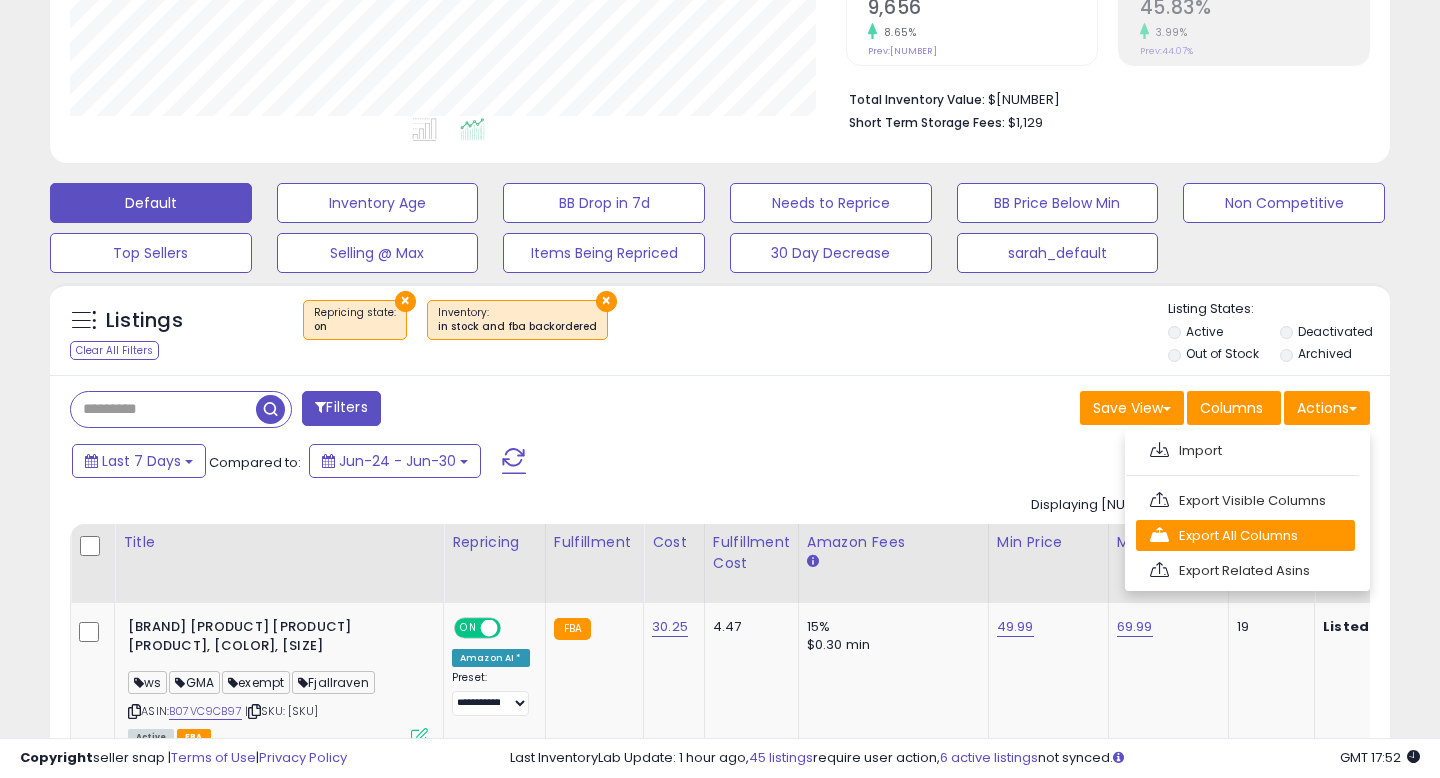 click on "Export All Columns" at bounding box center (1245, 450) 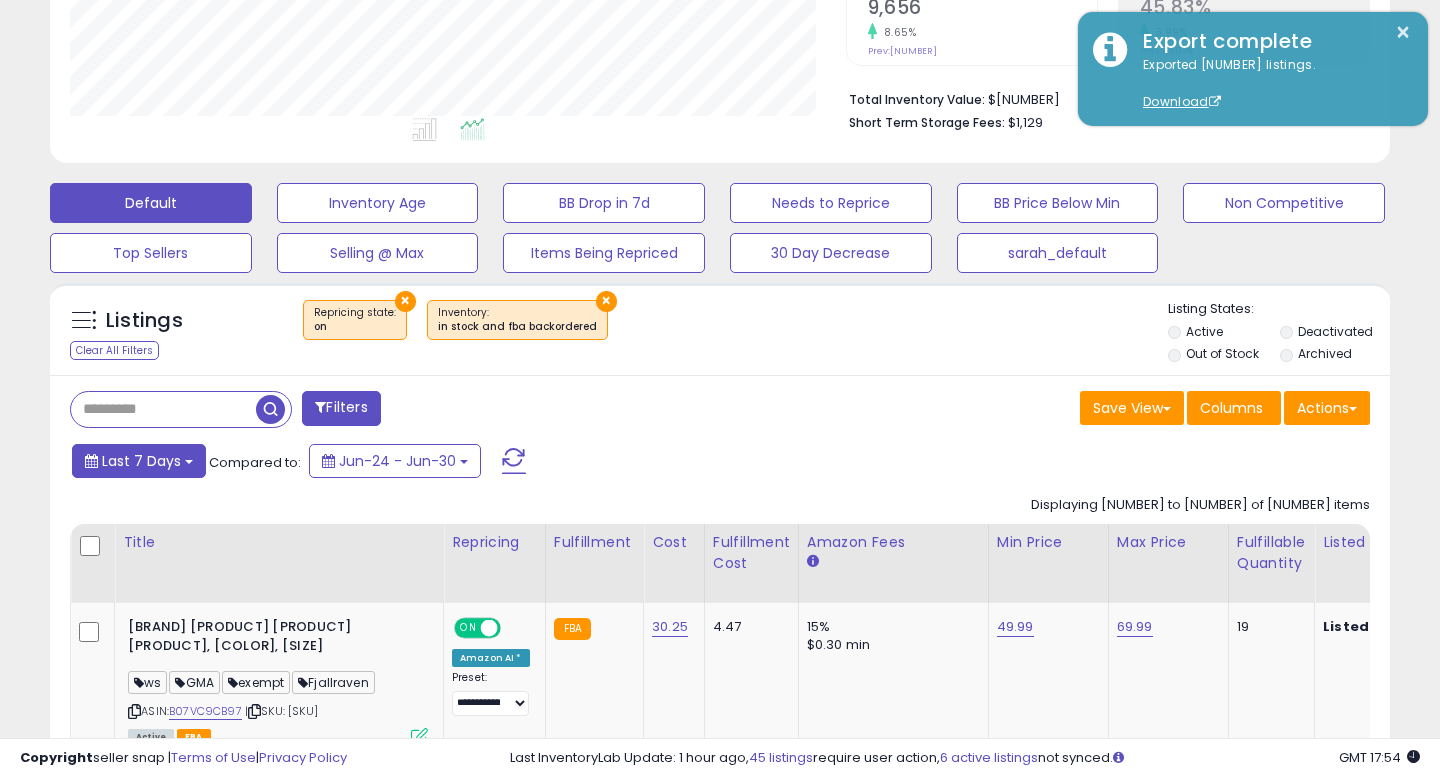 click on "Last 7 Days" at bounding box center (141, 461) 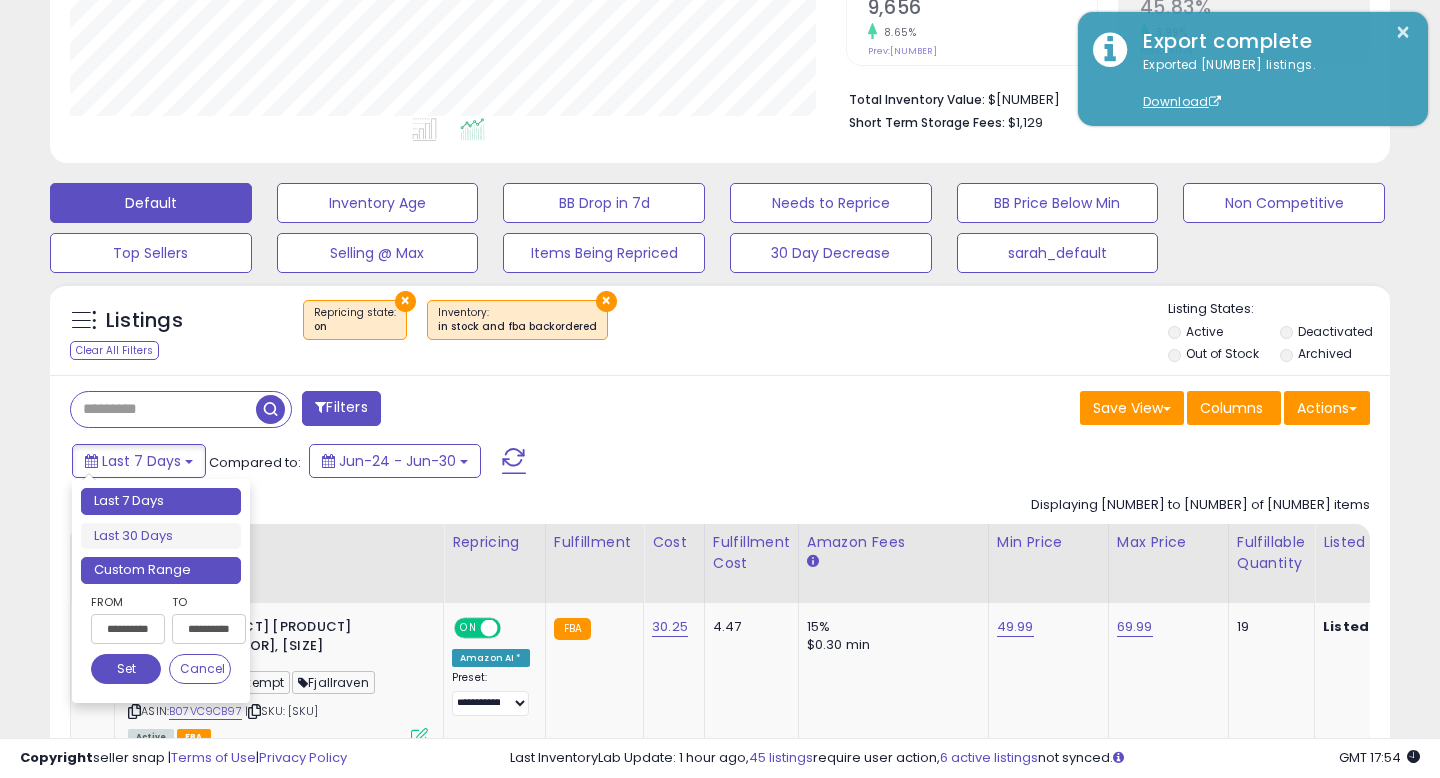 click on "Custom Range" at bounding box center [161, 570] 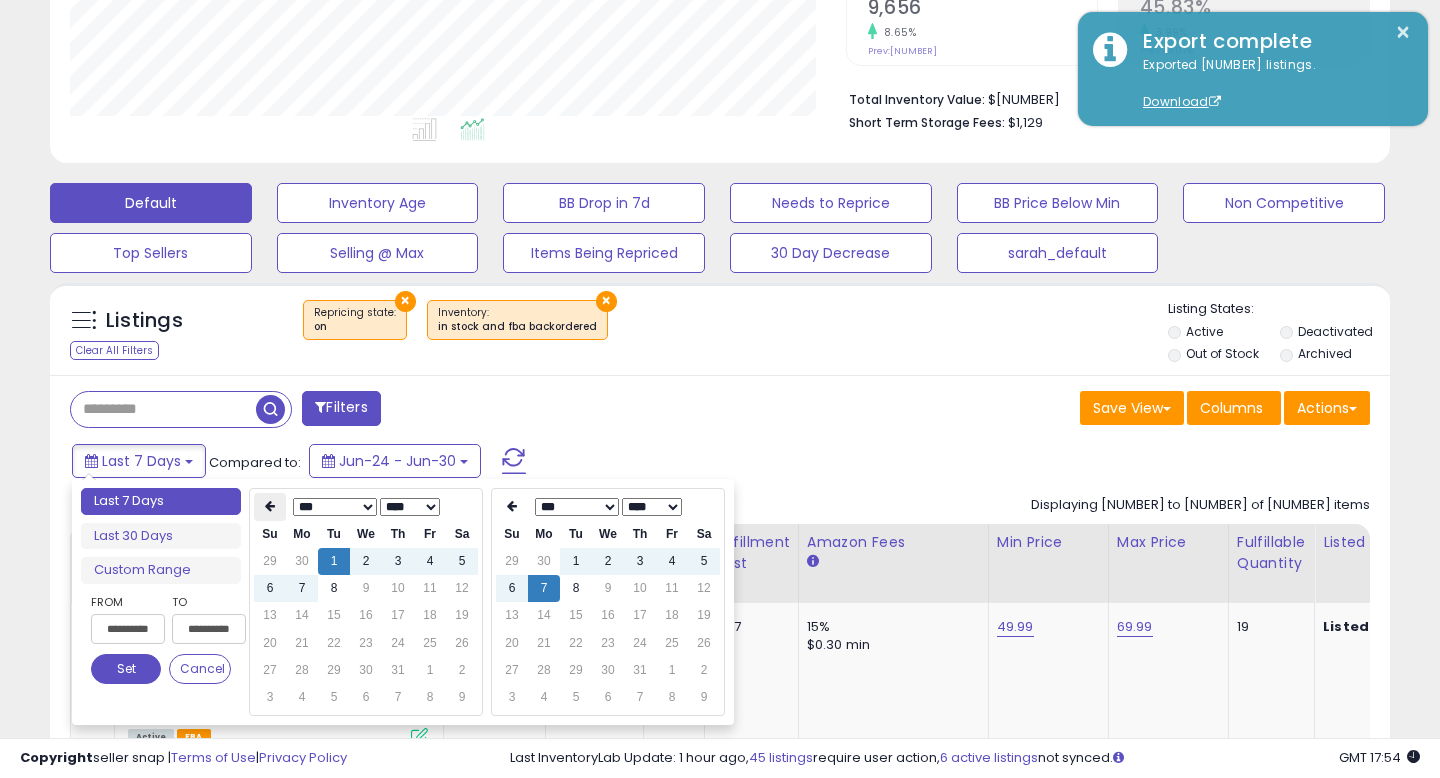 click at bounding box center (270, 507) 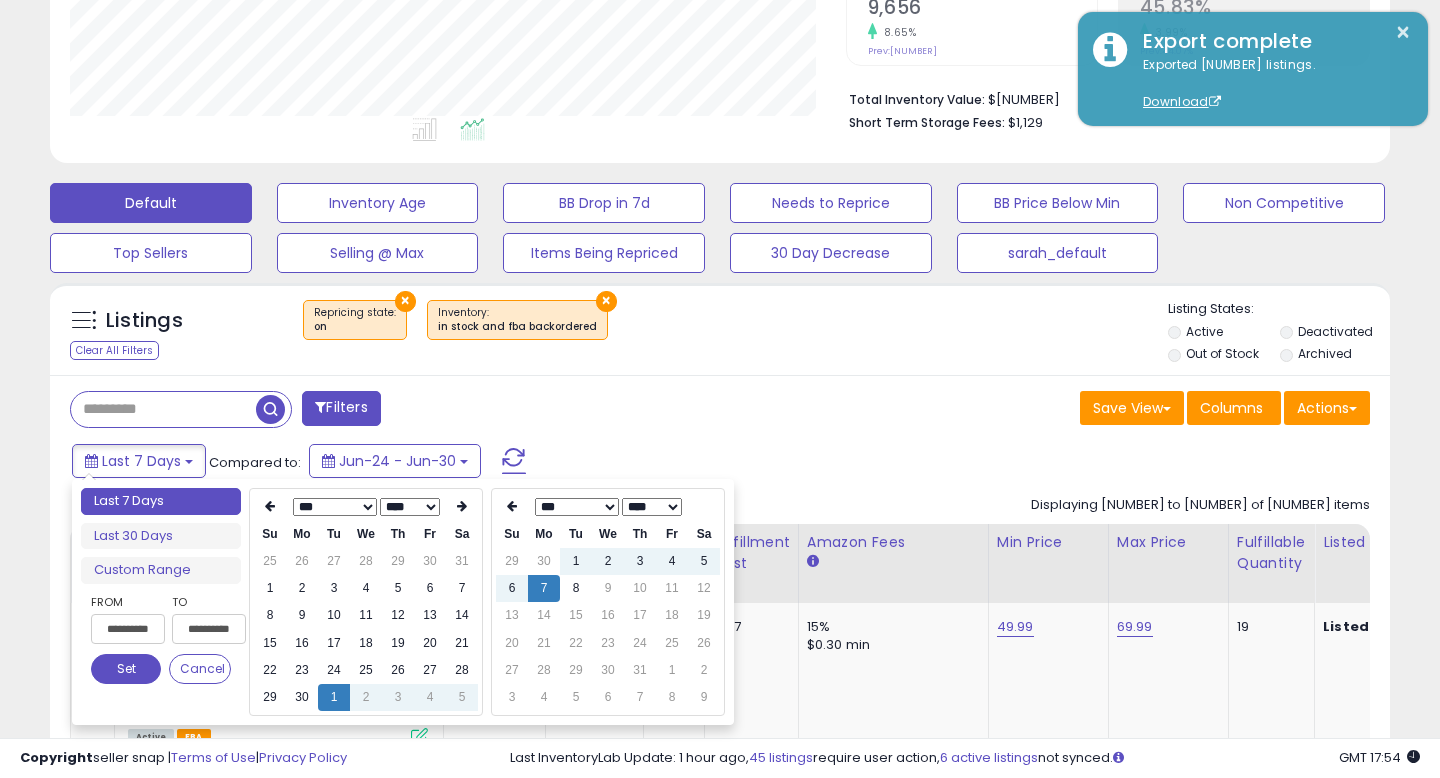 click at bounding box center [270, 507] 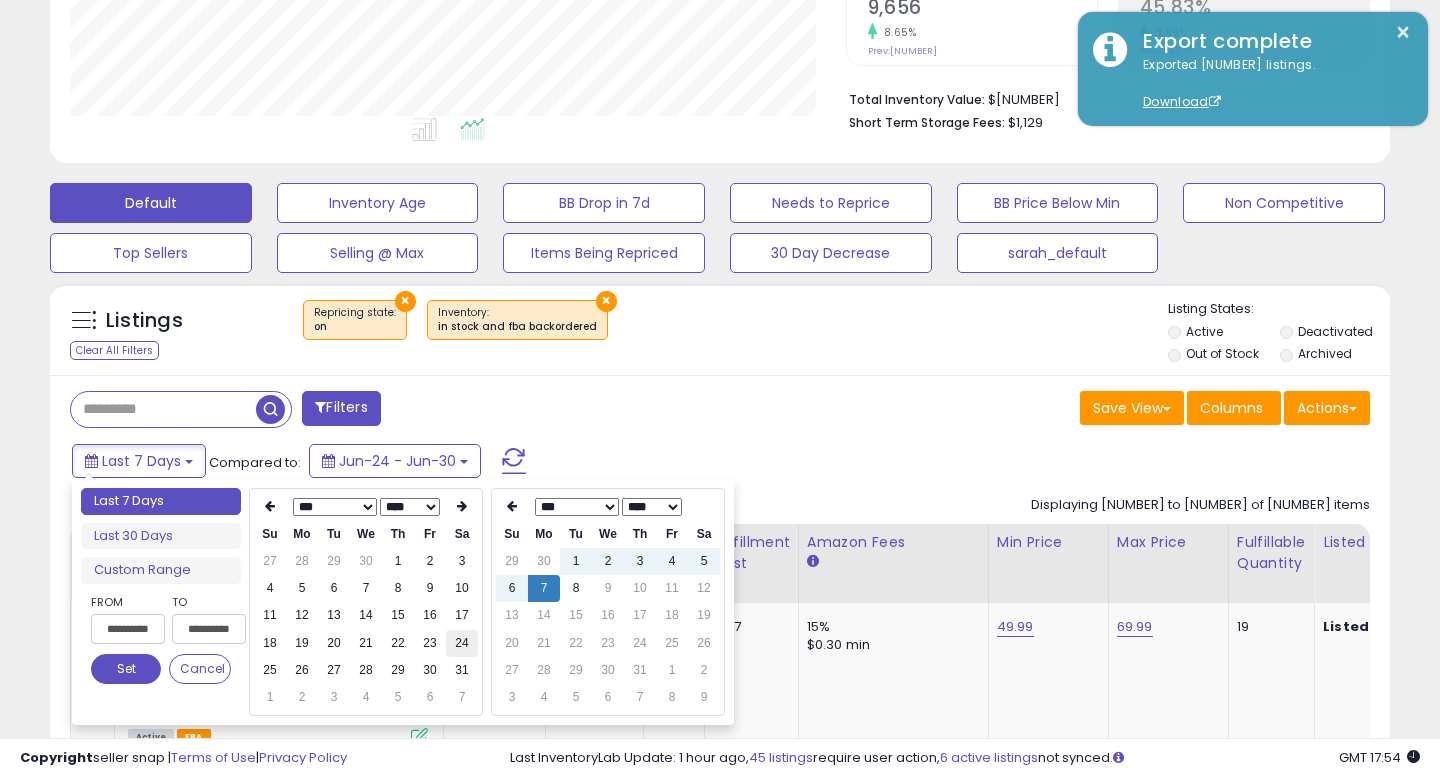 click on "24" at bounding box center (462, 561) 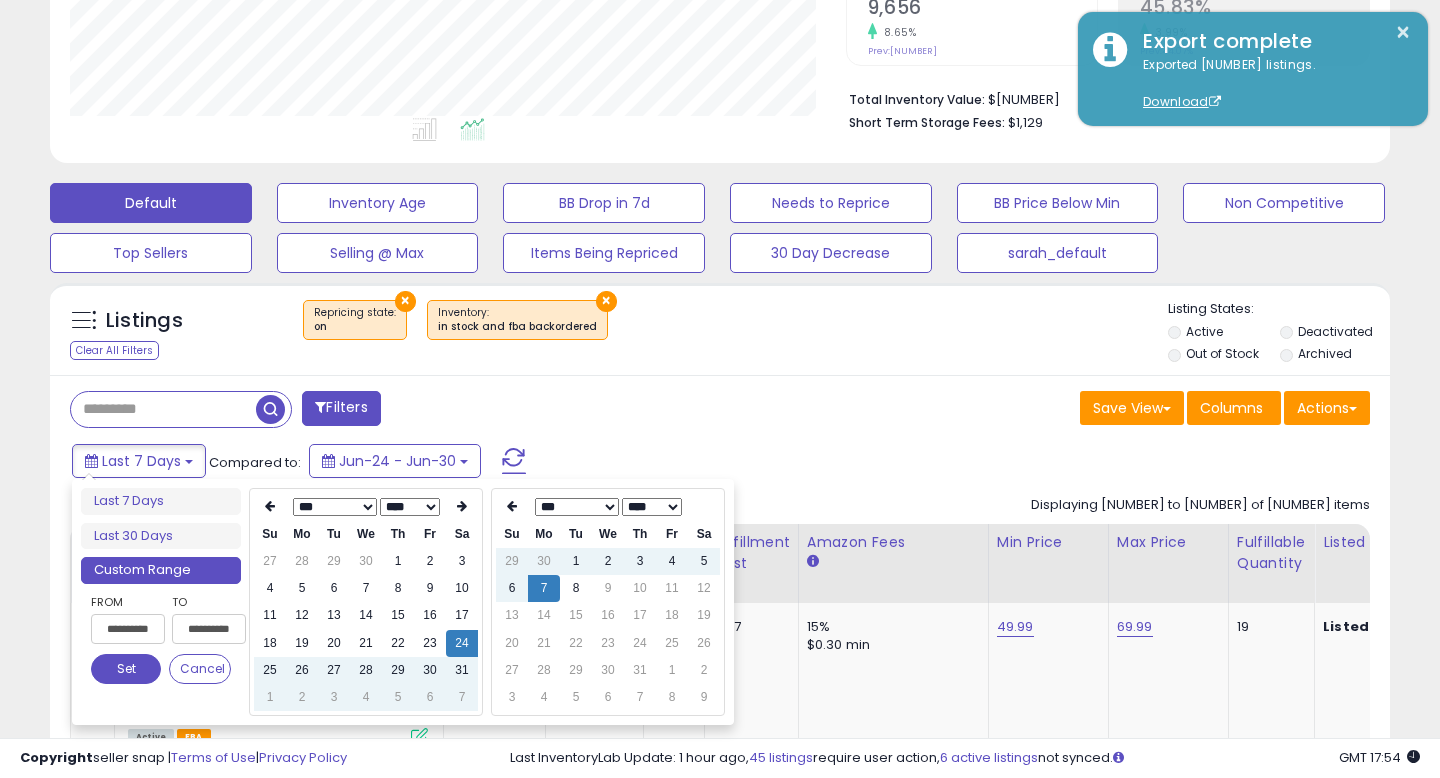 click on "Set" at bounding box center [126, 669] 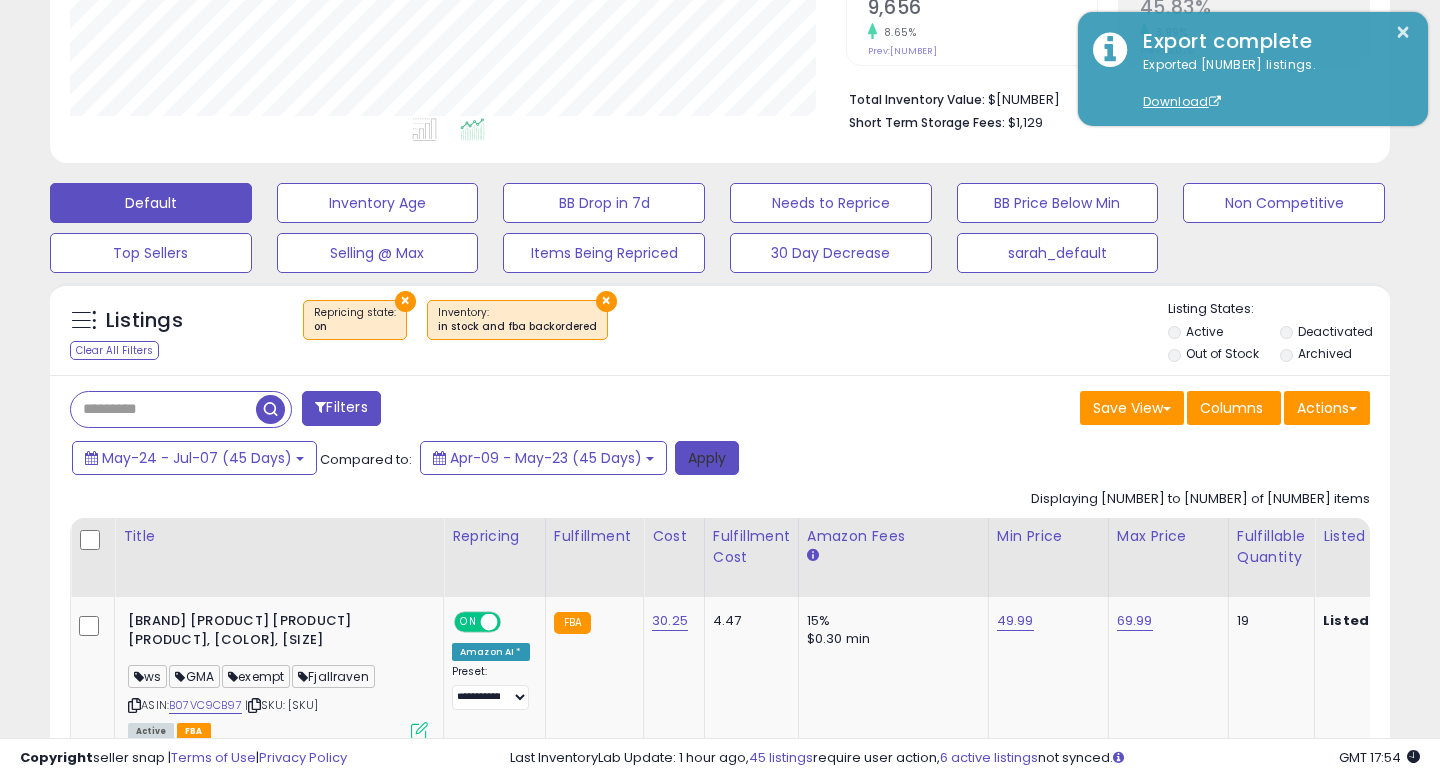click on "Apply" at bounding box center [707, 458] 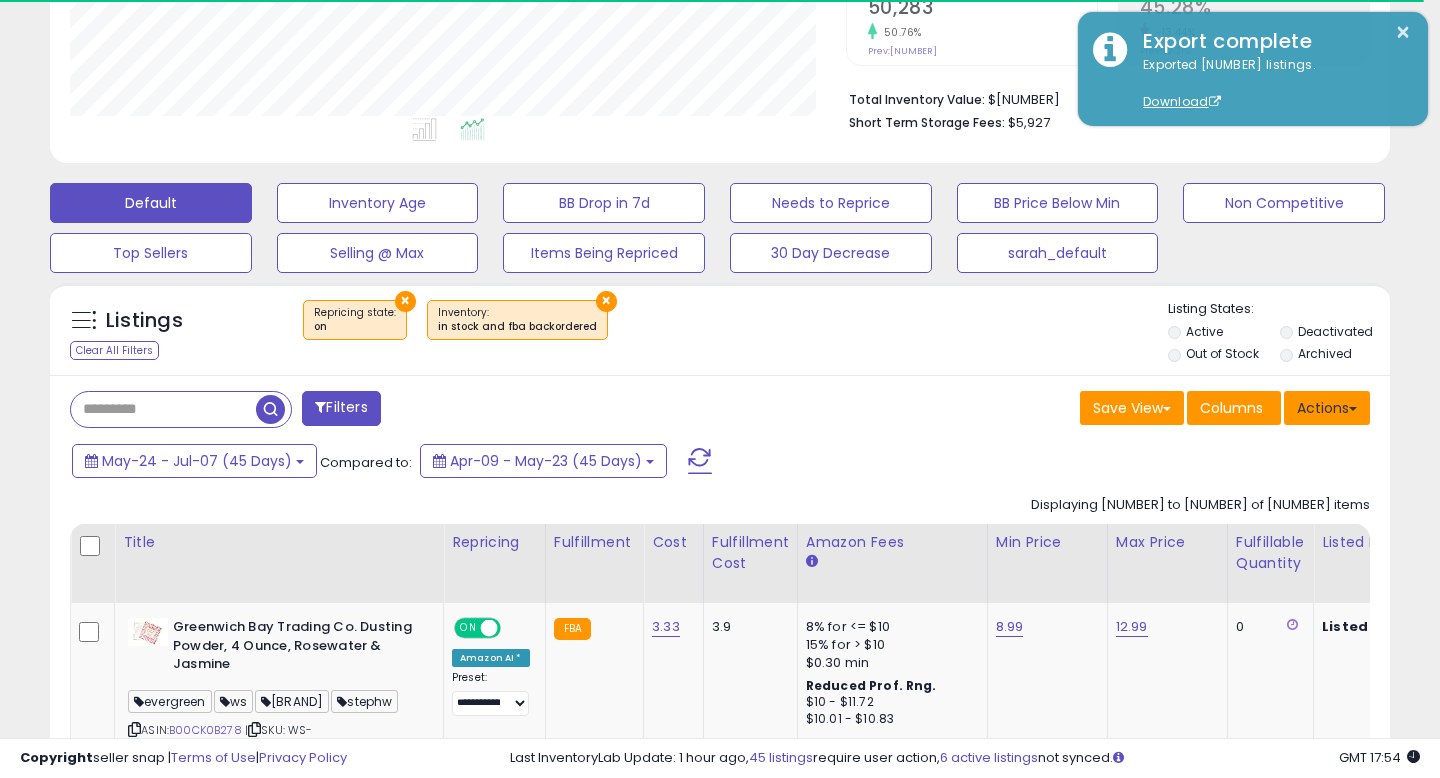 click on "Actions" at bounding box center (1327, 408) 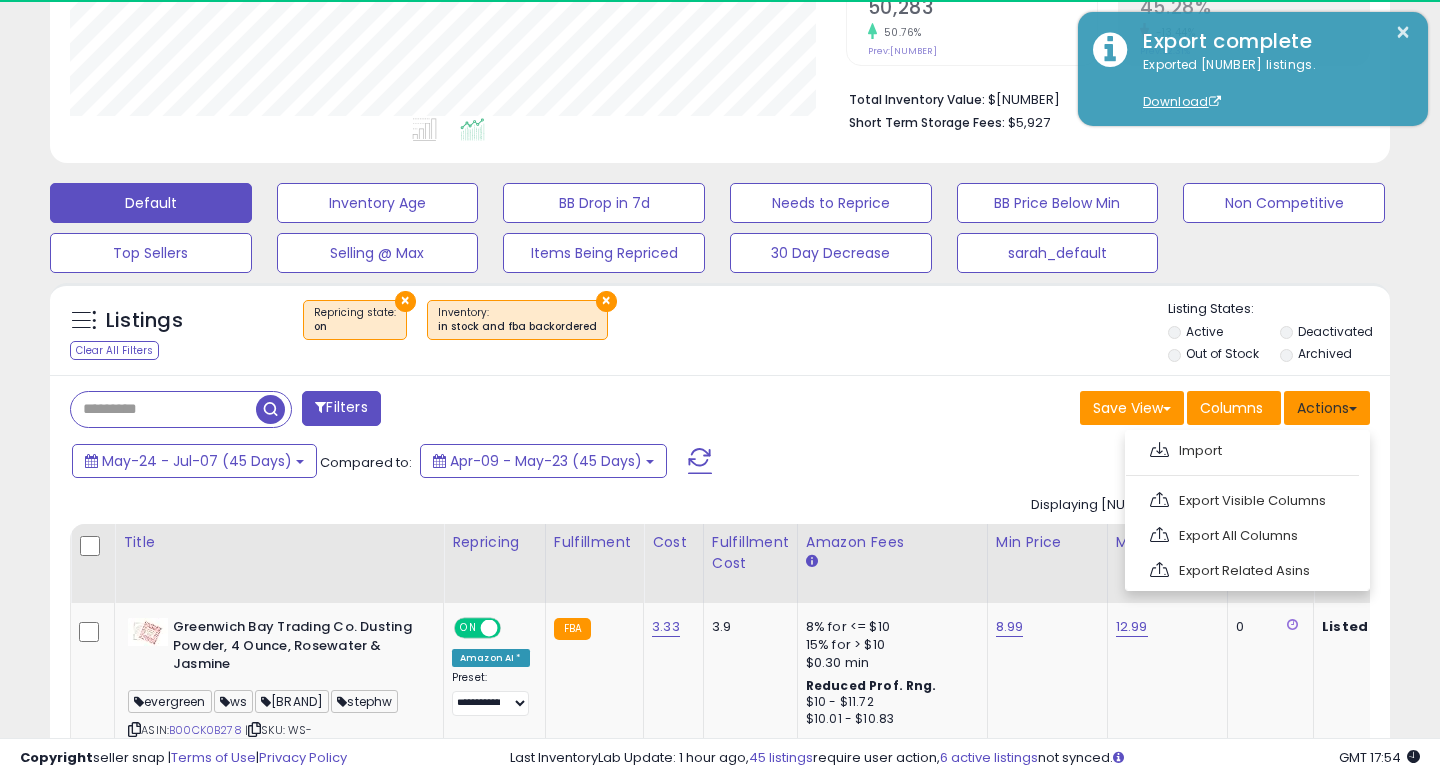 scroll, scrollTop: 999590, scrollLeft: 999224, axis: both 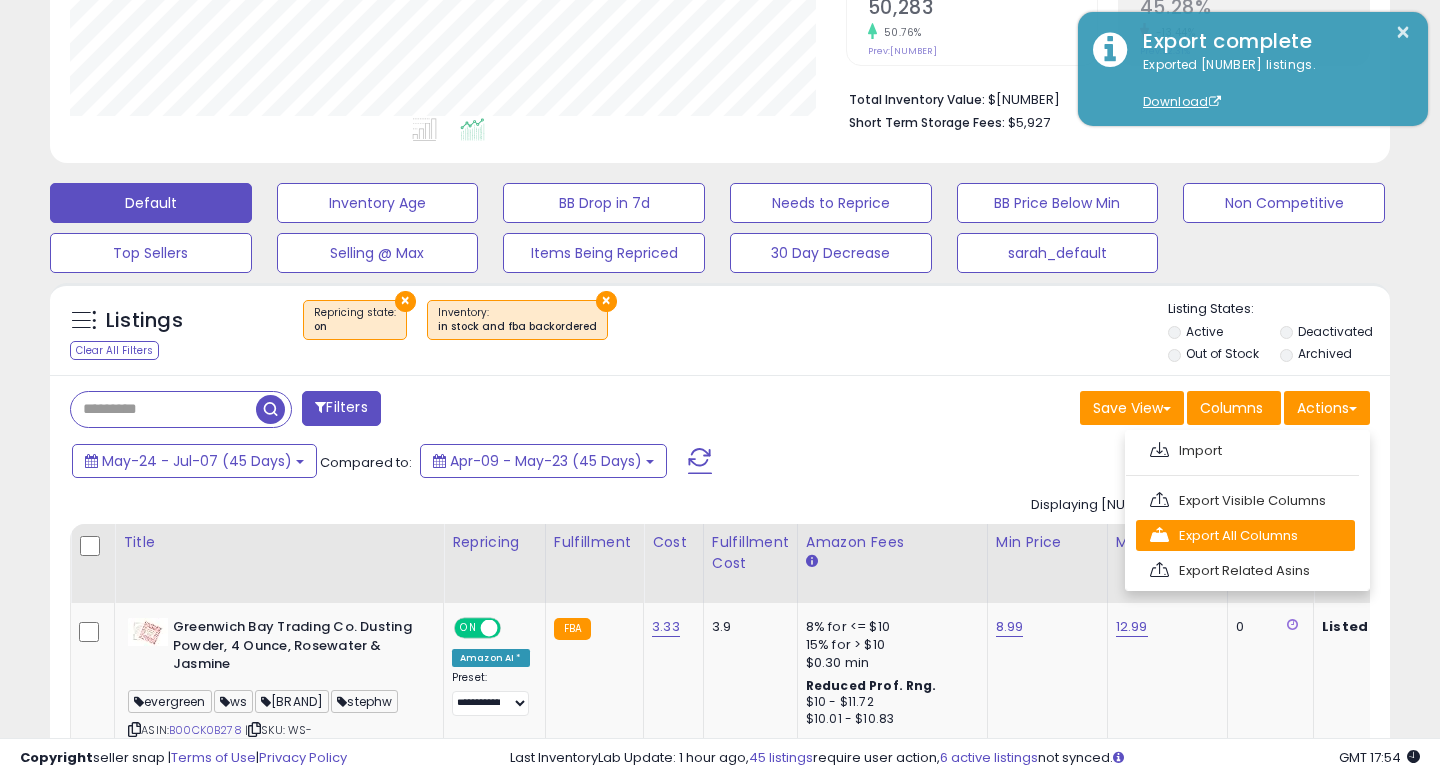 click on "Export All Columns" at bounding box center [1245, 450] 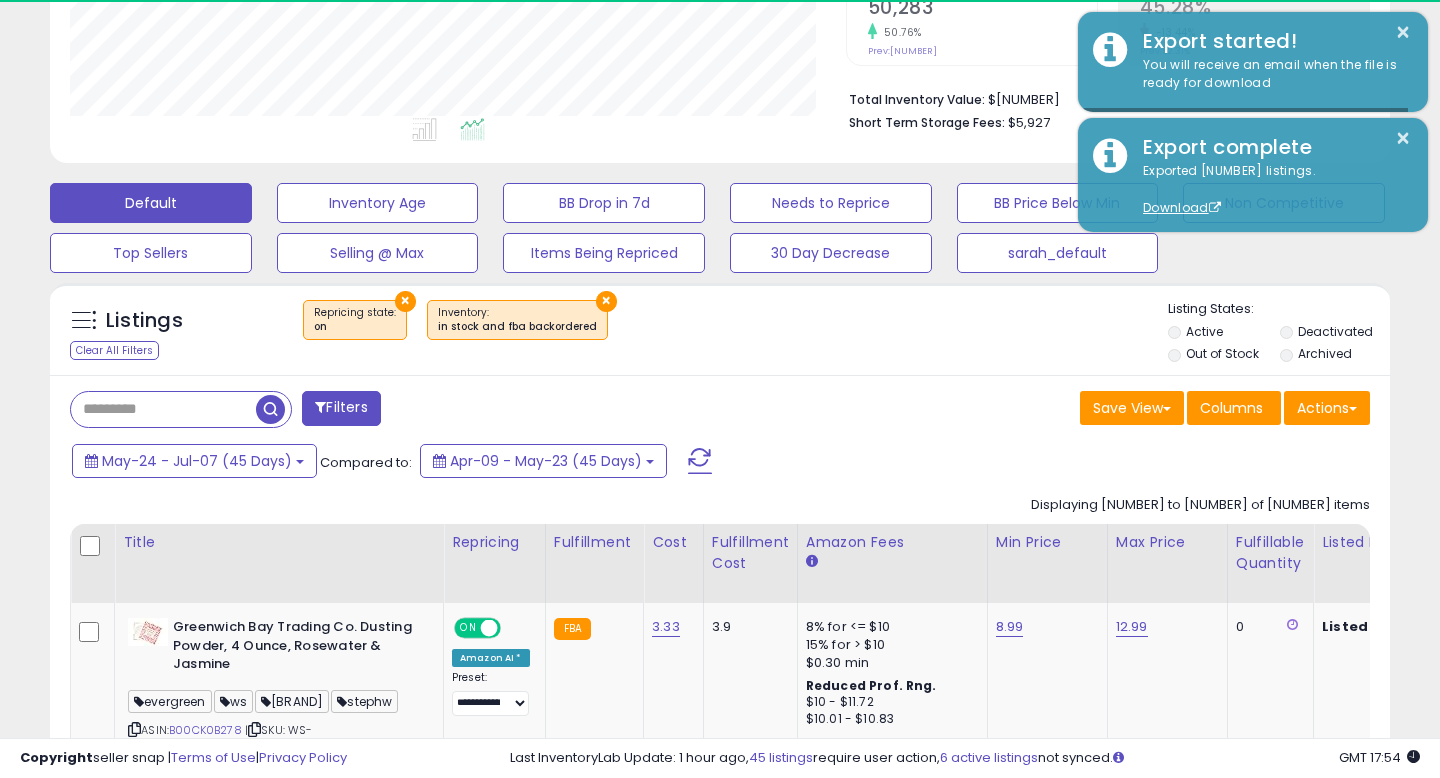click on "Save View
Save As New View
Update Current View
Columns
Actions
Import  Export Visible Columns" at bounding box center (1052, 410) 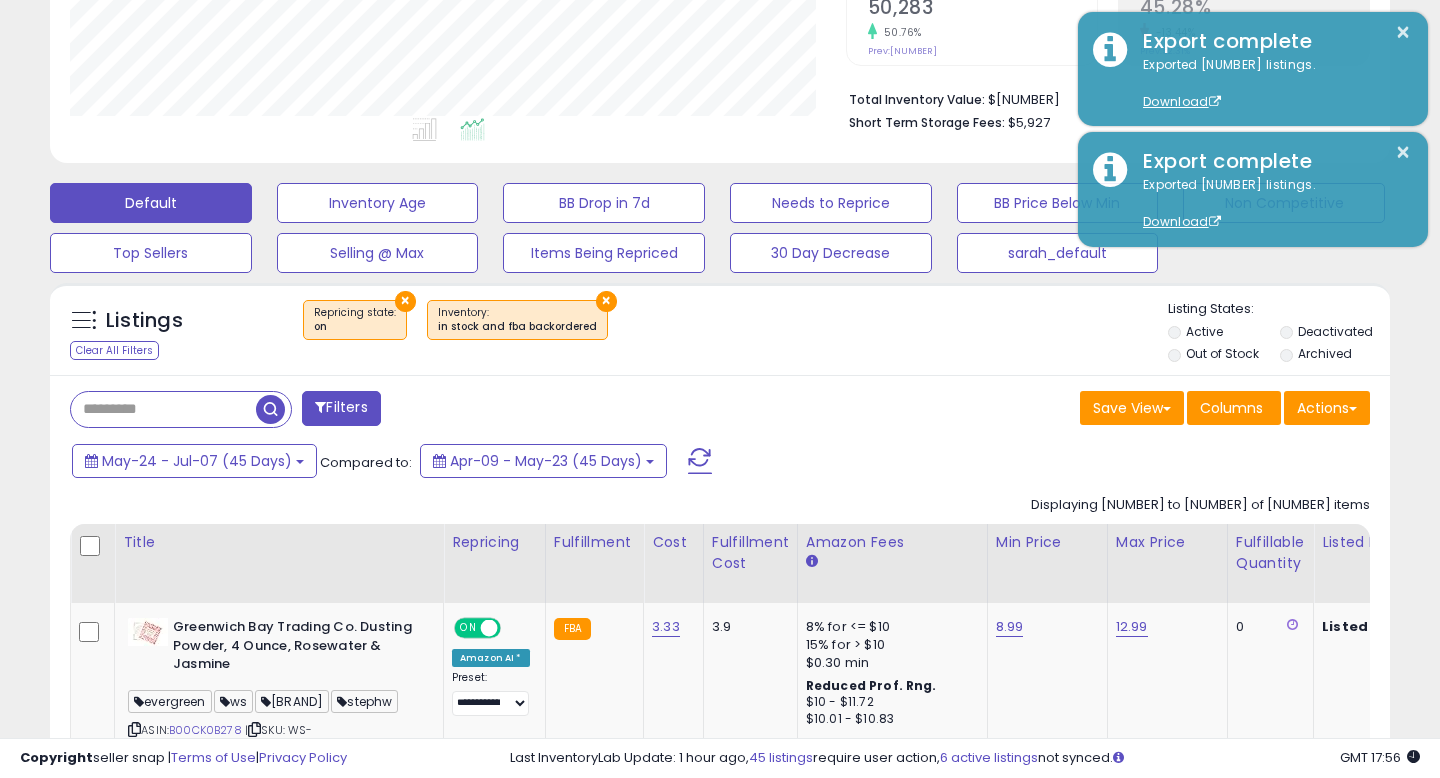 click on "Displaying [NUMBER] to [NUMBER] of [NUMBER] items
Title
Repricing" at bounding box center [232, 5363] 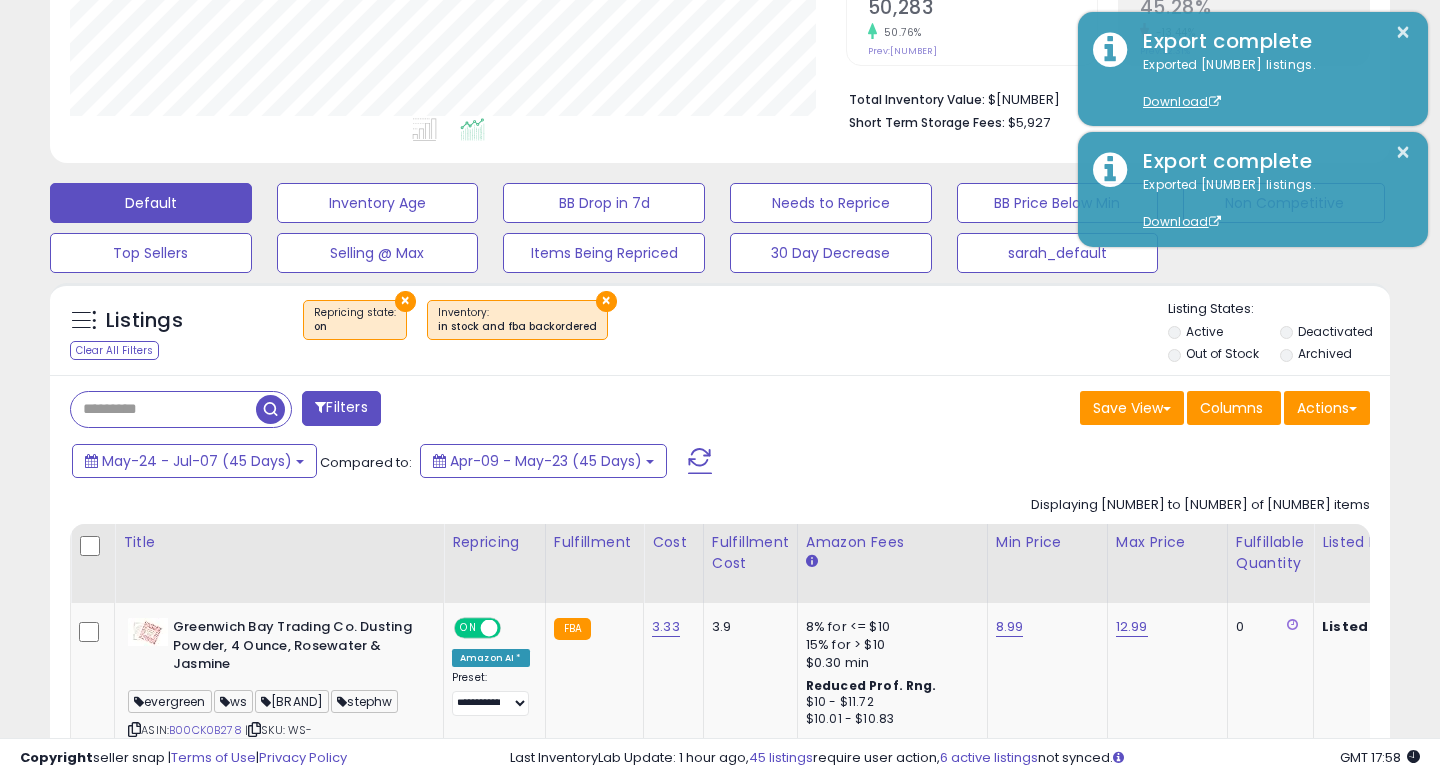 click on "×
Repricing state :
on
× Inventory" at bounding box center (723, 328) 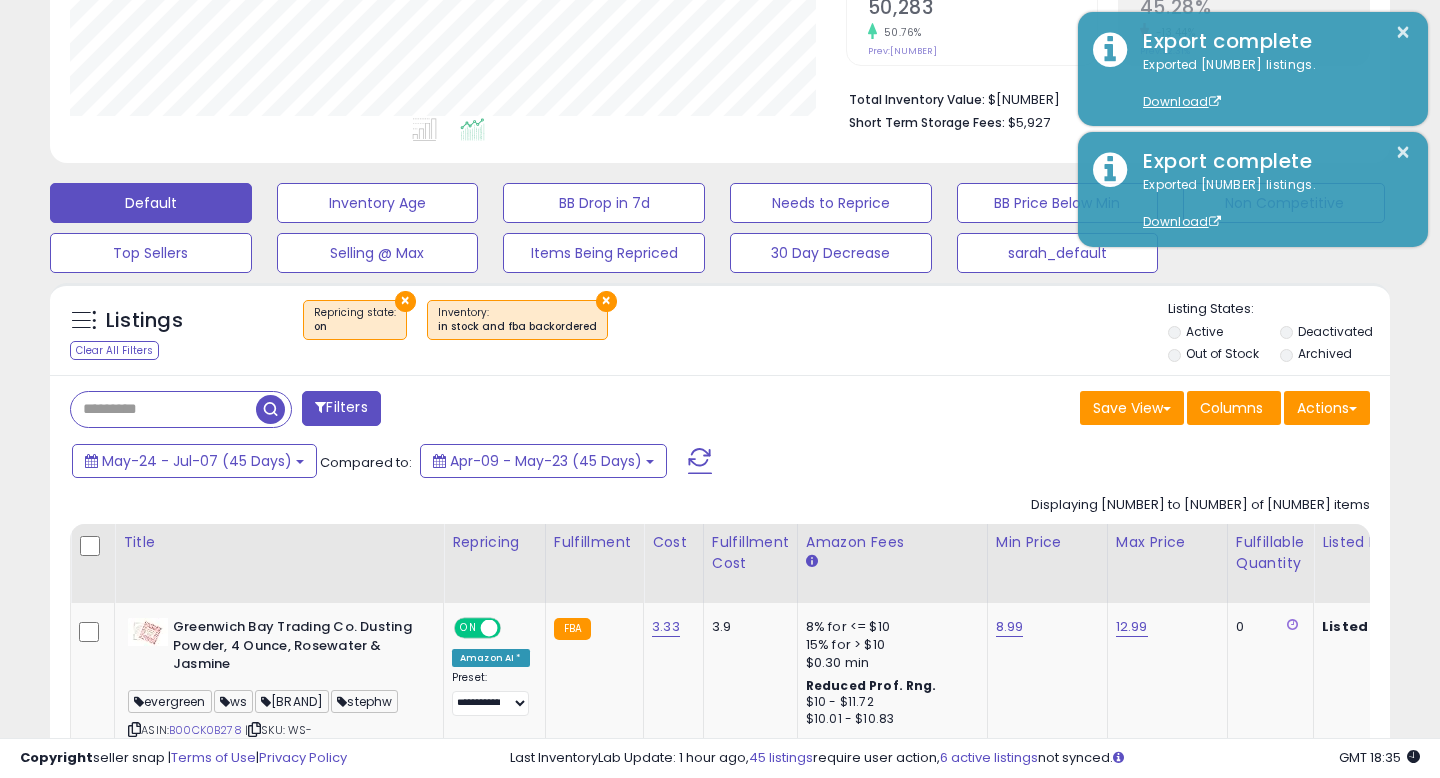 click at bounding box center (163, 409) 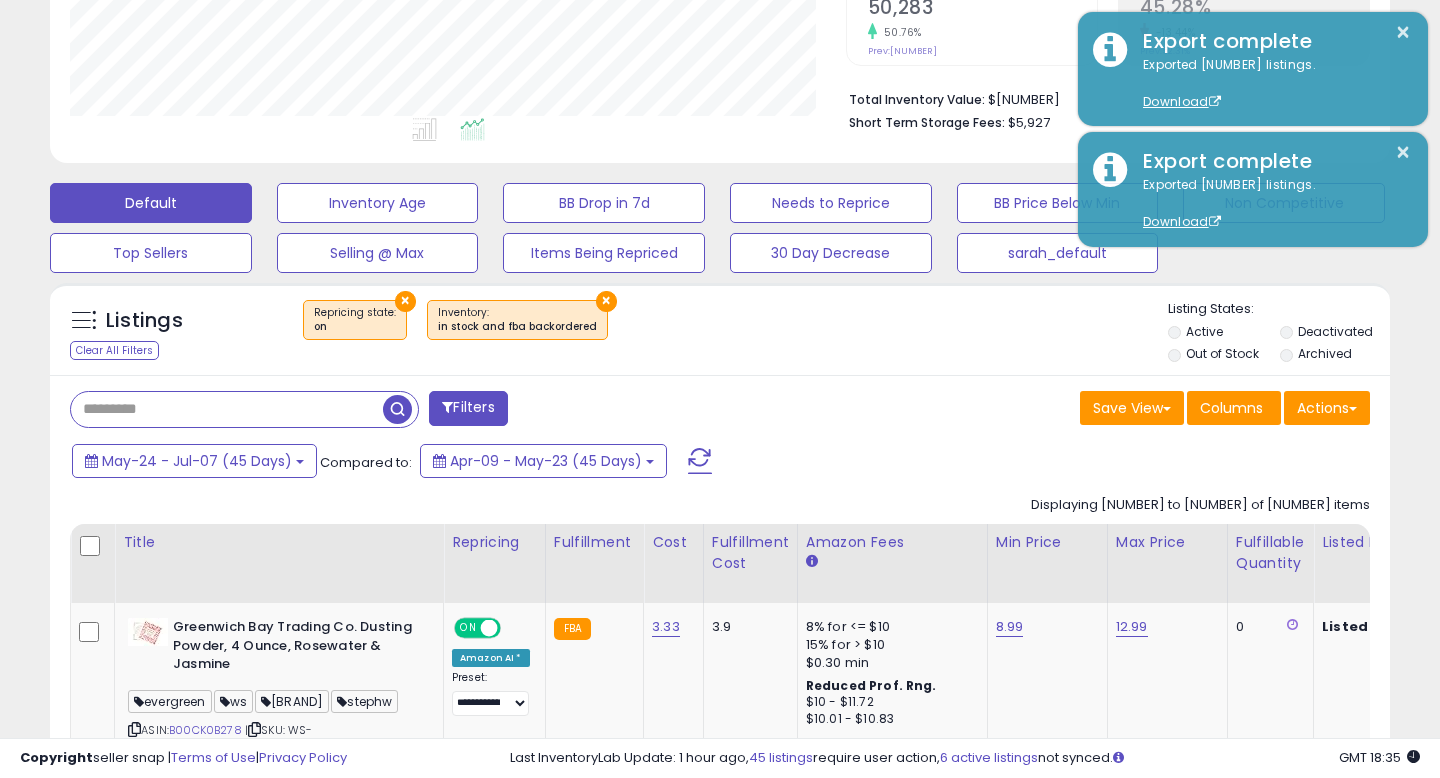 paste on "**********" 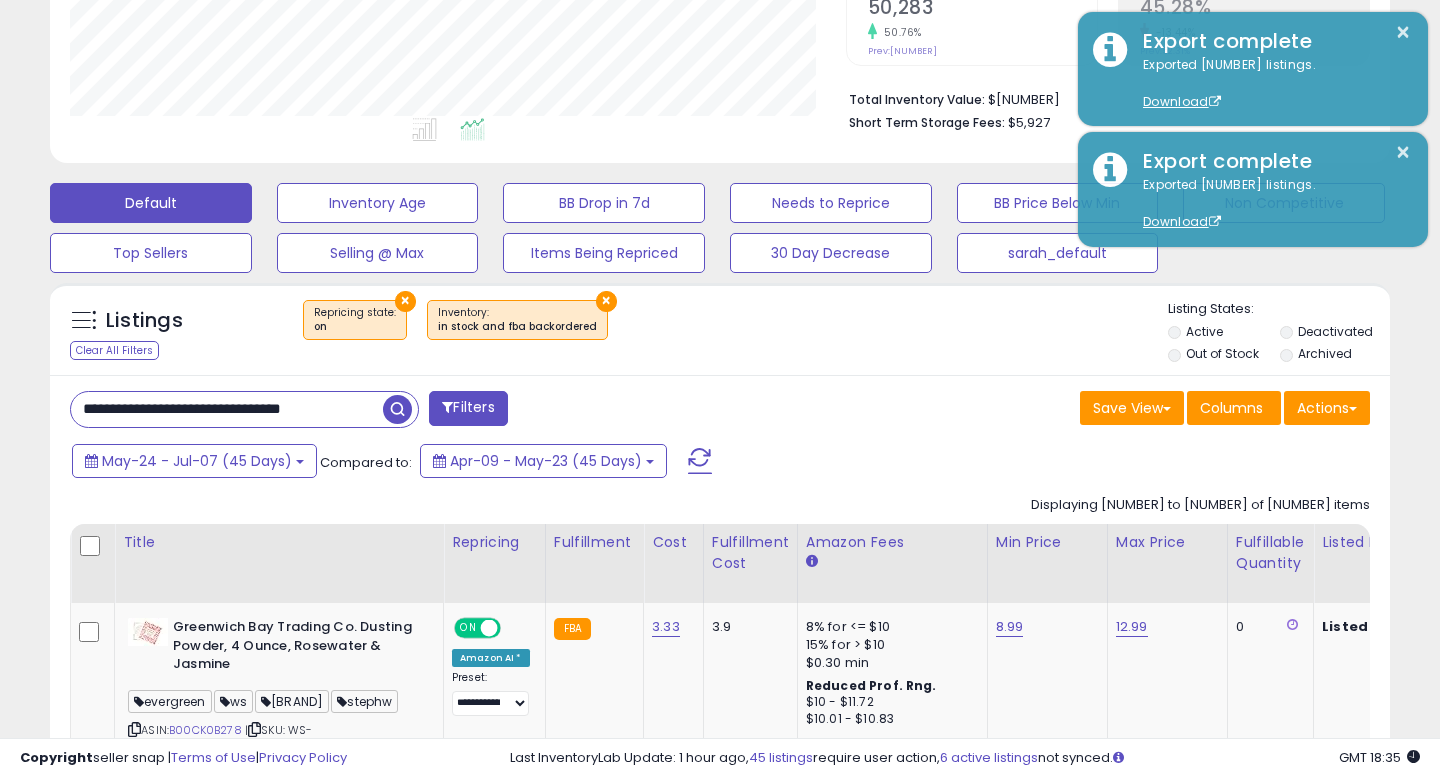 scroll, scrollTop: 0, scrollLeft: 22, axis: horizontal 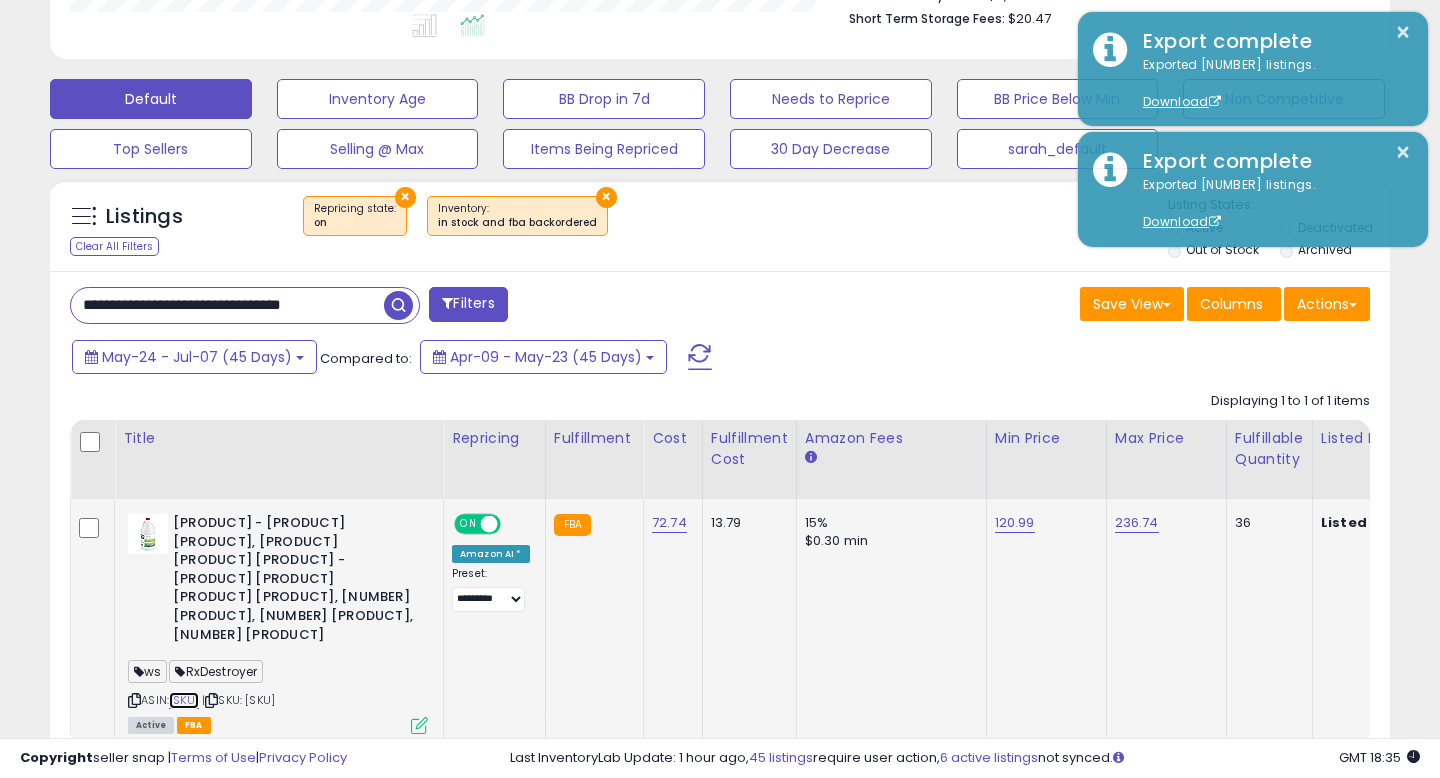 click on "[SKU]" at bounding box center (184, 700) 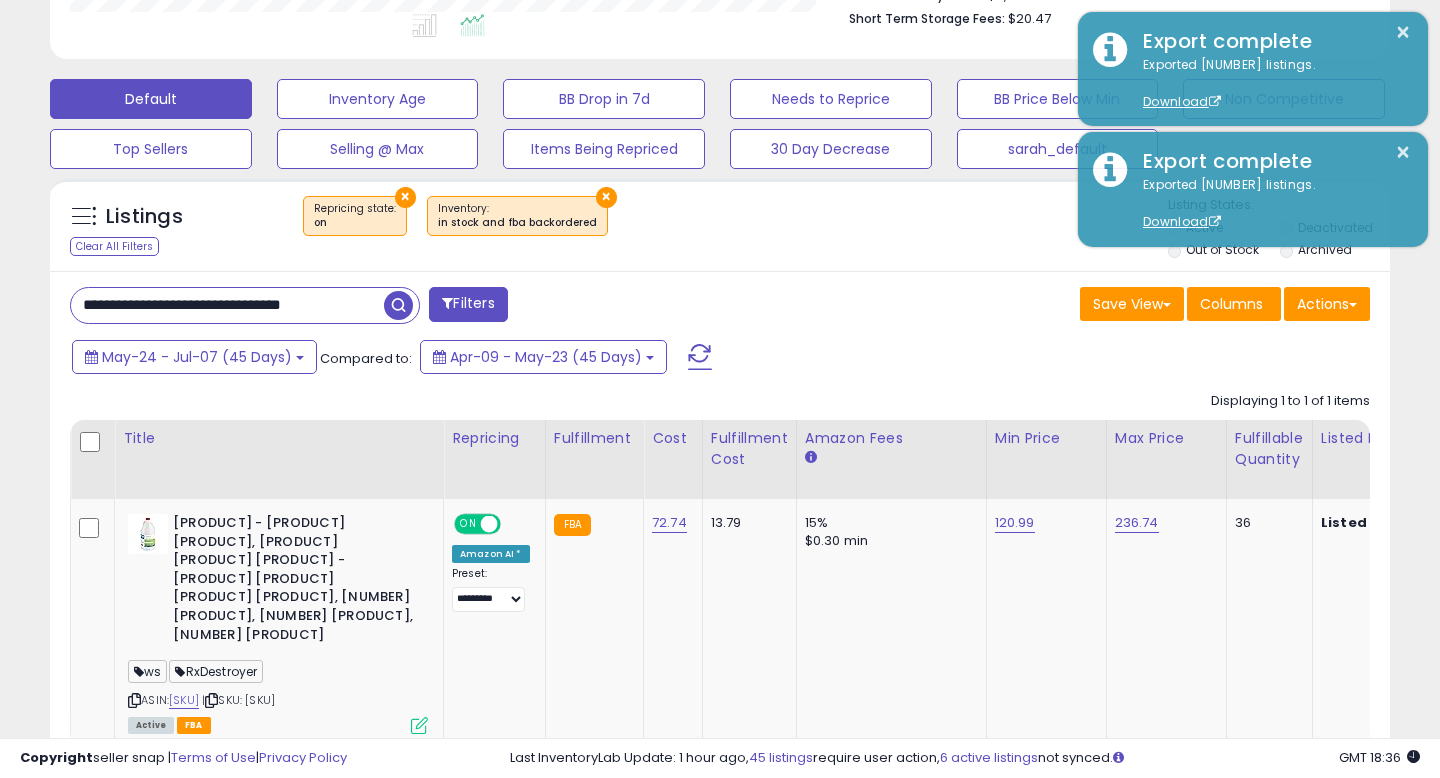 click on "**********" at bounding box center [227, 305] 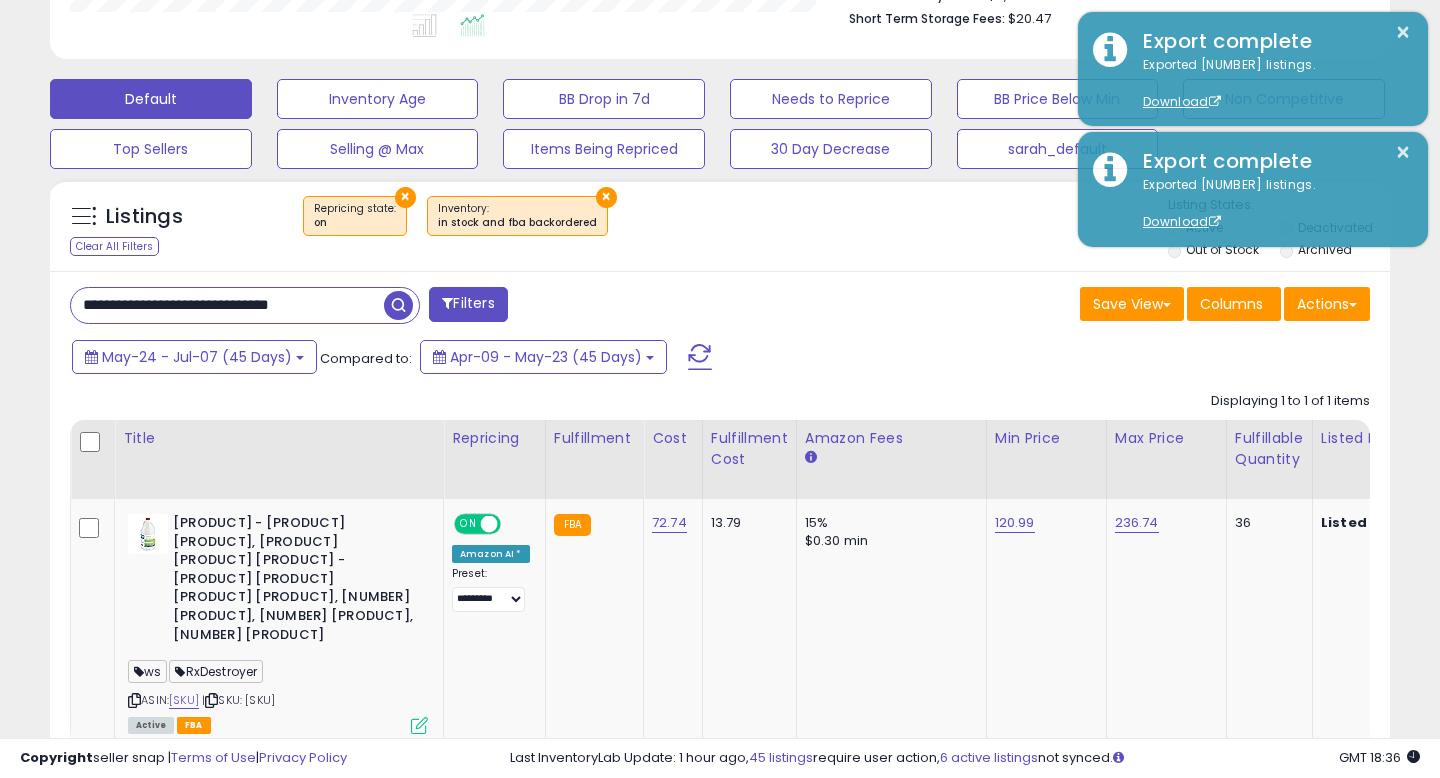 scroll, scrollTop: 0, scrollLeft: 10, axis: horizontal 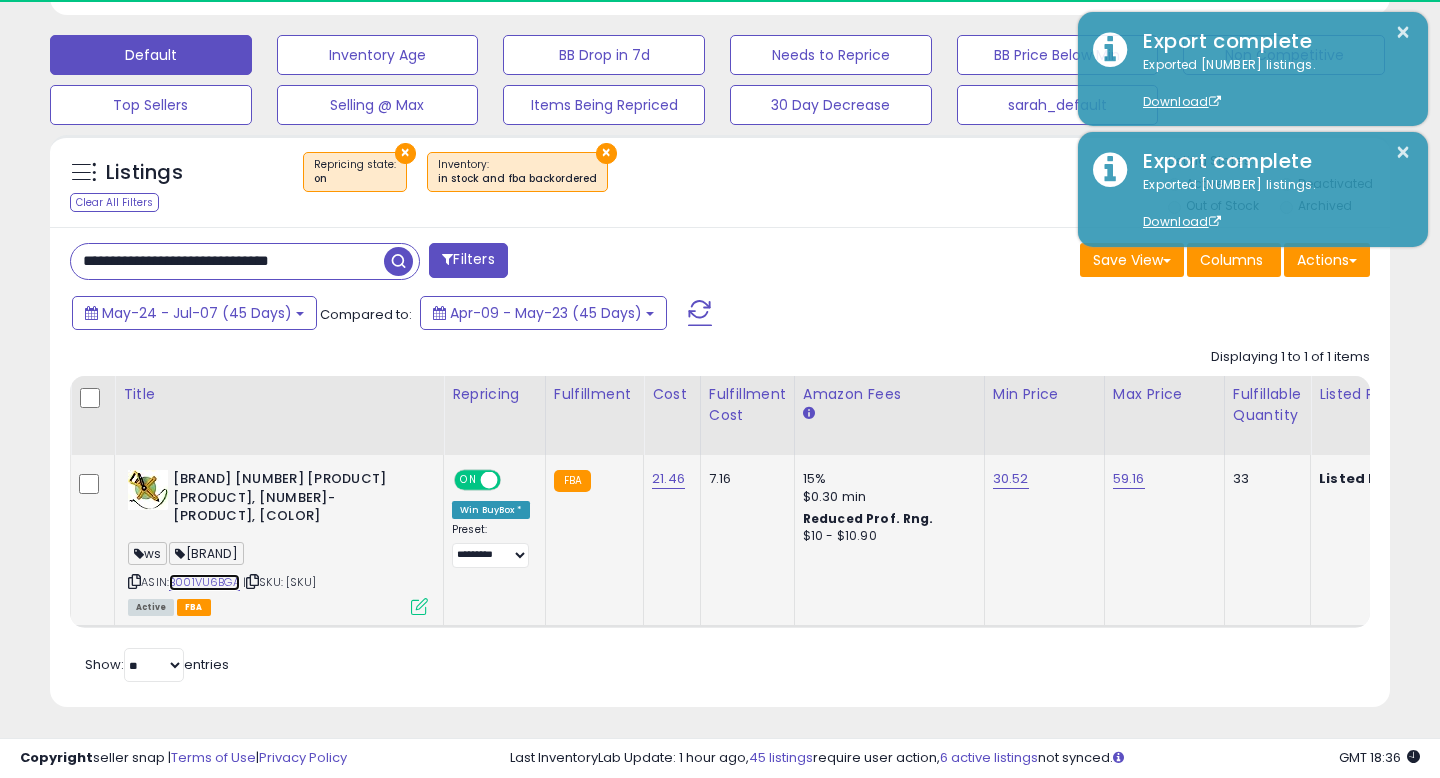 click on "B001VU6BGA" at bounding box center [204, 582] 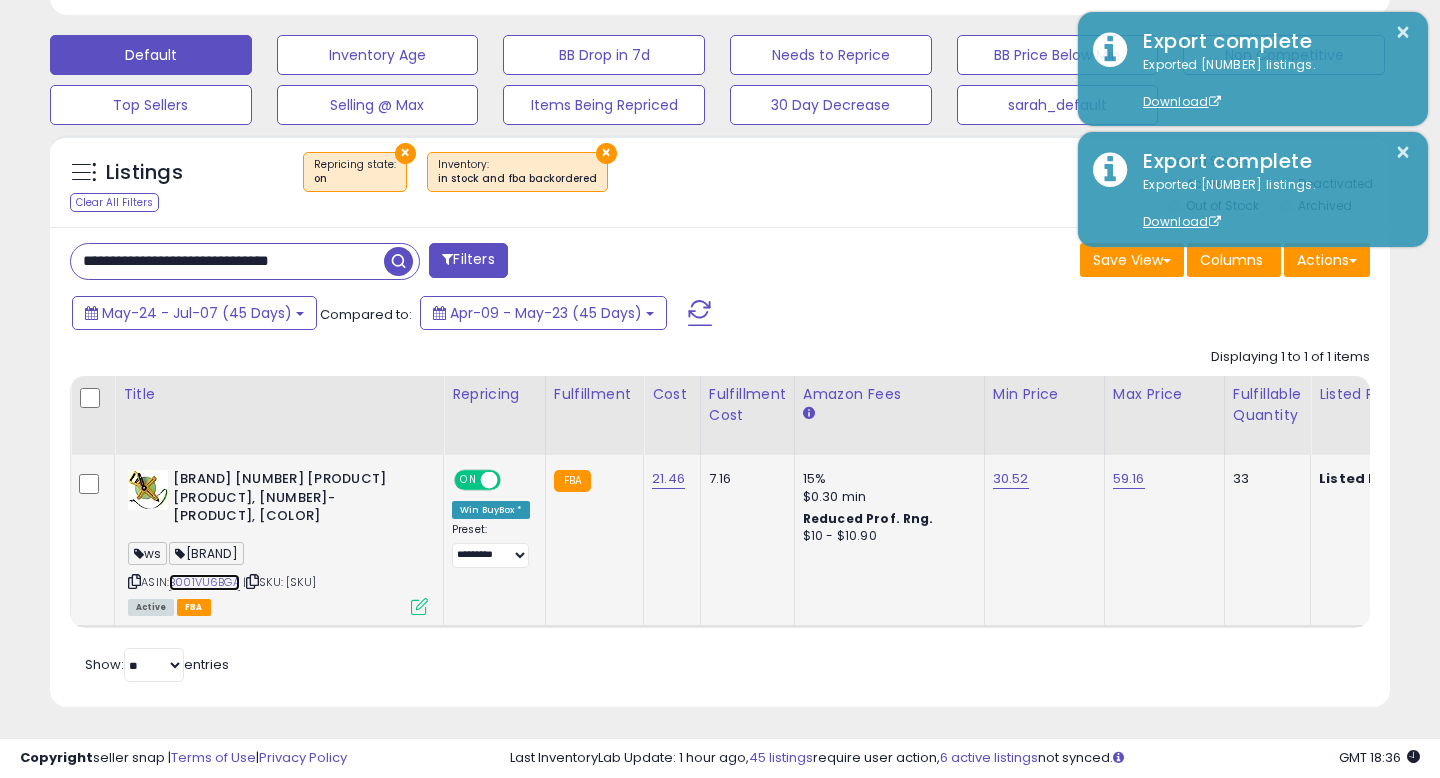scroll, scrollTop: 0, scrollLeft: 0, axis: both 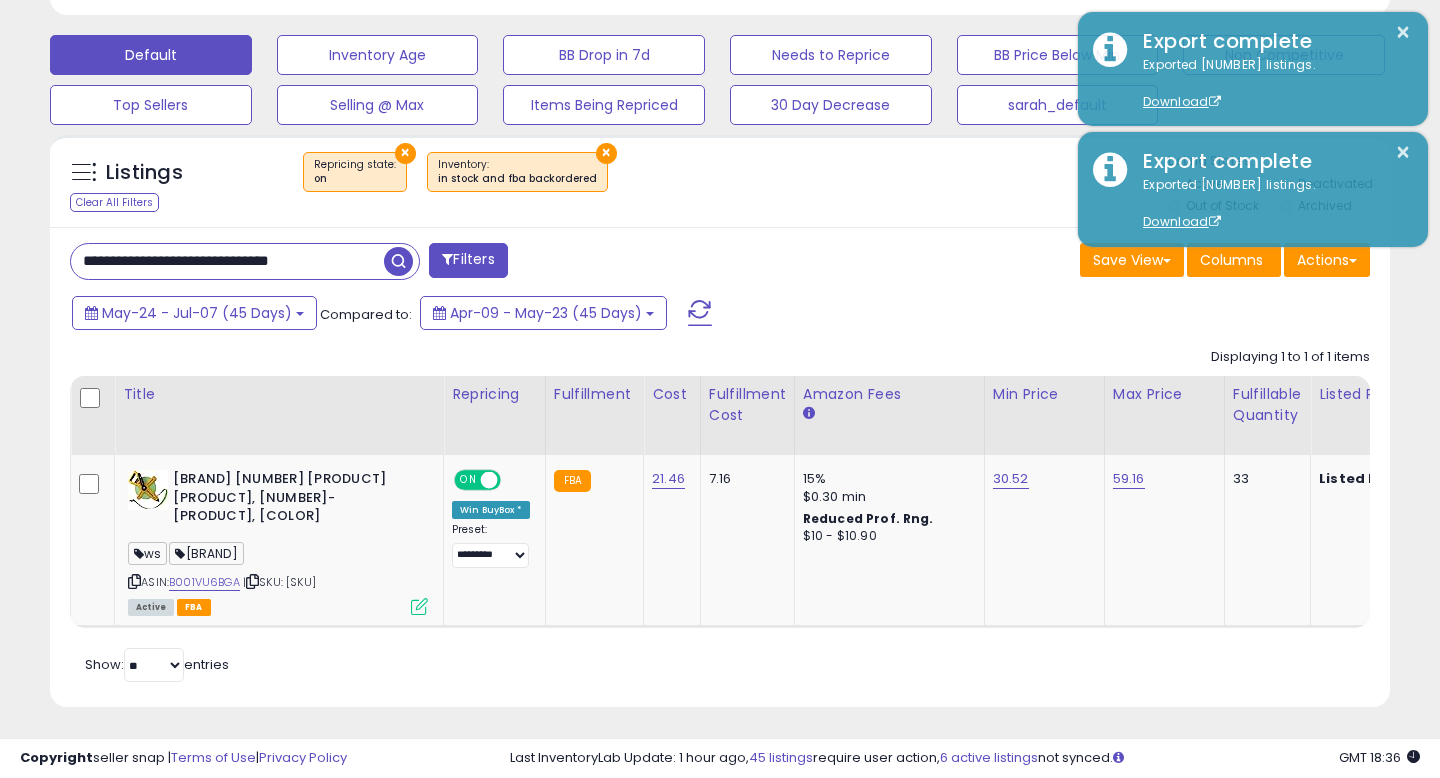 click on "**********" at bounding box center (227, 261) 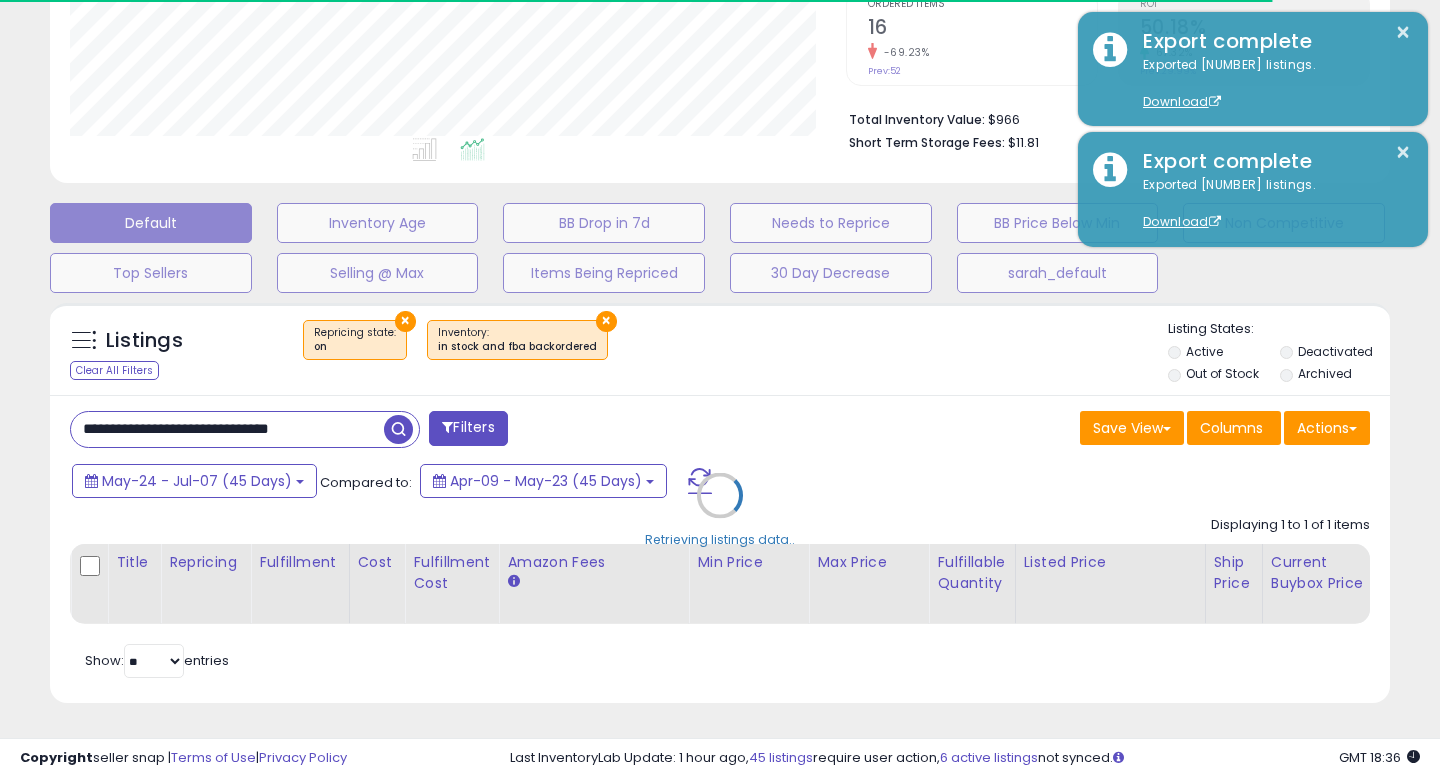 scroll, scrollTop: 595, scrollLeft: 0, axis: vertical 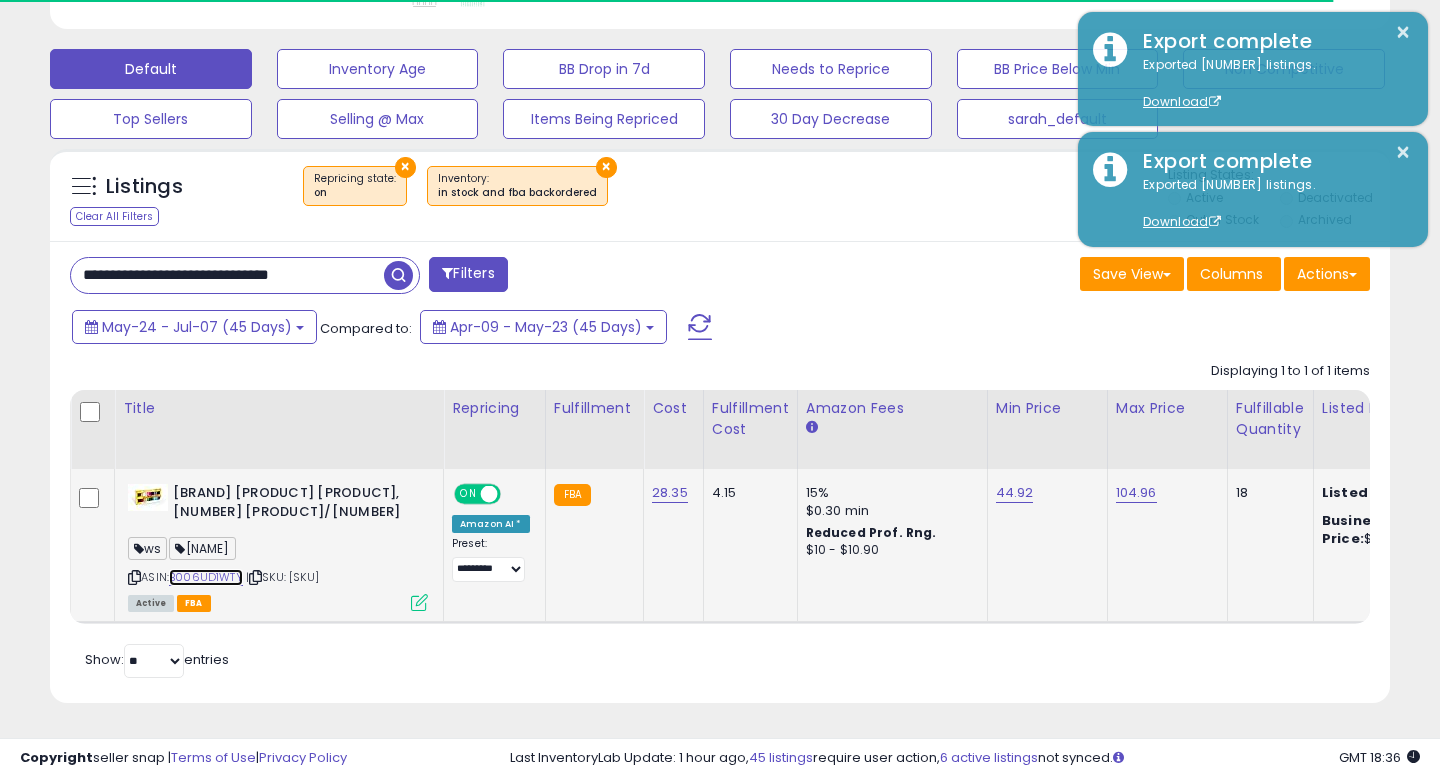 click on "B006UD1WTY" at bounding box center (206, 577) 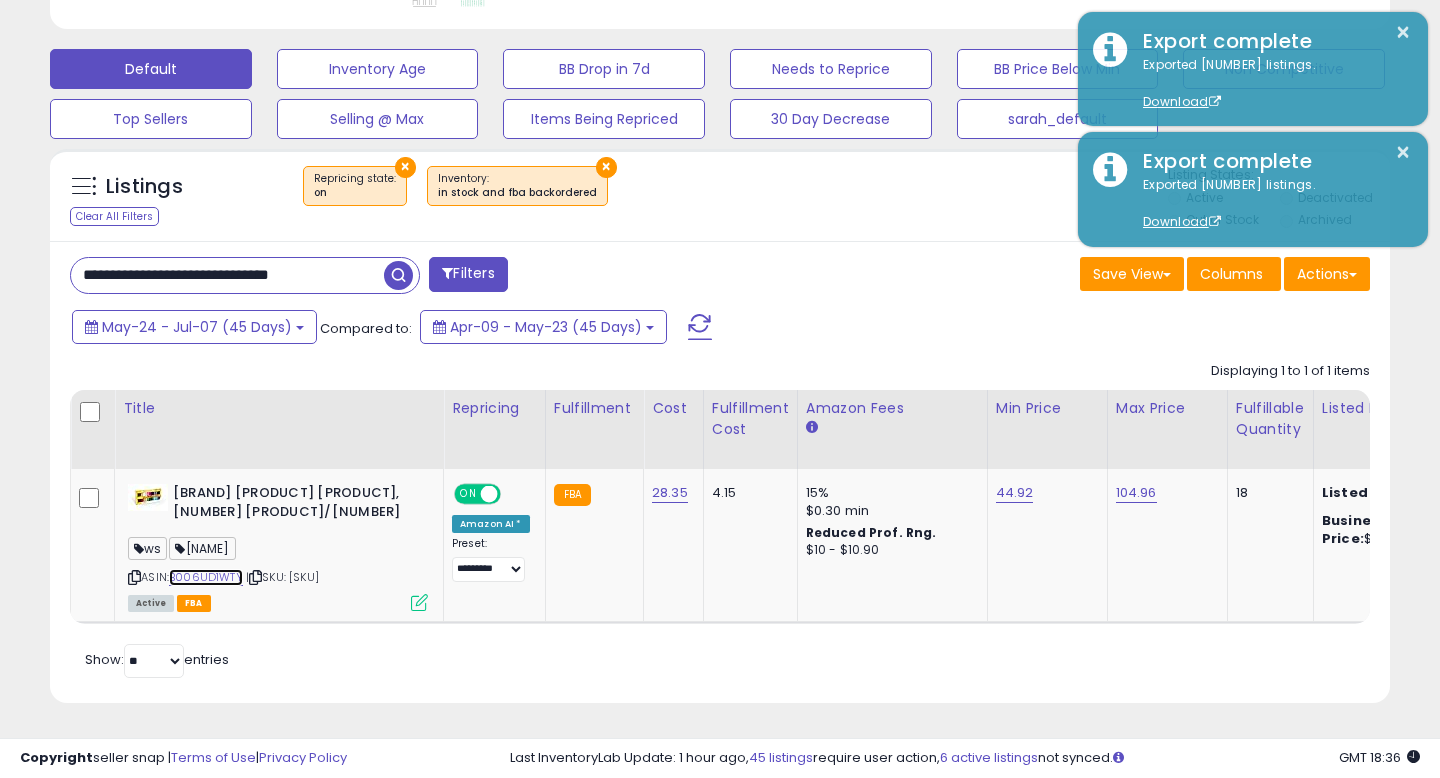 scroll, scrollTop: 999590, scrollLeft: 999224, axis: both 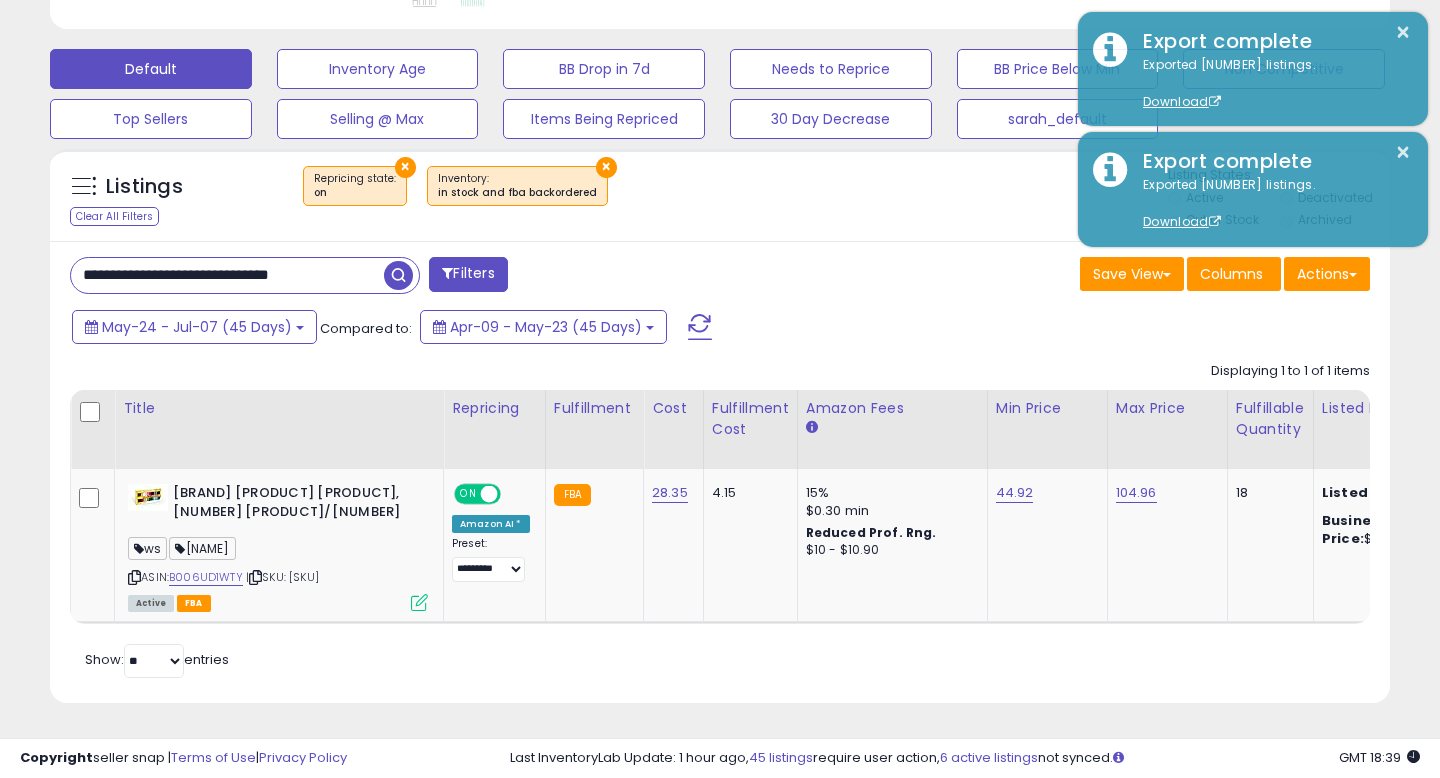 click on "**********" at bounding box center [227, 275] 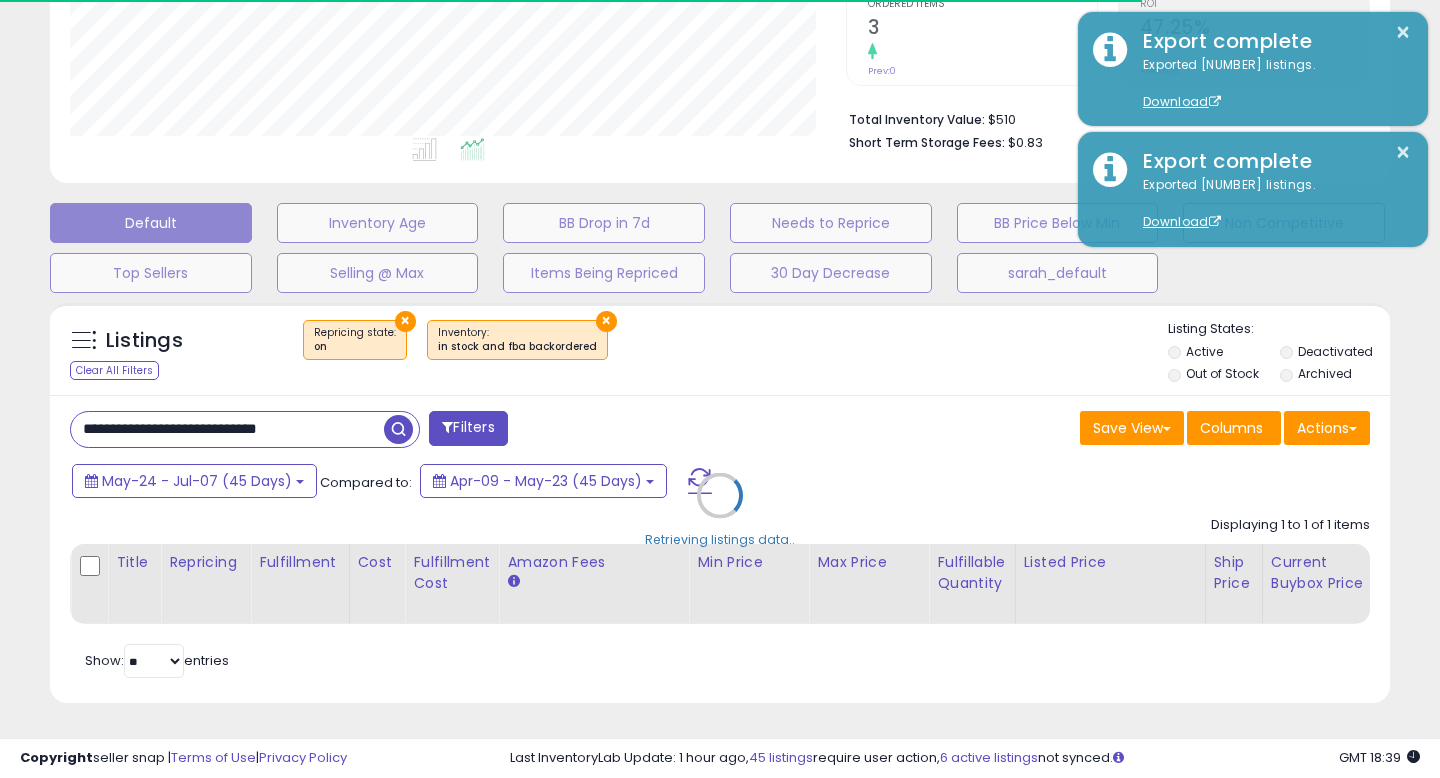 scroll, scrollTop: 595, scrollLeft: 0, axis: vertical 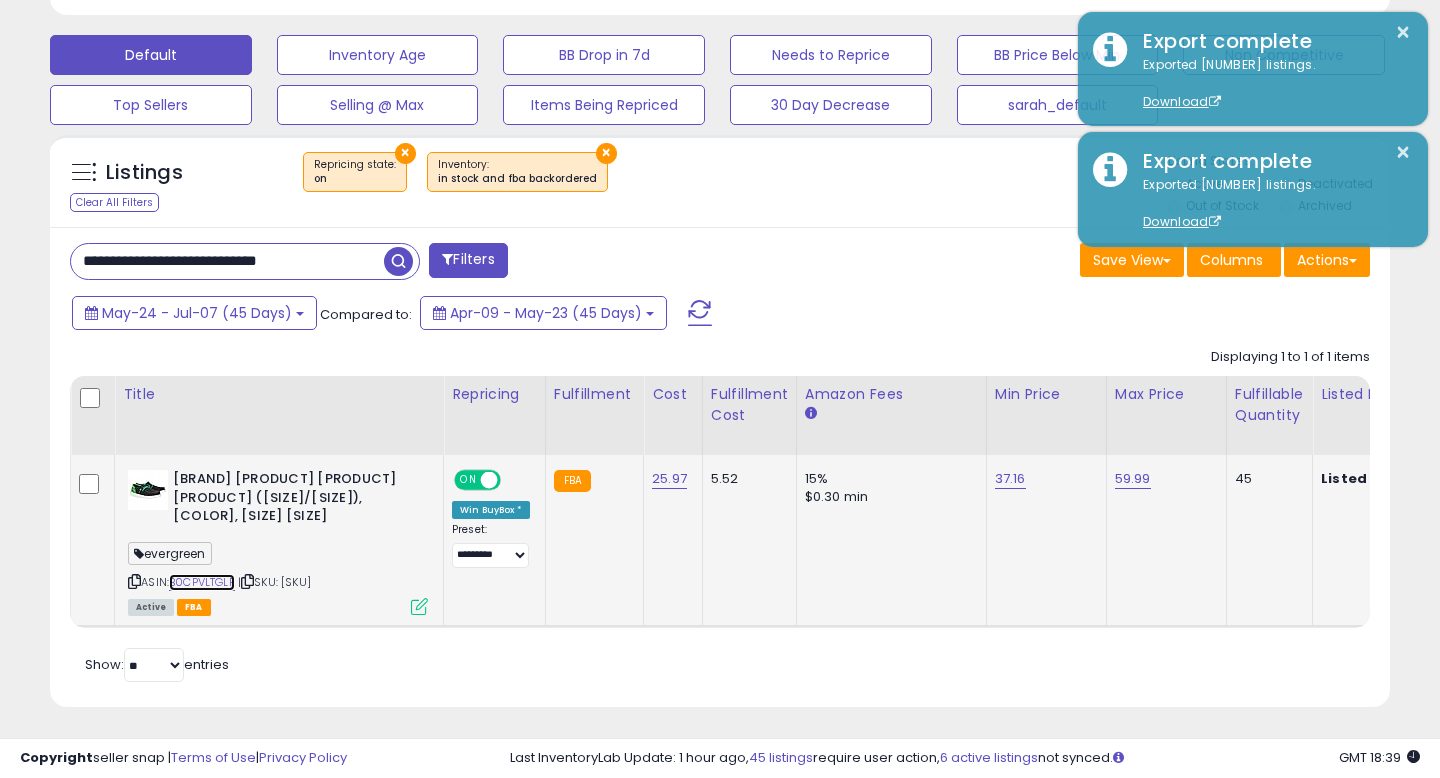 click on "B0CPVLTGLP" at bounding box center (202, 582) 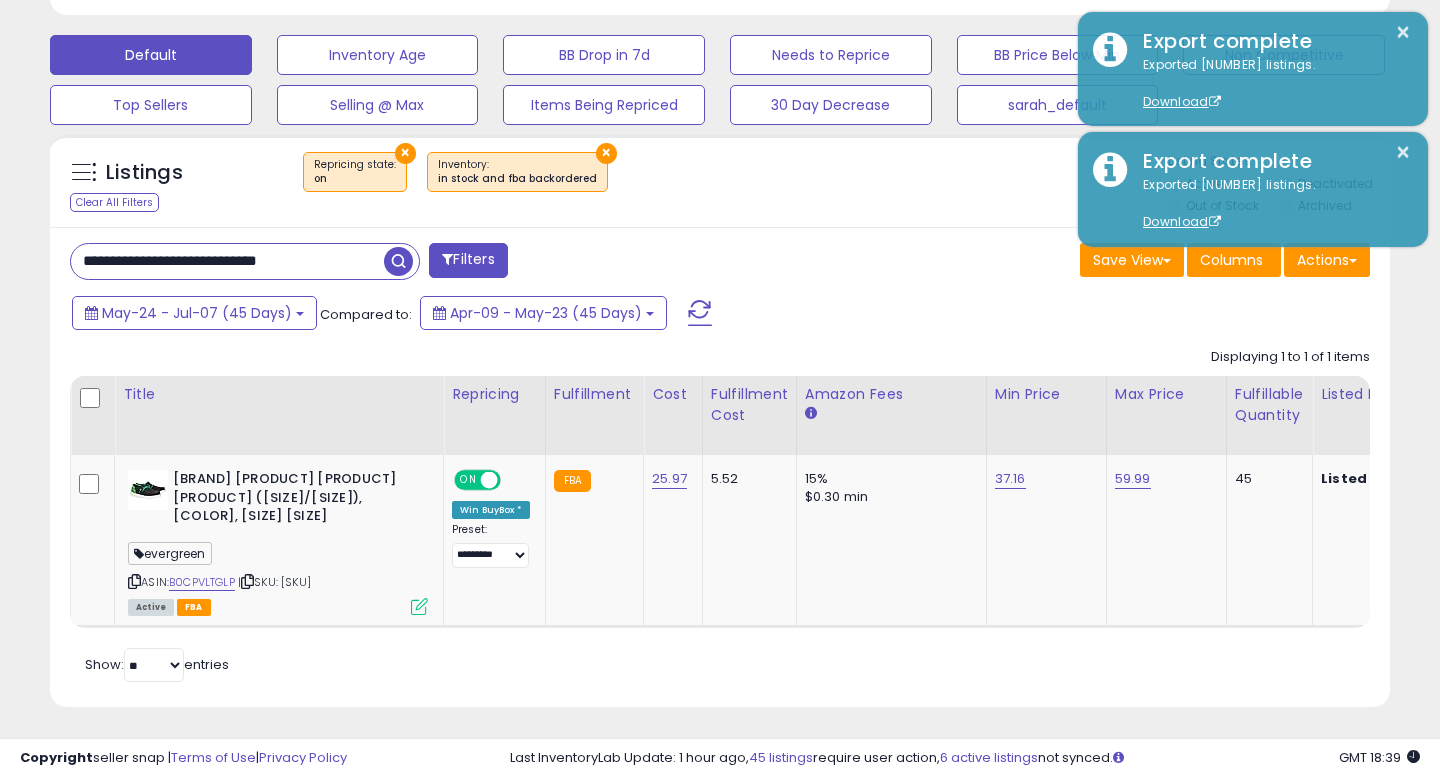 click on "**********" at bounding box center [227, 261] 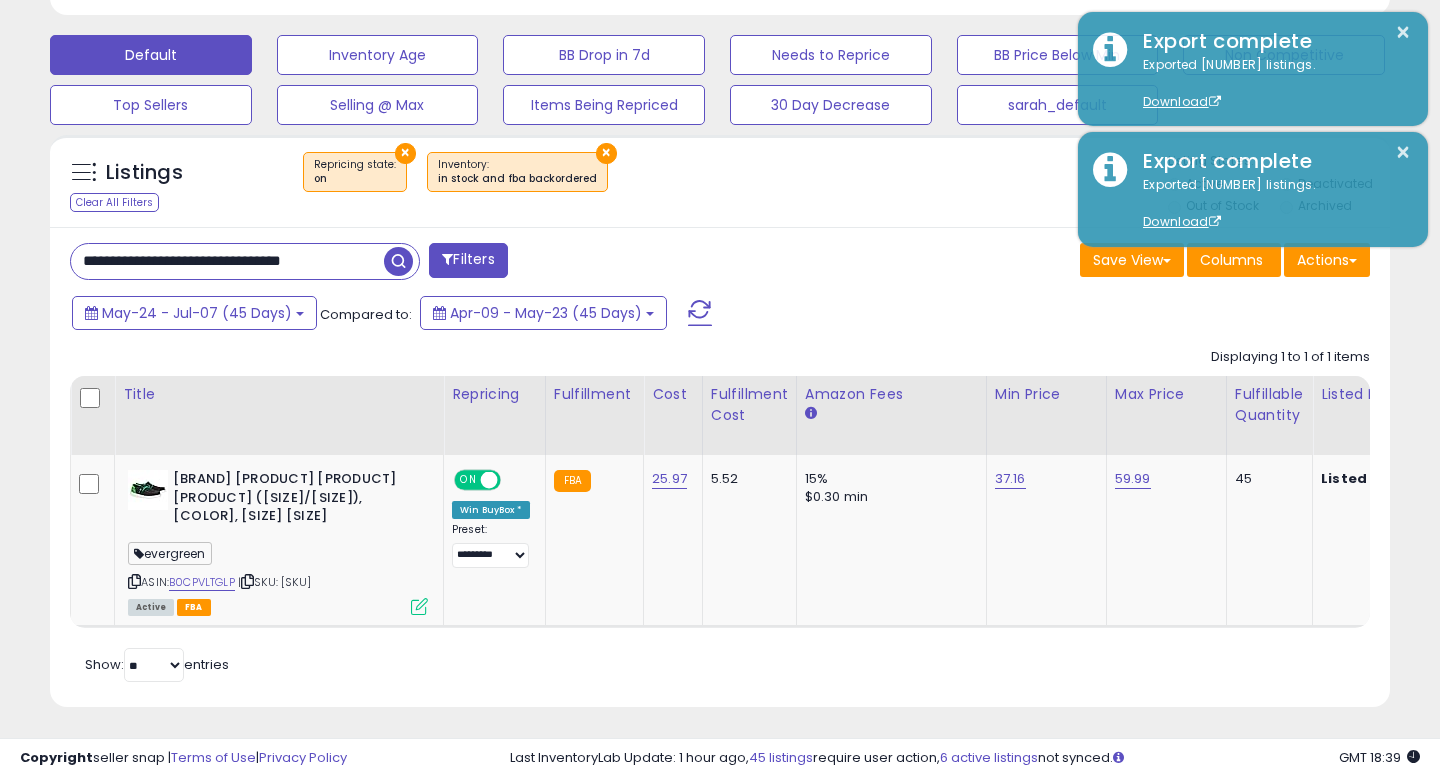 scroll, scrollTop: 0, scrollLeft: 4, axis: horizontal 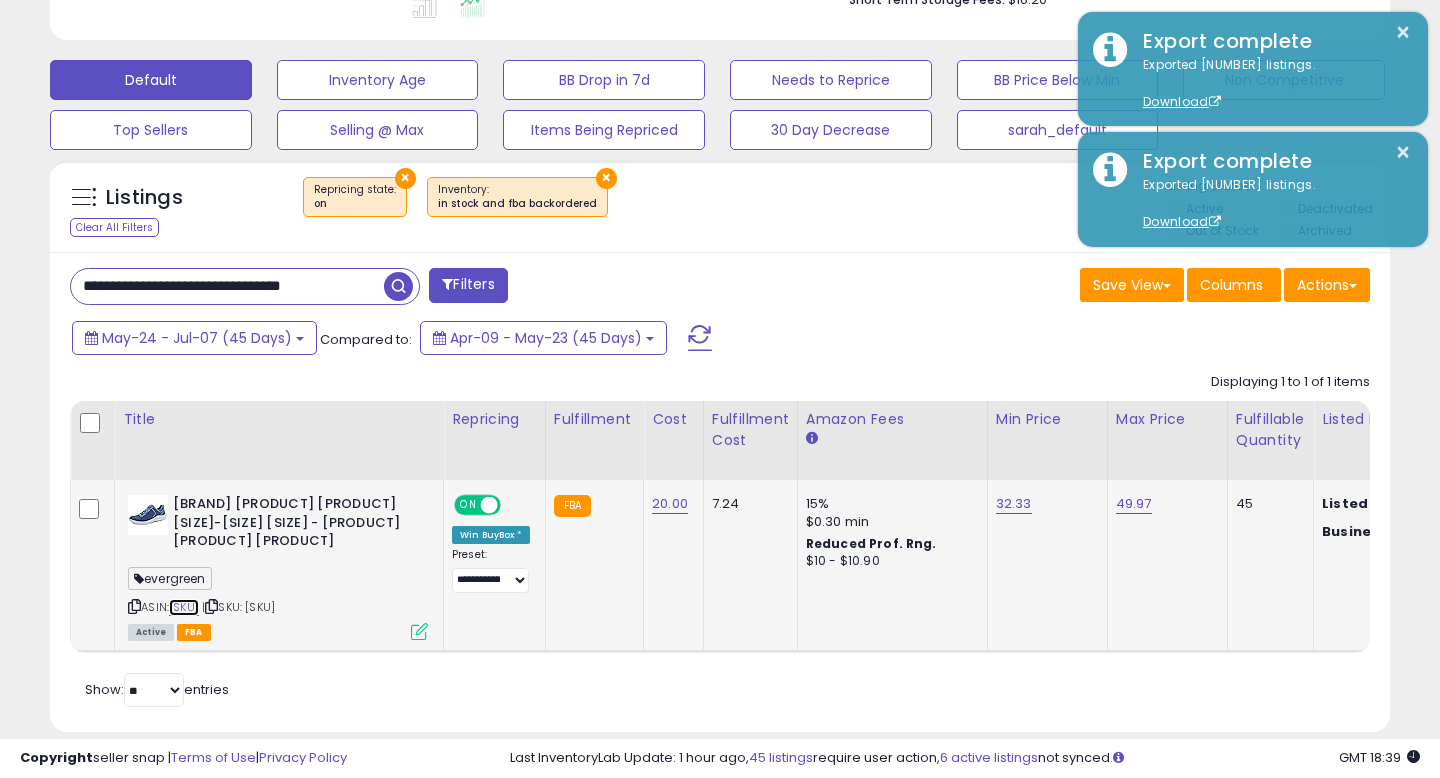 click on "[SKU]" at bounding box center (184, 607) 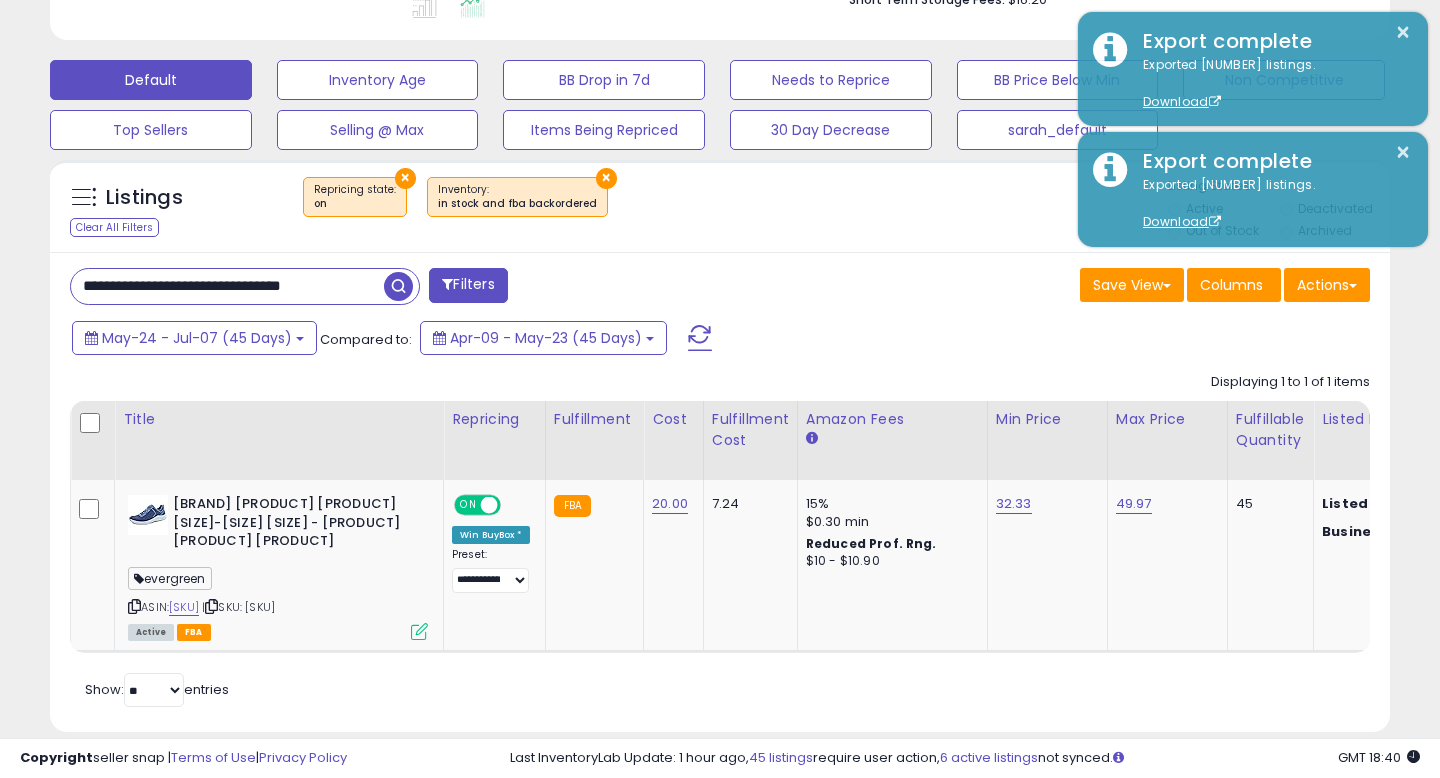 click on "**********" at bounding box center (227, 286) 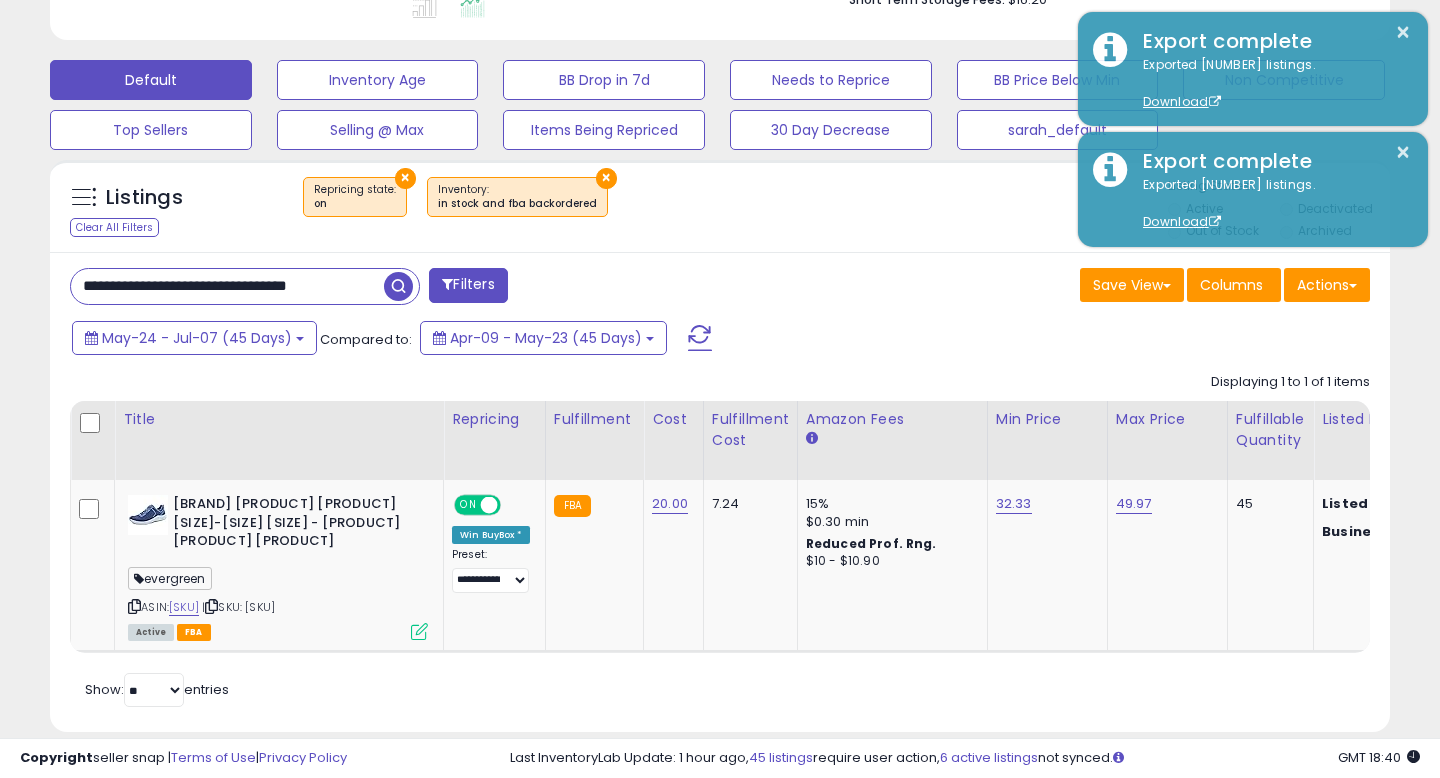 scroll, scrollTop: 0, scrollLeft: 19, axis: horizontal 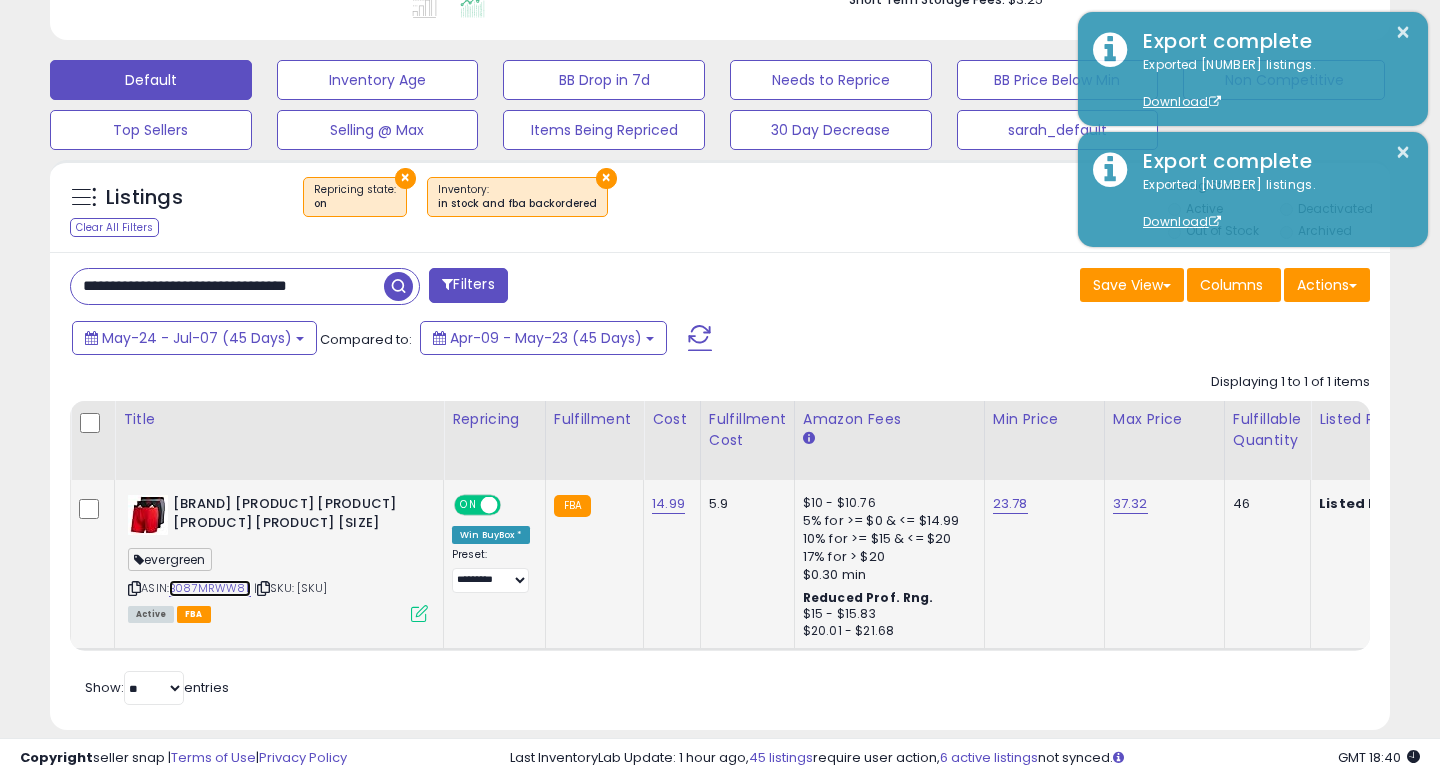 click on "B087MRWW8L" at bounding box center [210, 588] 